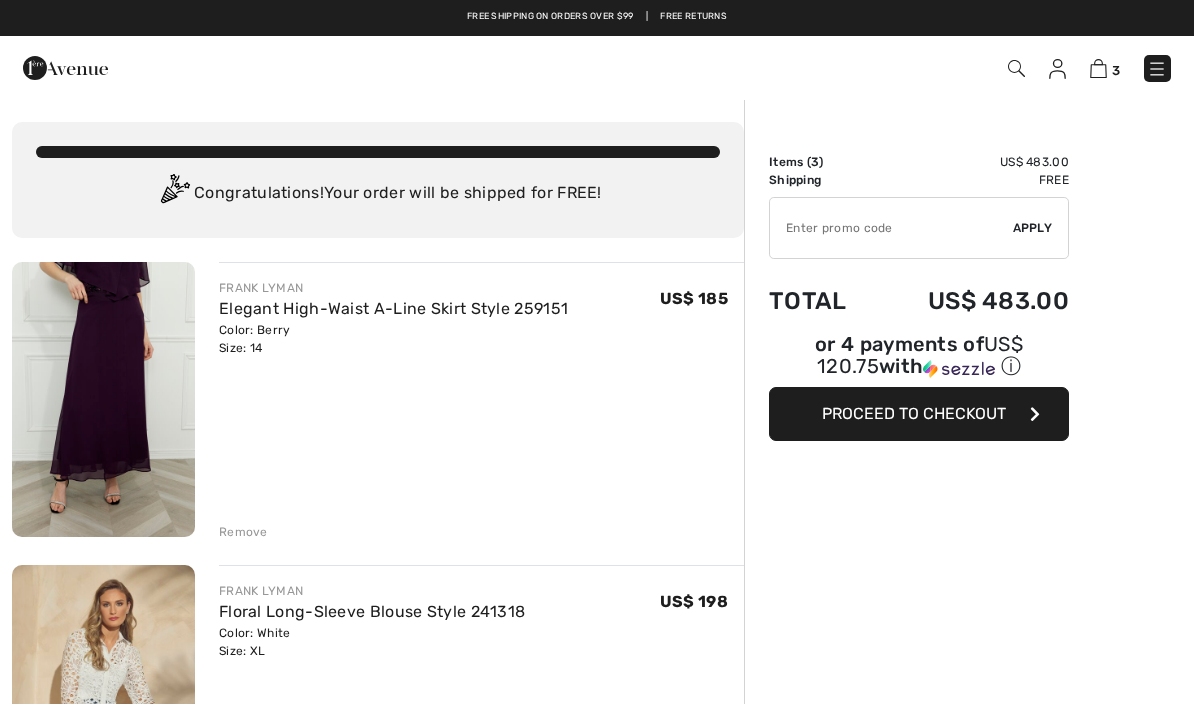 scroll, scrollTop: 0, scrollLeft: 0, axis: both 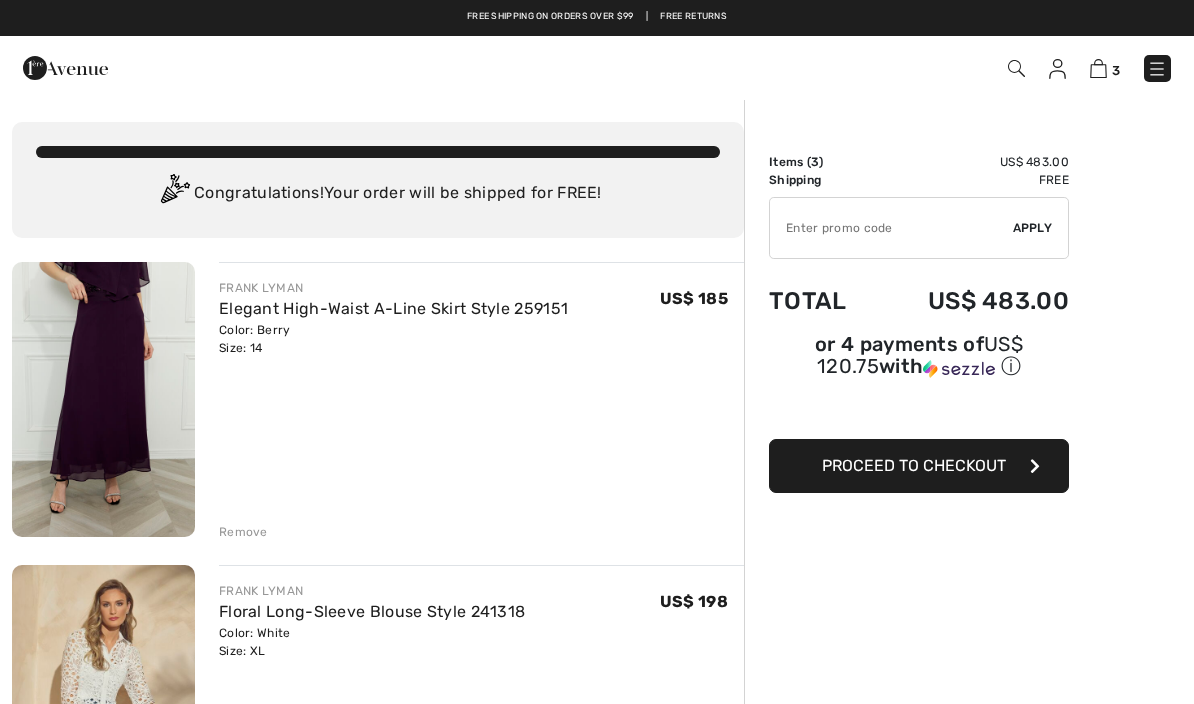 click at bounding box center [1157, 69] 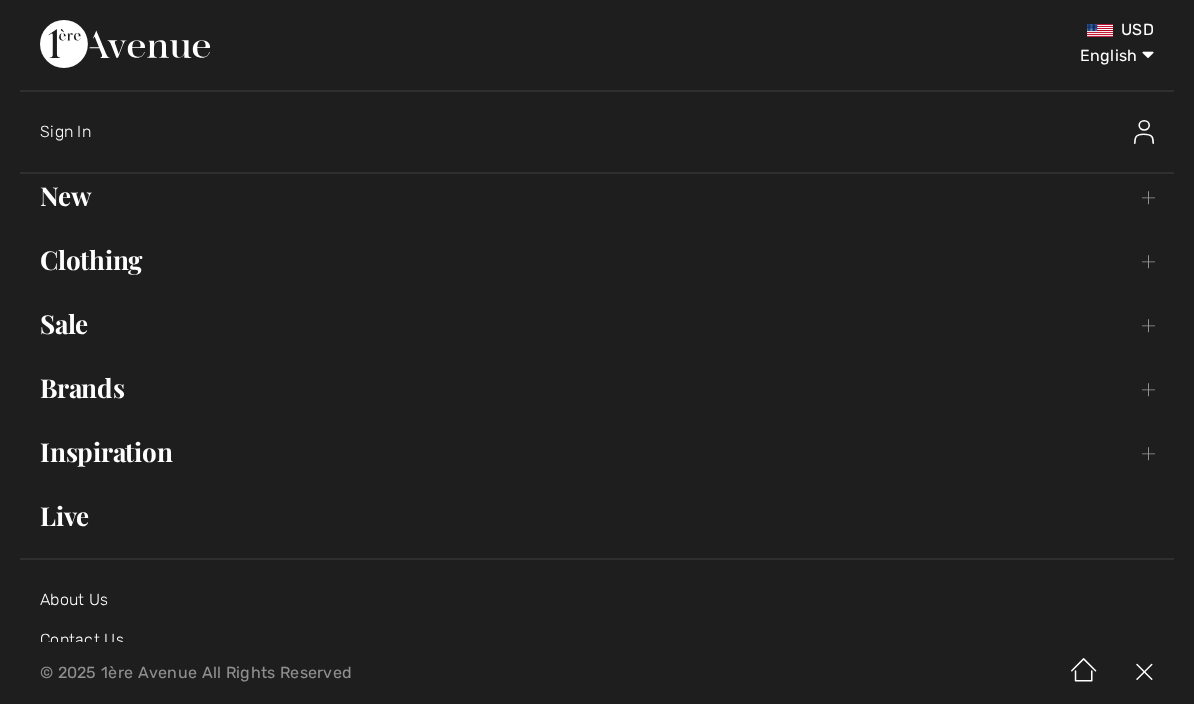 click on "Brands Open submenu" at bounding box center [597, 388] 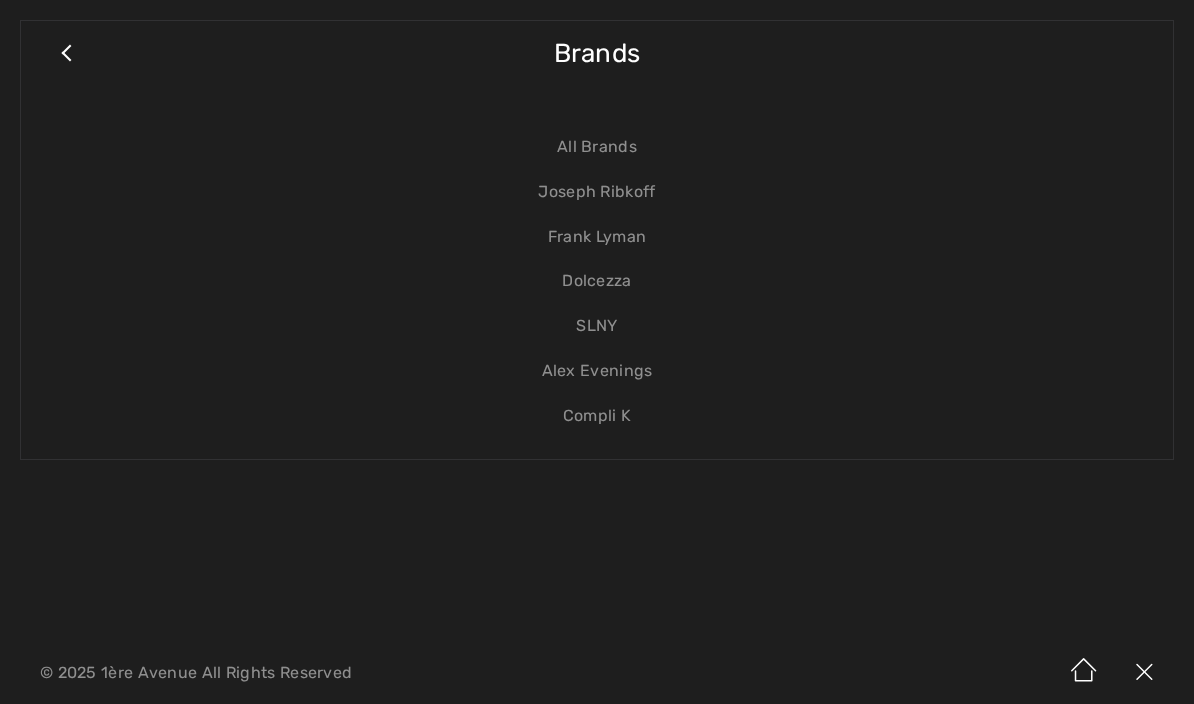click on "Dolcezza" at bounding box center [597, 281] 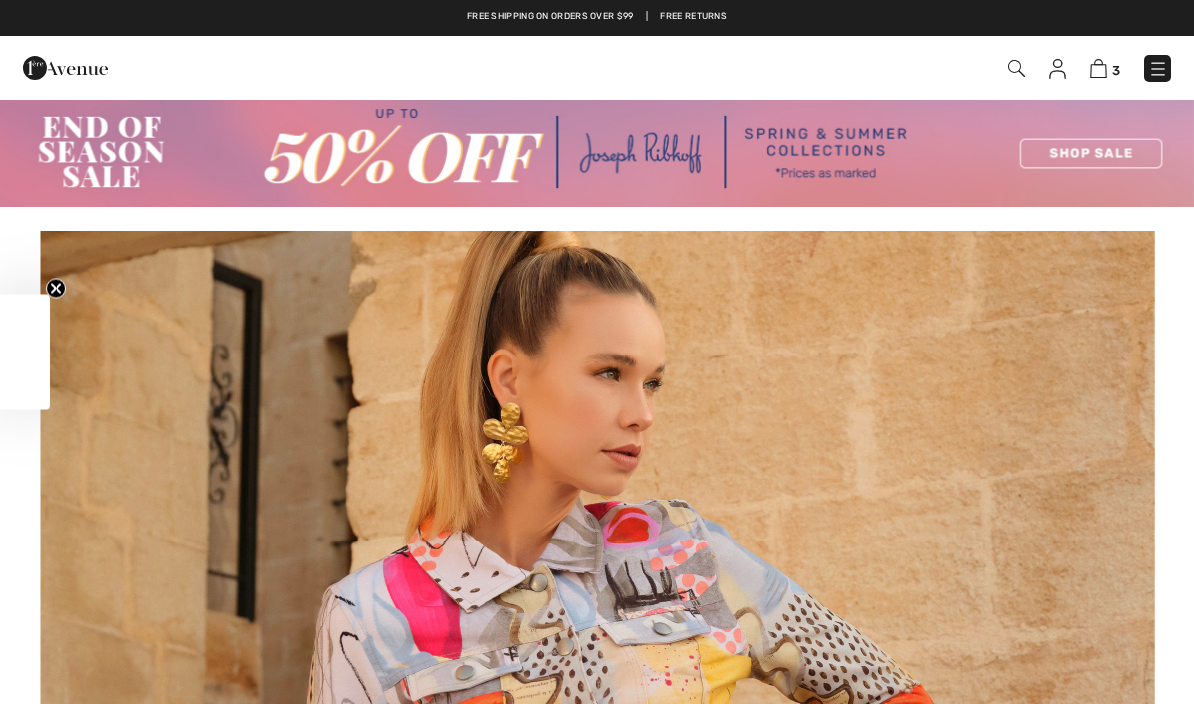scroll, scrollTop: 0, scrollLeft: 0, axis: both 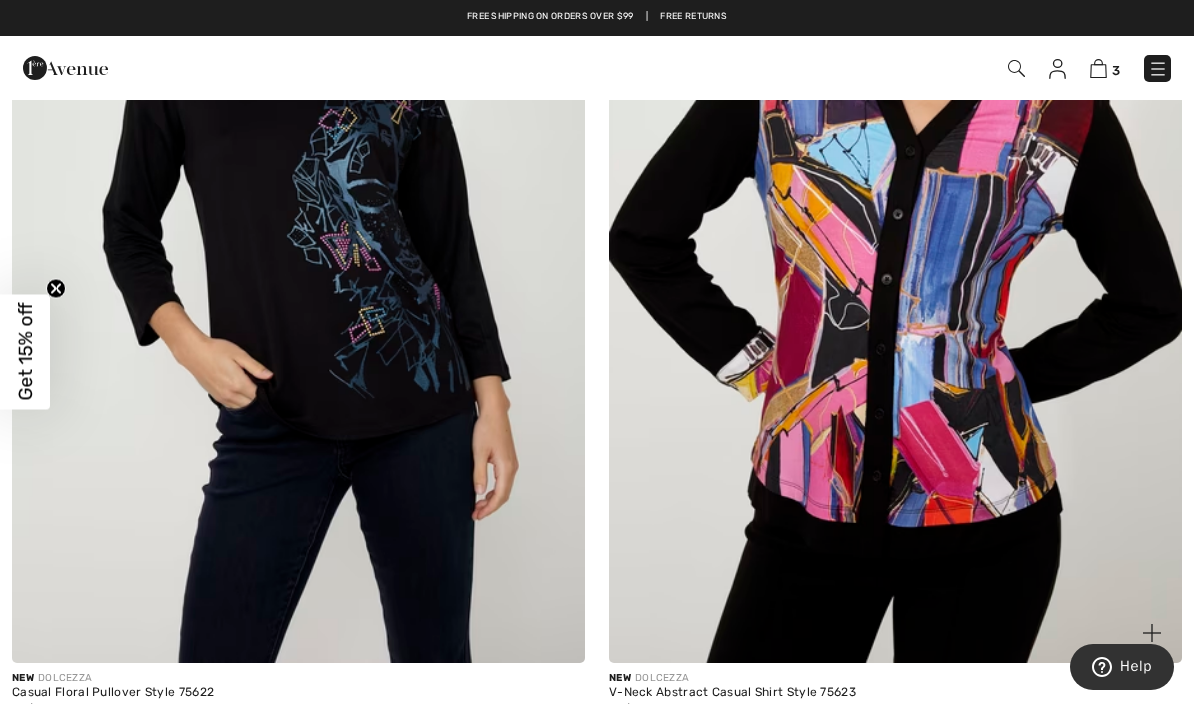 click at bounding box center (895, 233) 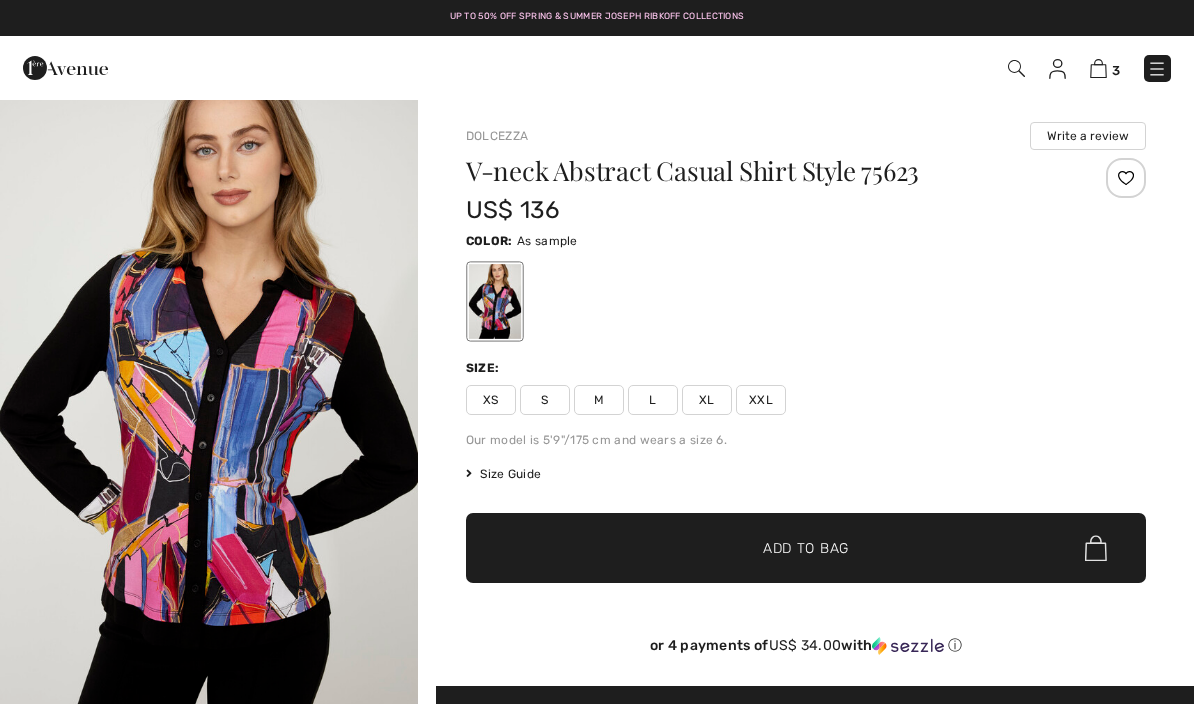 scroll, scrollTop: 0, scrollLeft: 0, axis: both 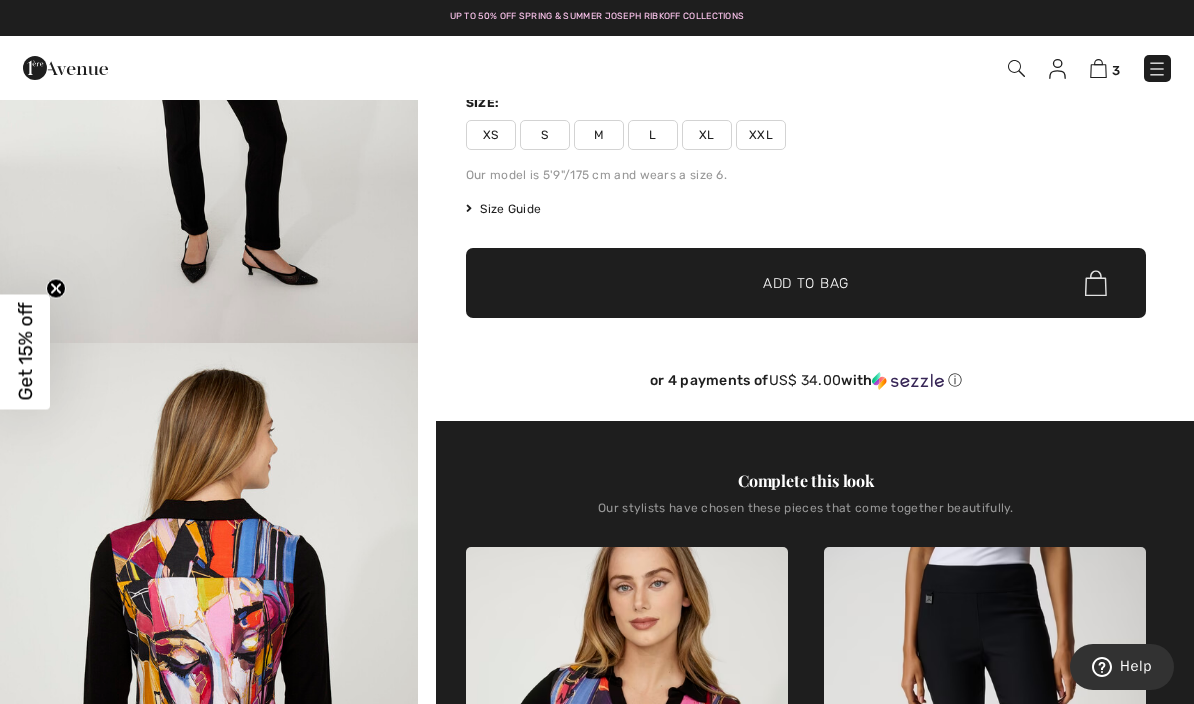 click on "Size Guide" at bounding box center (503, 209) 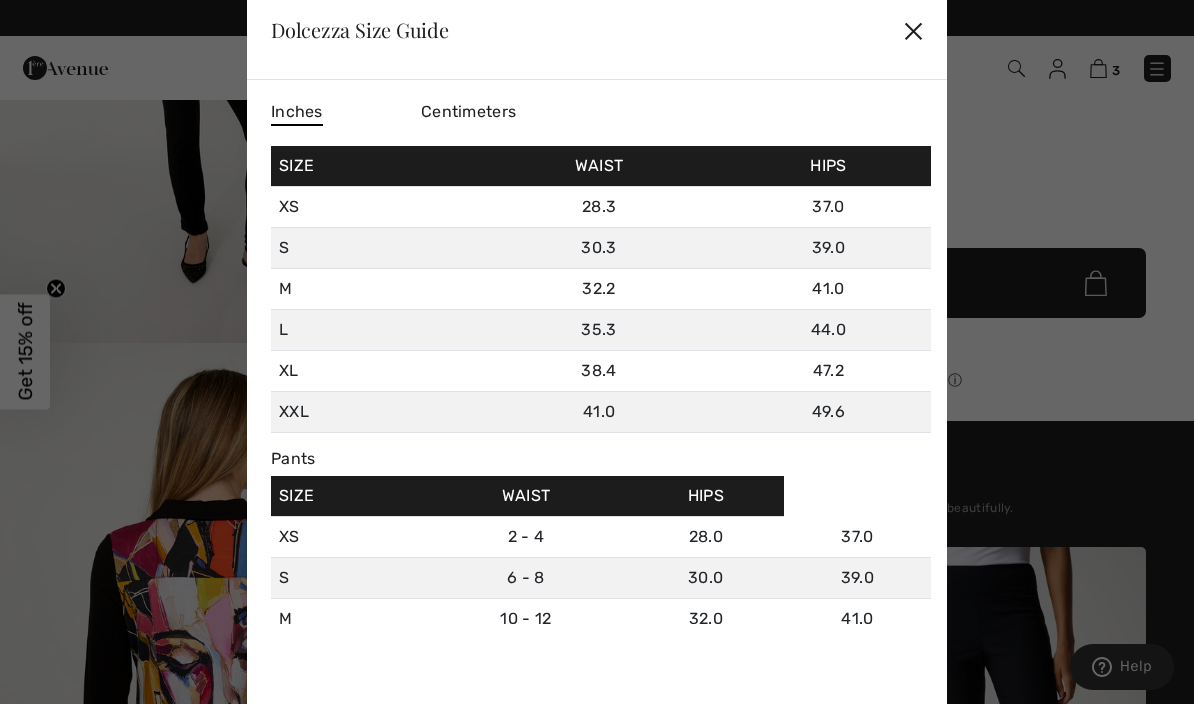 scroll, scrollTop: 0, scrollLeft: 0, axis: both 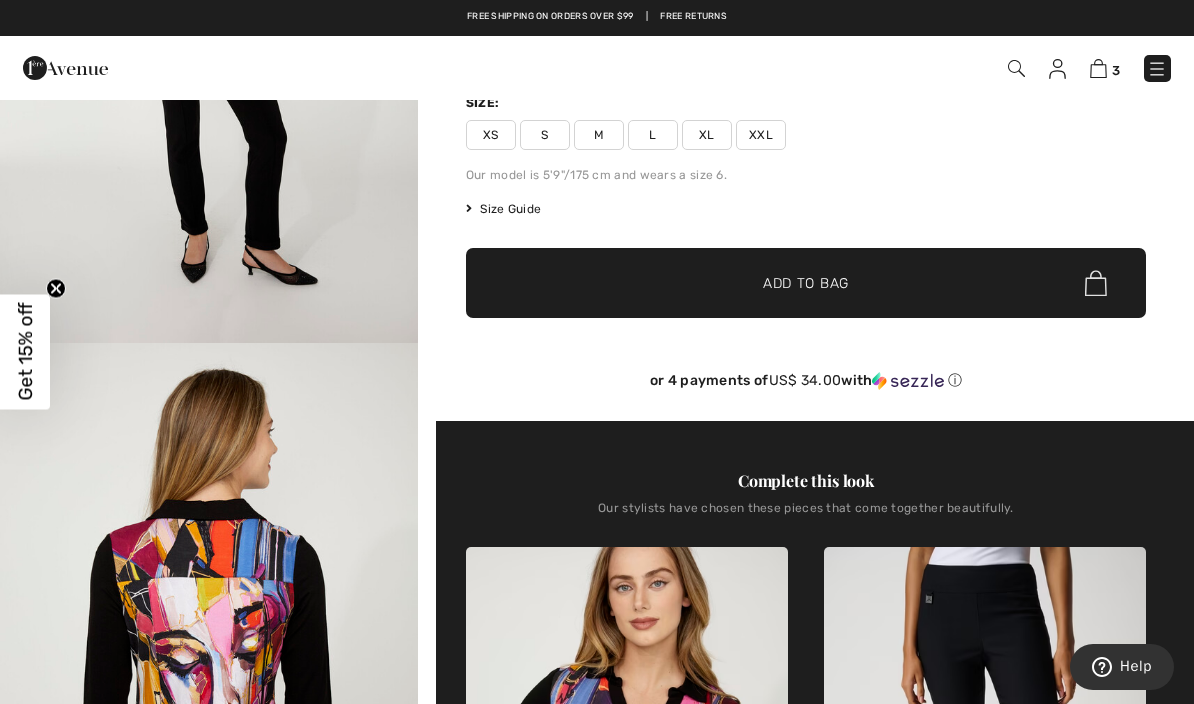 click on "Size Guide" at bounding box center [503, 209] 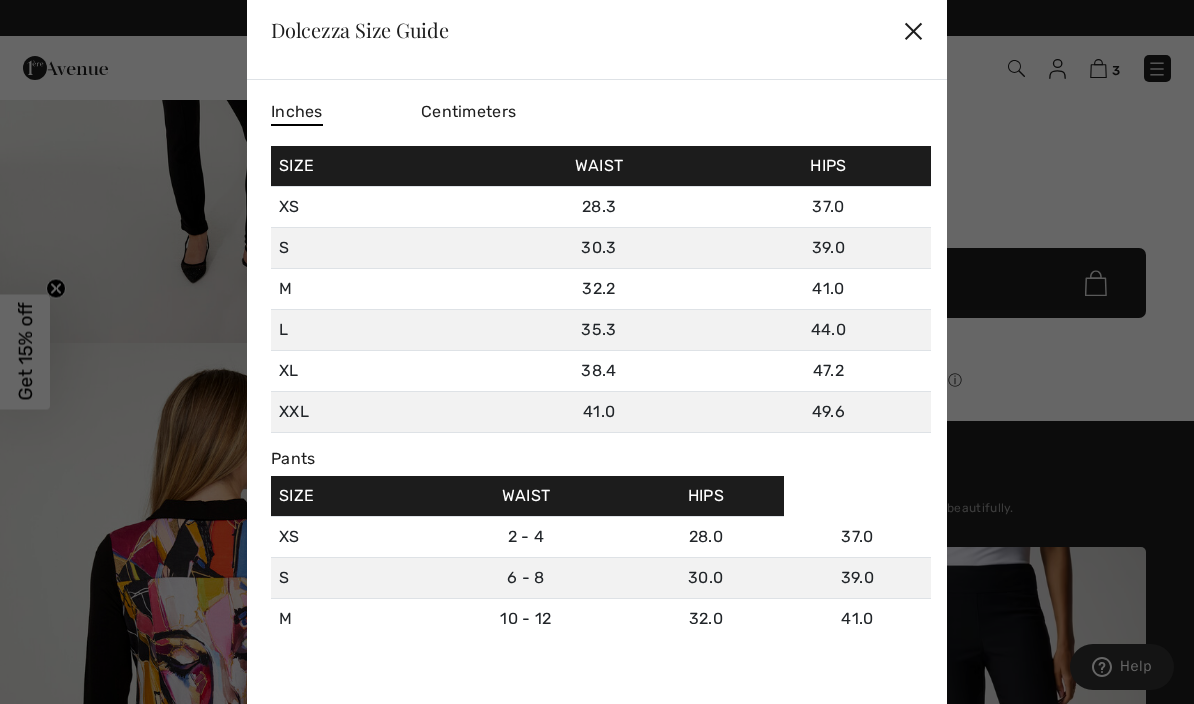 click on "✕" at bounding box center (913, 30) 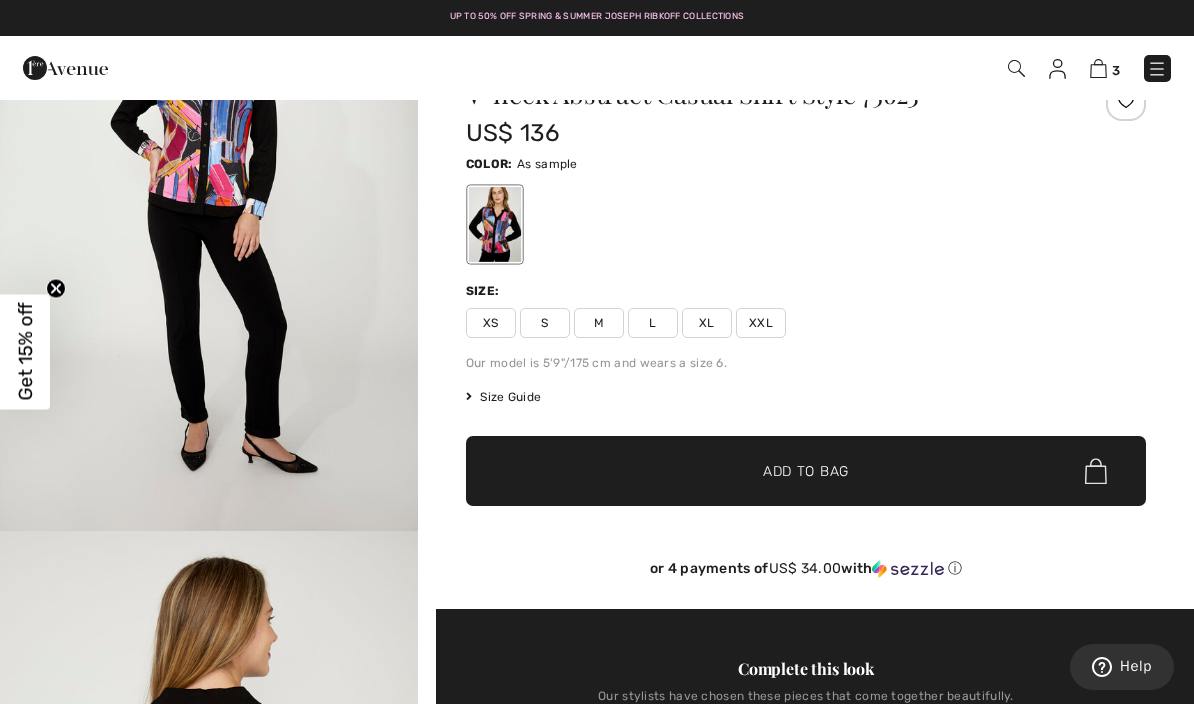scroll, scrollTop: 0, scrollLeft: 0, axis: both 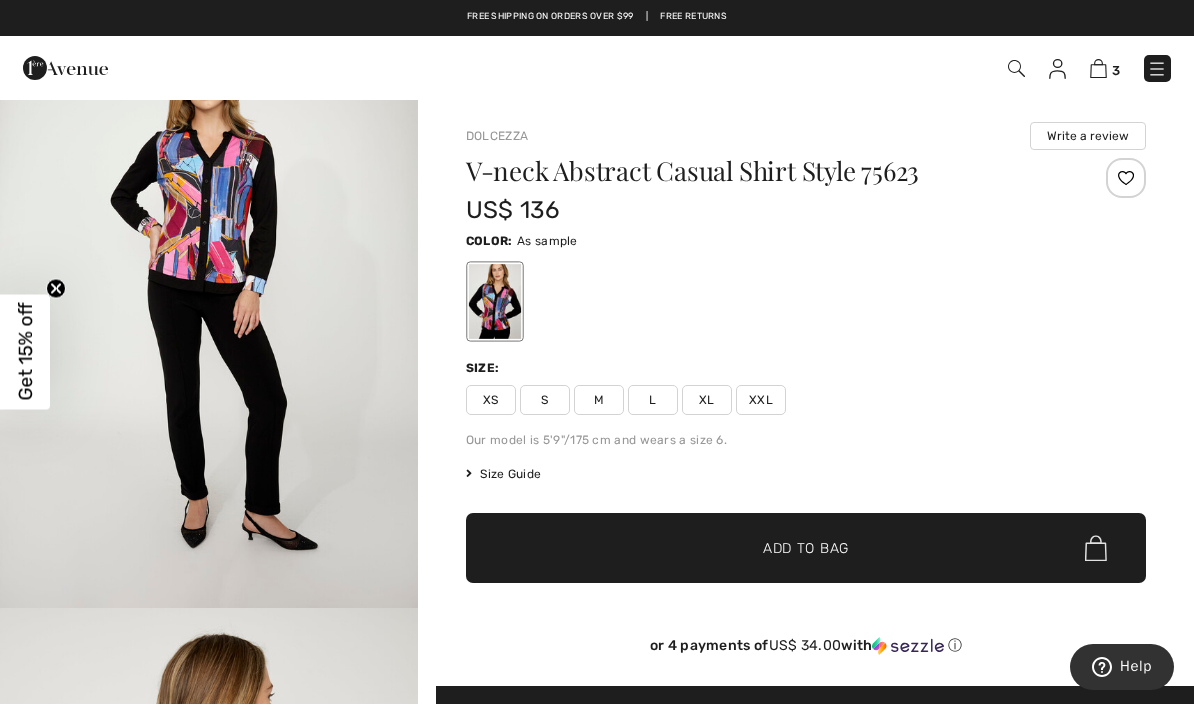 click on "XL" at bounding box center (707, 400) 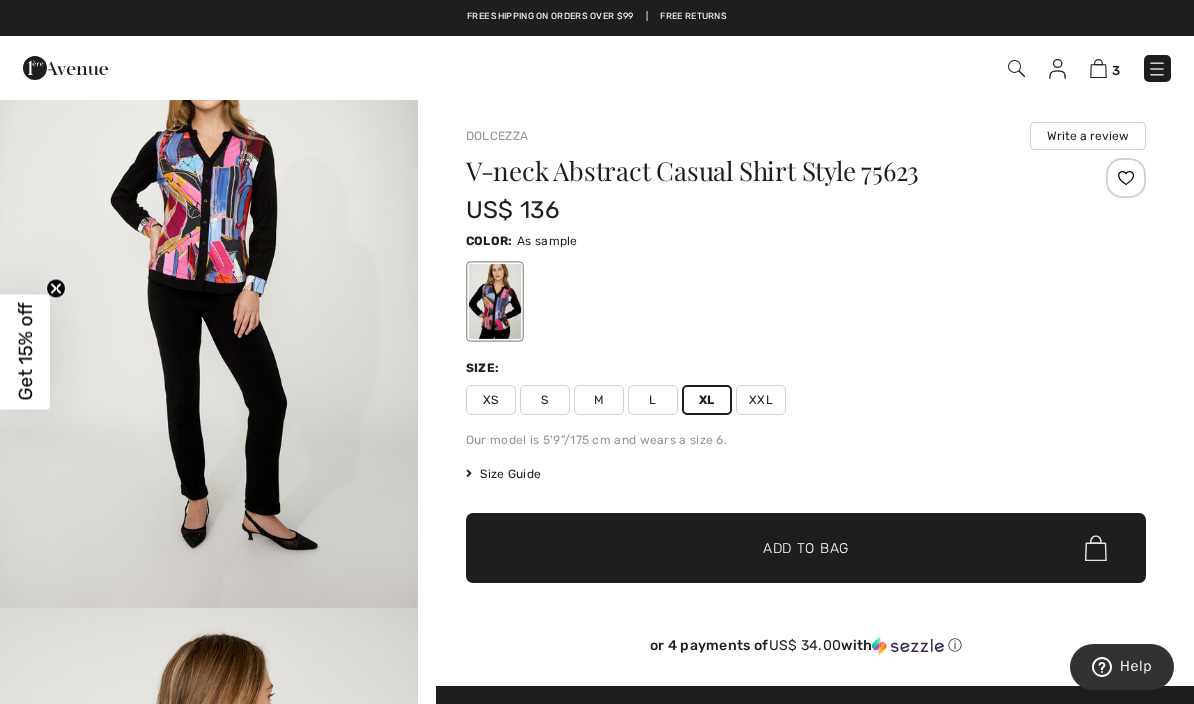 click on "Add to Bag" at bounding box center [806, 548] 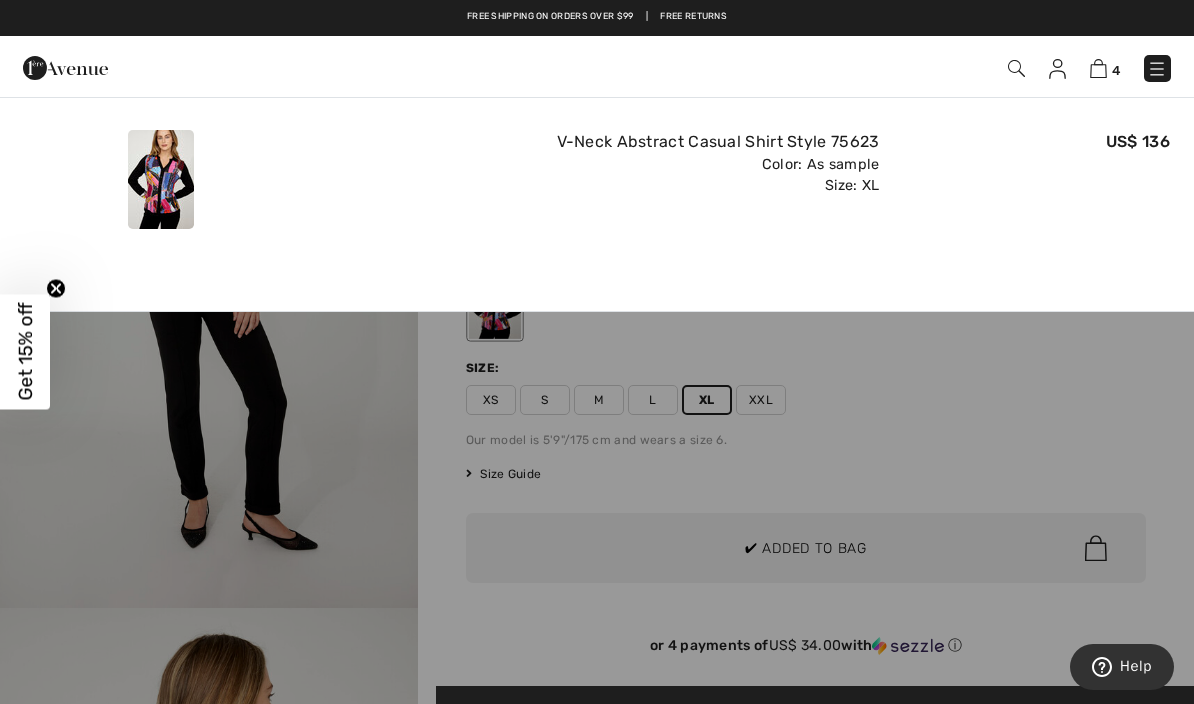 scroll, scrollTop: 0, scrollLeft: 0, axis: both 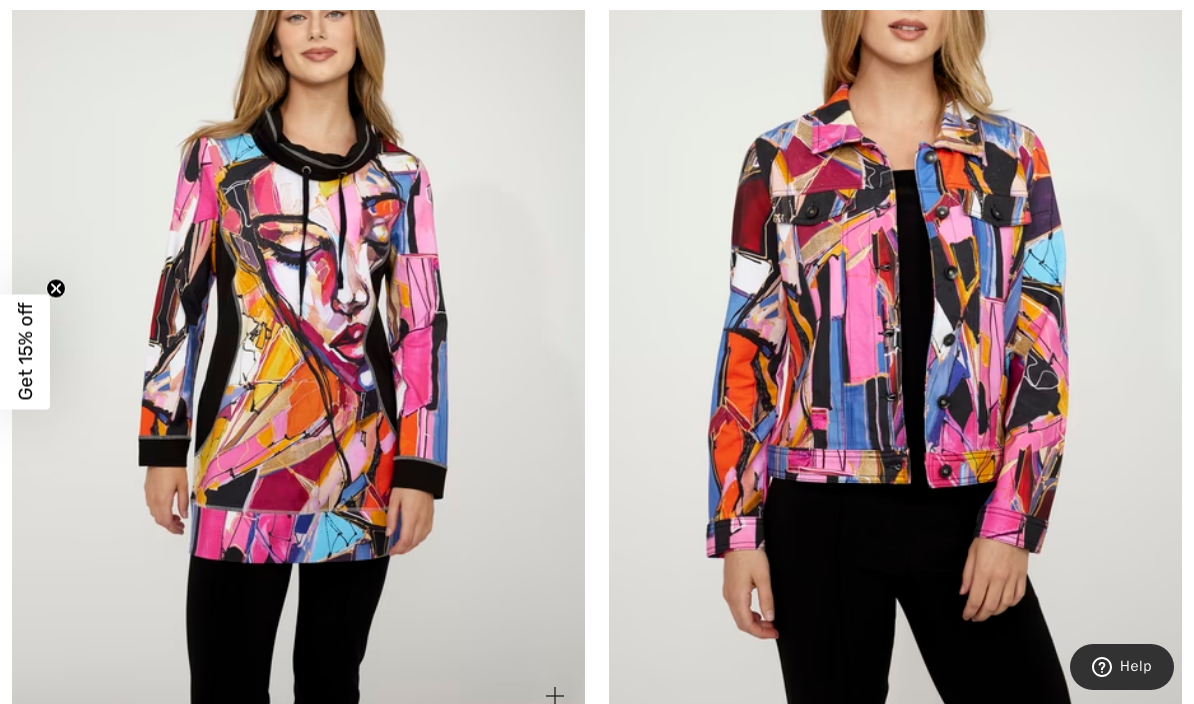 click at bounding box center (298, 297) 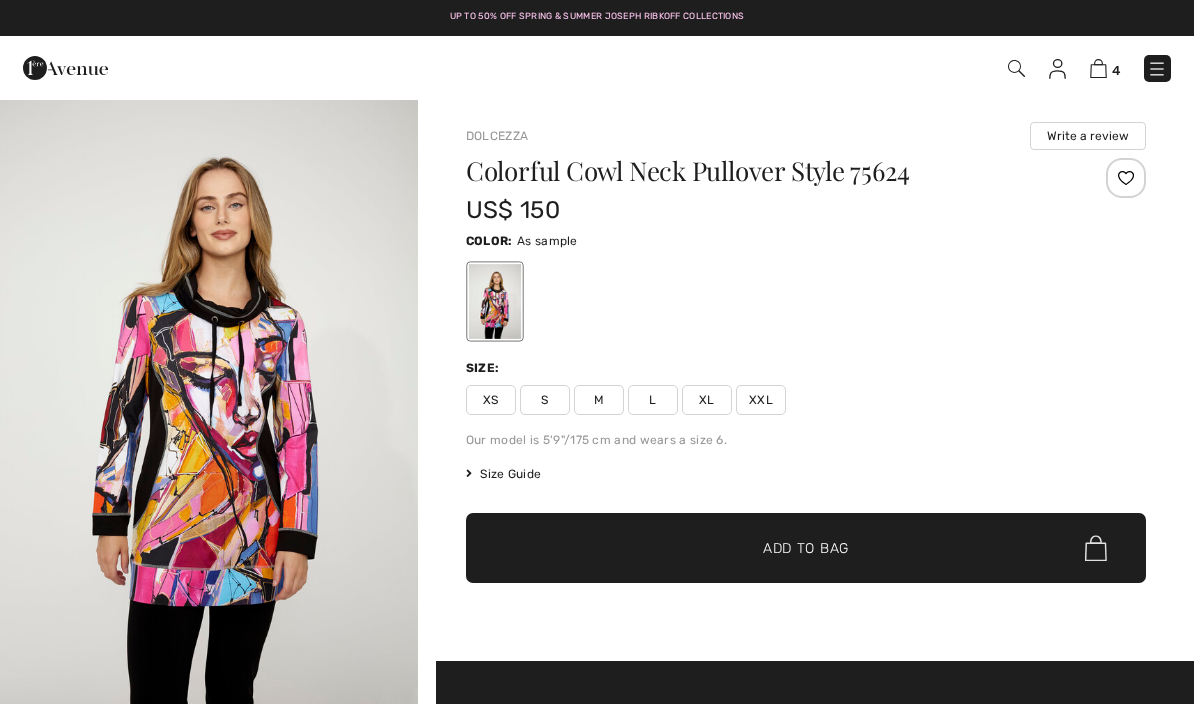 scroll, scrollTop: 0, scrollLeft: 0, axis: both 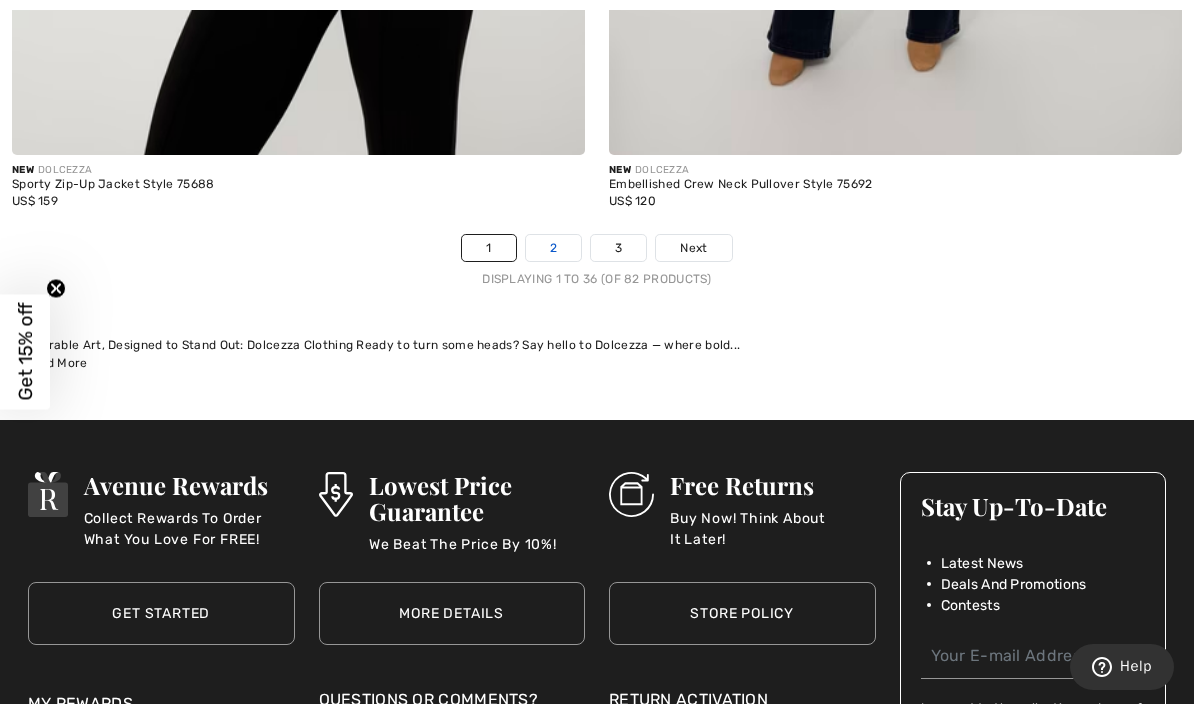 click on "2" at bounding box center [553, 248] 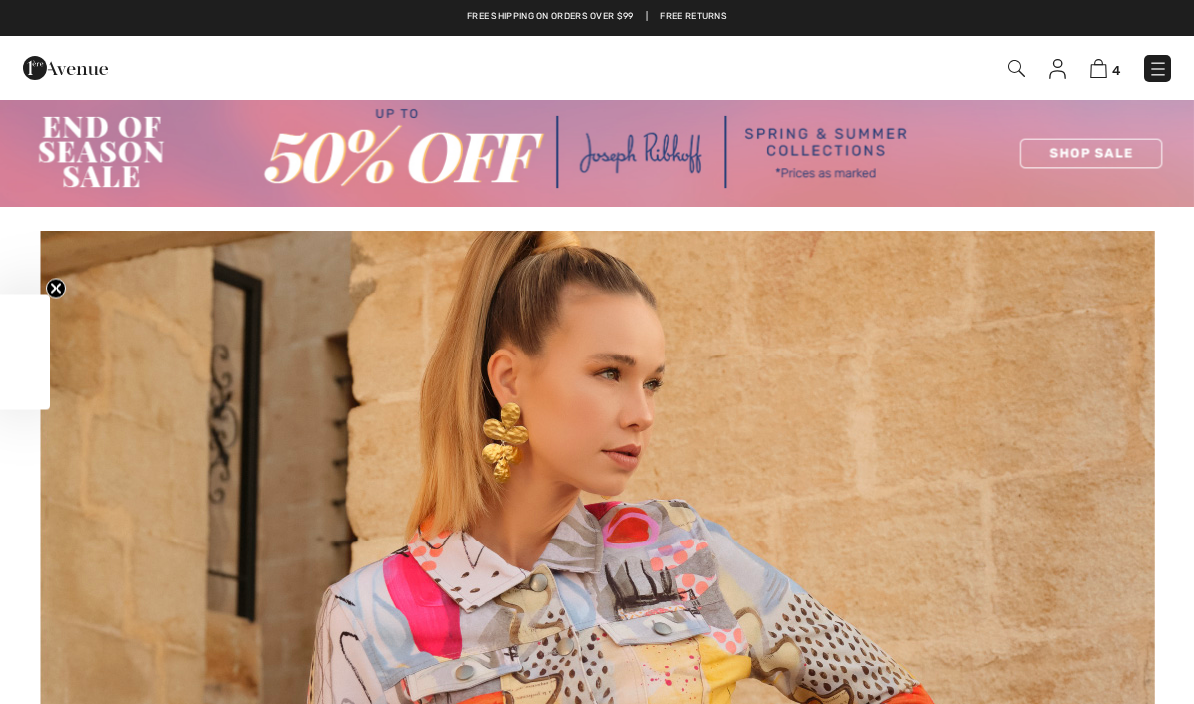 scroll, scrollTop: 0, scrollLeft: 0, axis: both 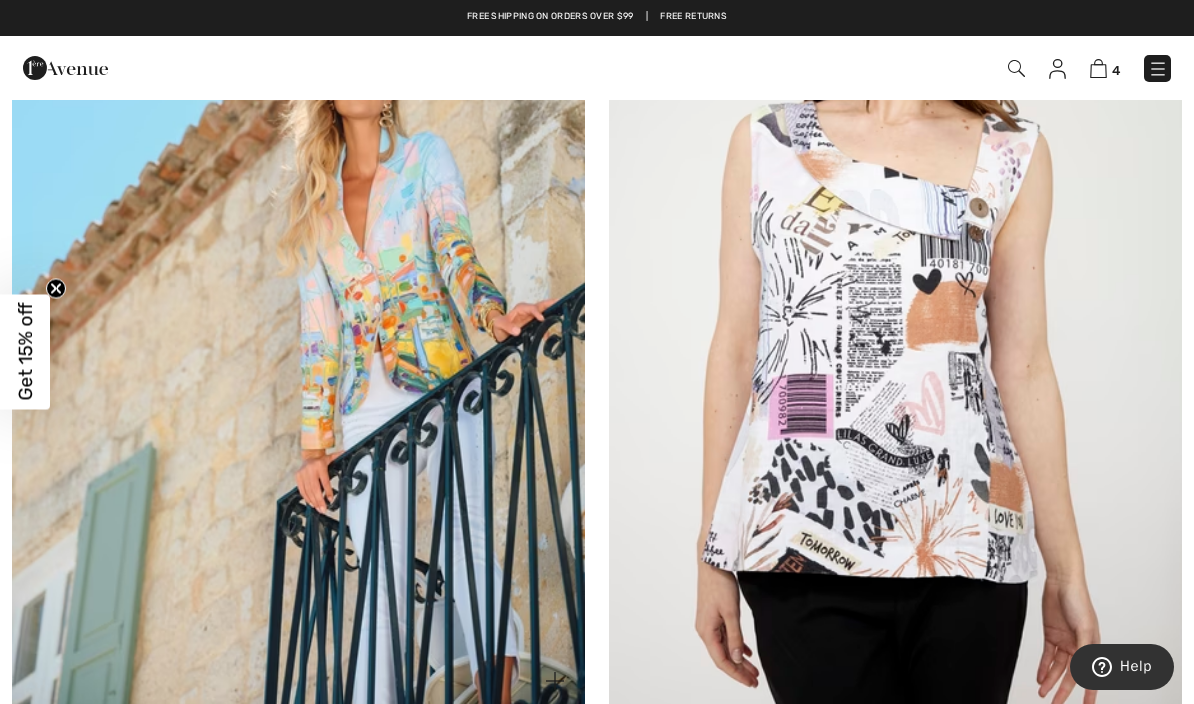 click at bounding box center [298, 282] 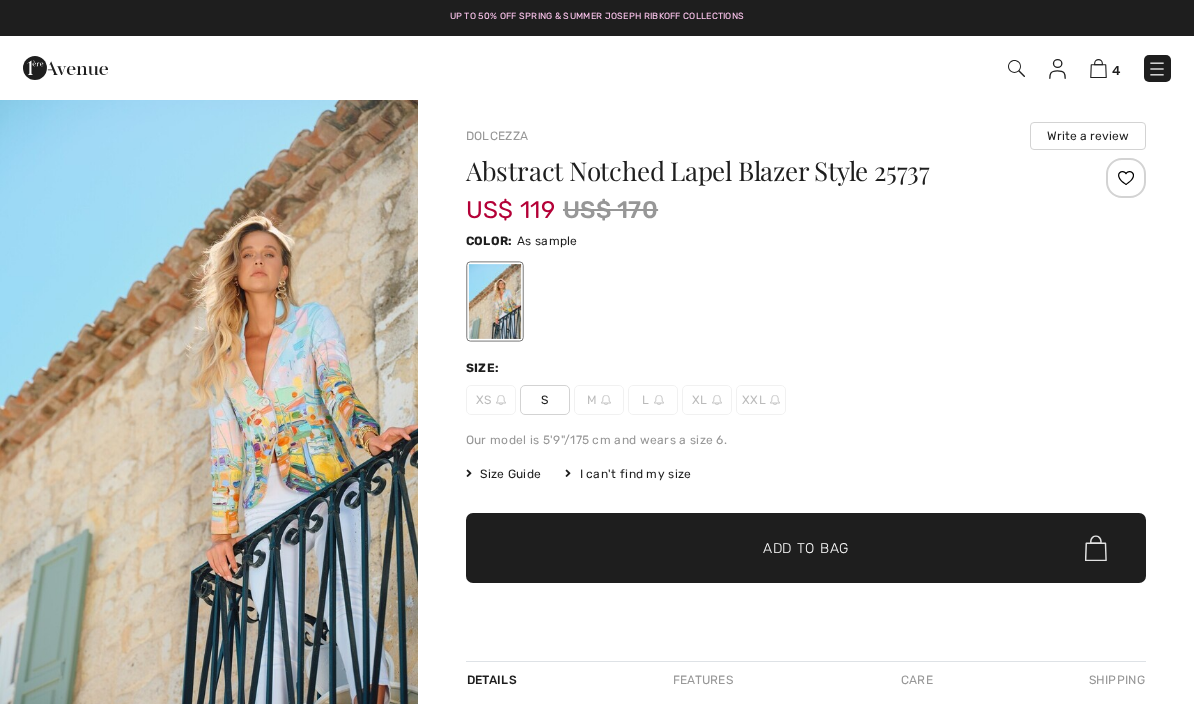 scroll, scrollTop: 0, scrollLeft: 0, axis: both 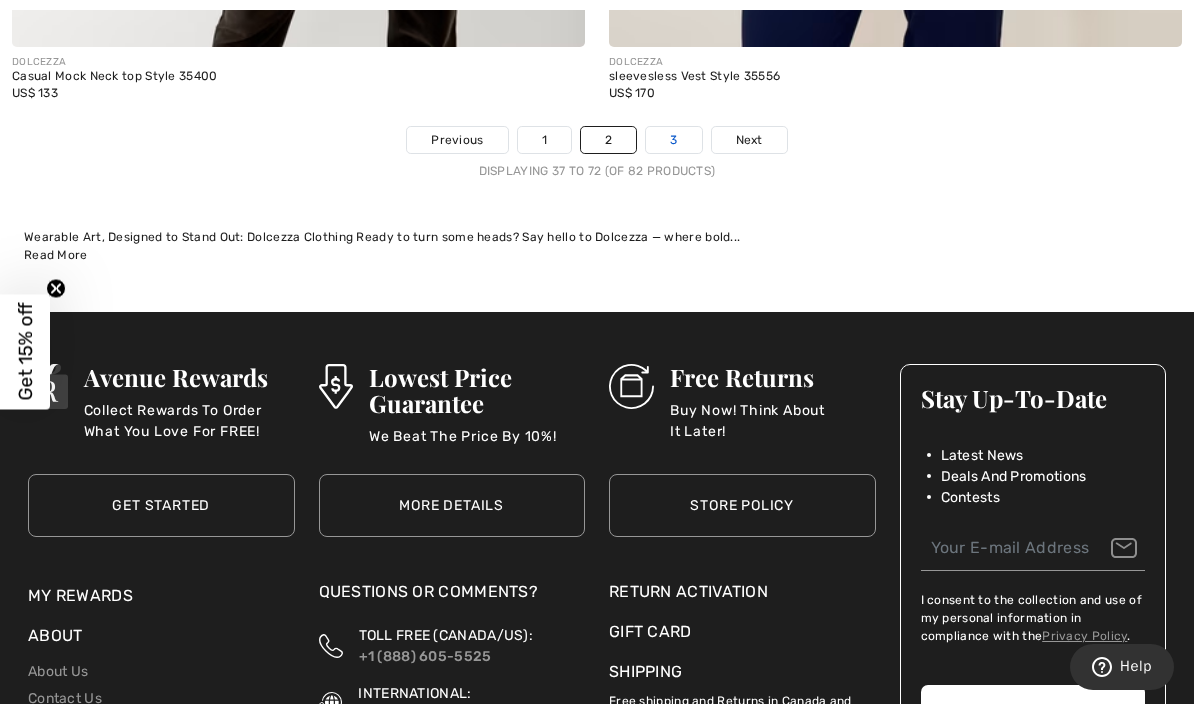 click on "3" at bounding box center [673, 140] 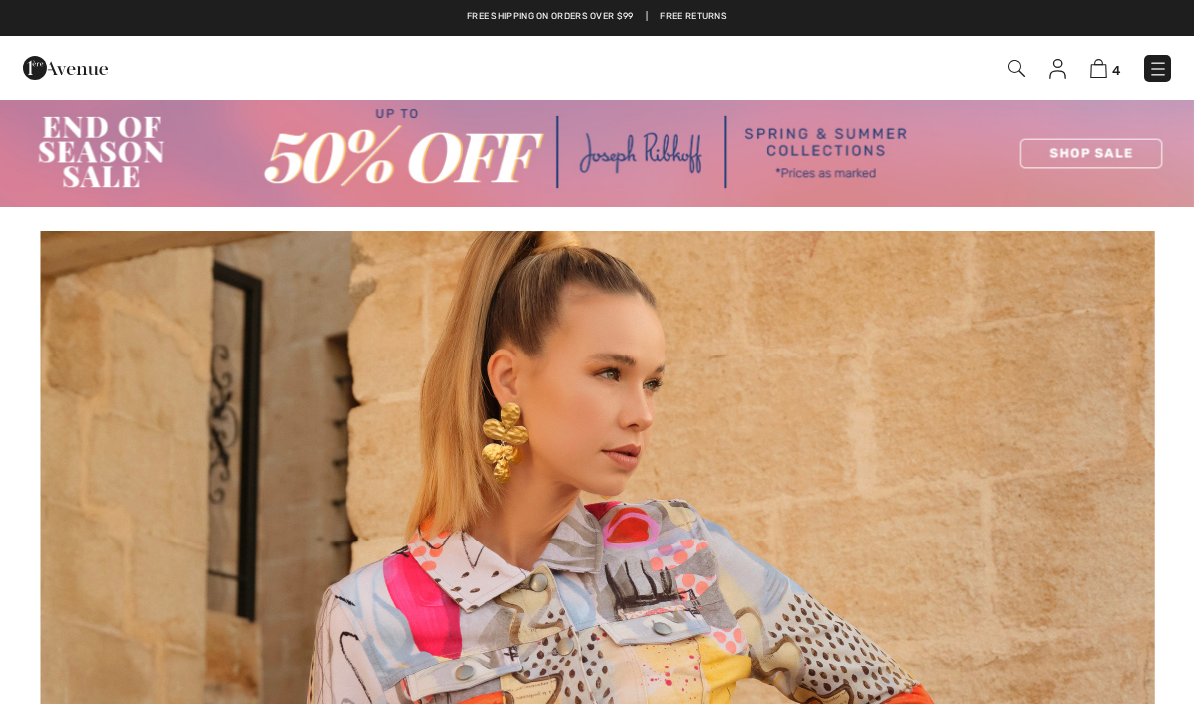 scroll, scrollTop: 0, scrollLeft: 0, axis: both 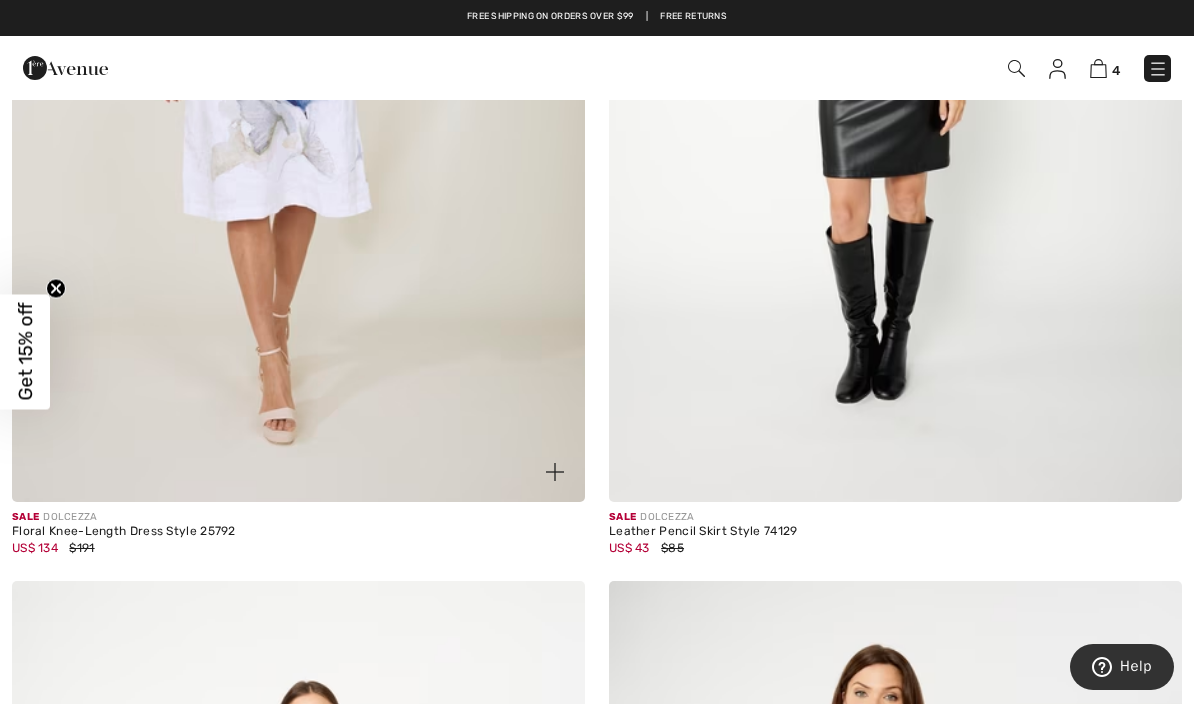 click at bounding box center [298, 73] 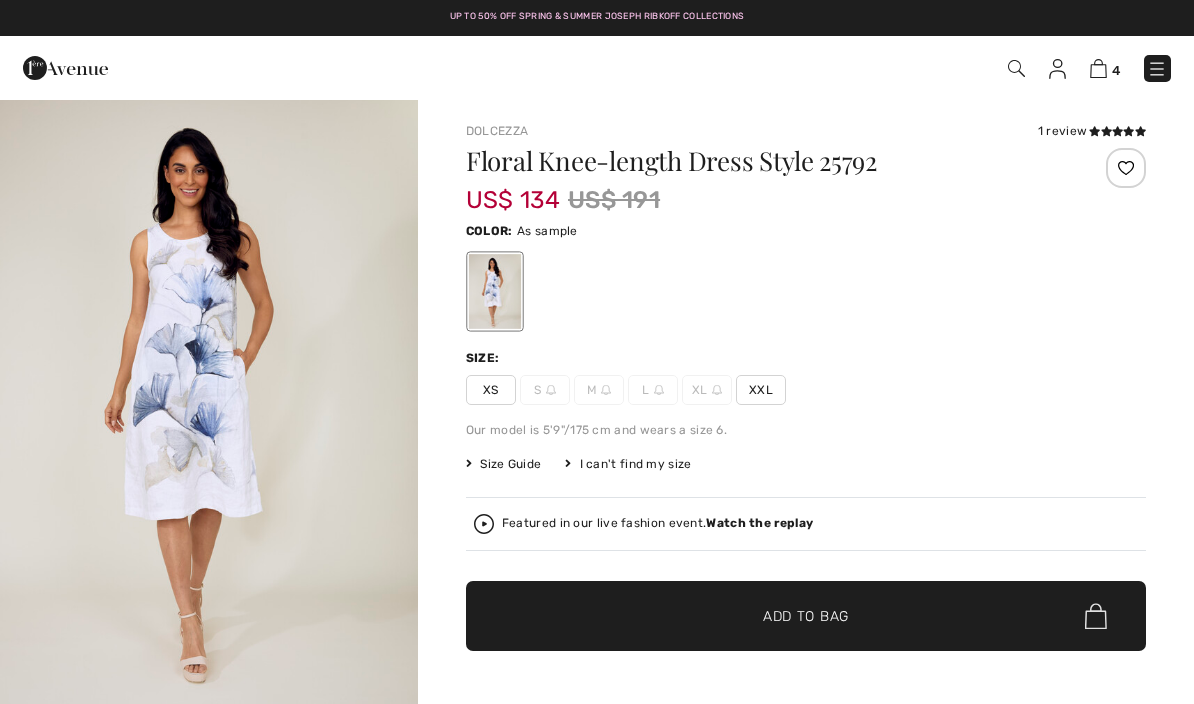 scroll, scrollTop: 0, scrollLeft: 0, axis: both 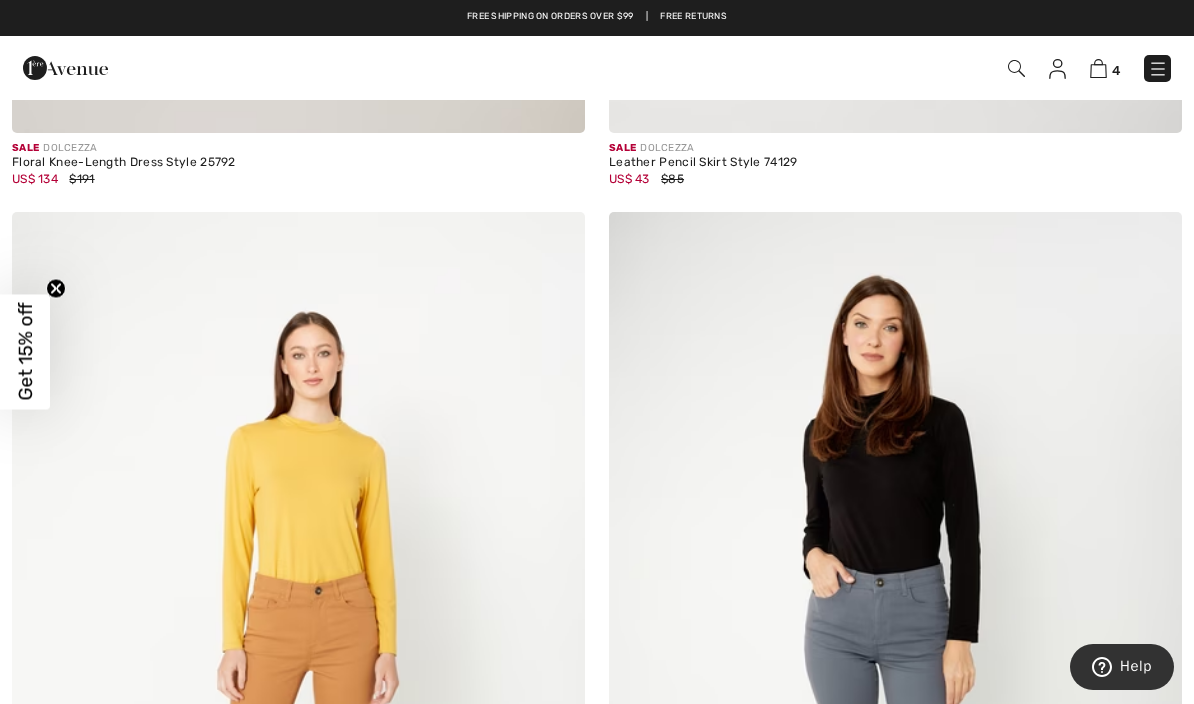 click at bounding box center [1158, 69] 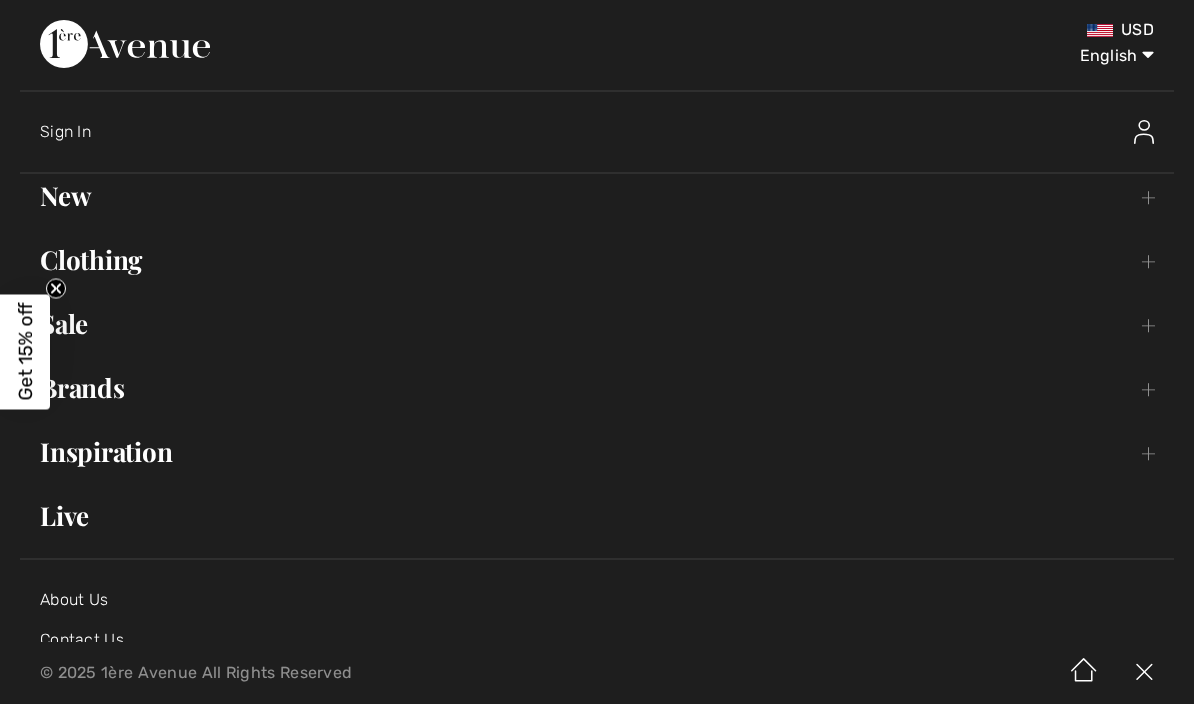 click on "Brands Open submenu" at bounding box center (597, 388) 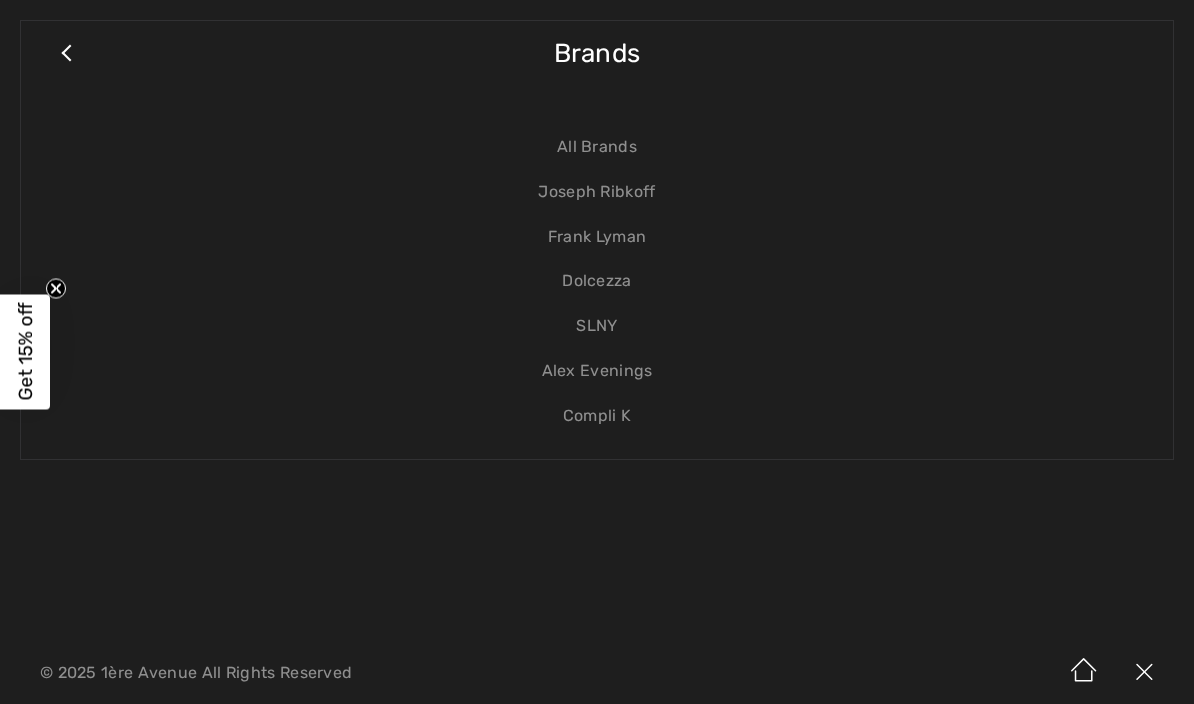 click on "Compli K" at bounding box center (597, 416) 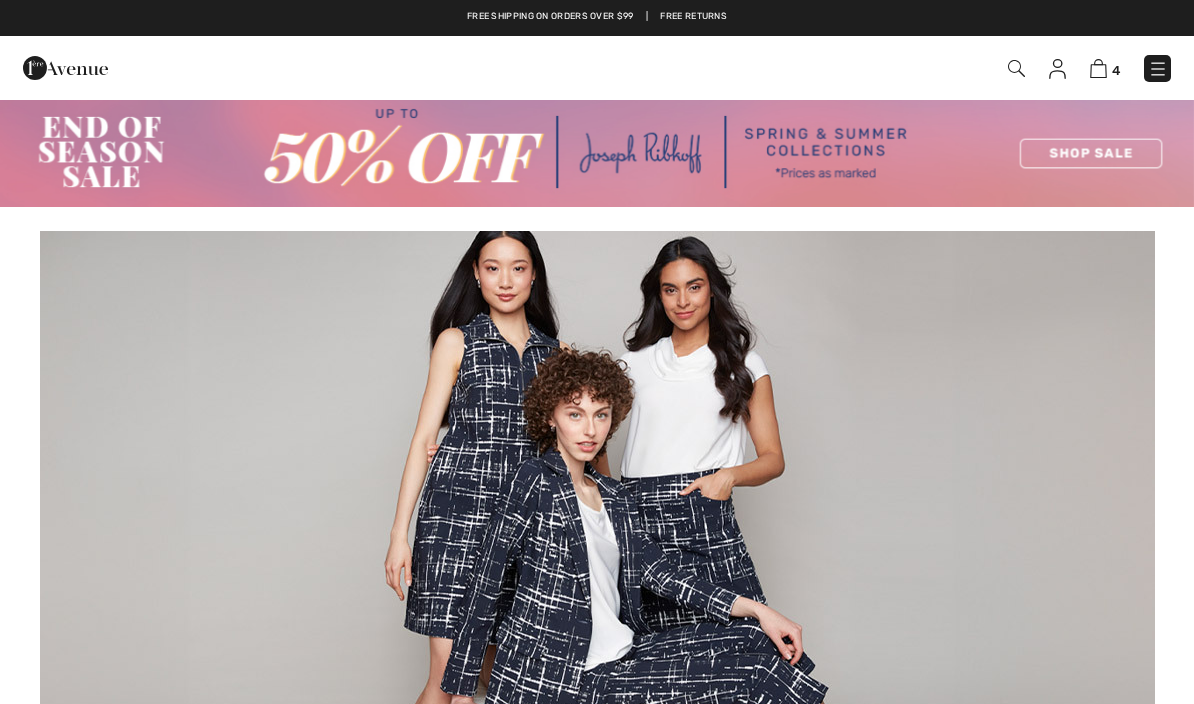 scroll, scrollTop: 0, scrollLeft: 0, axis: both 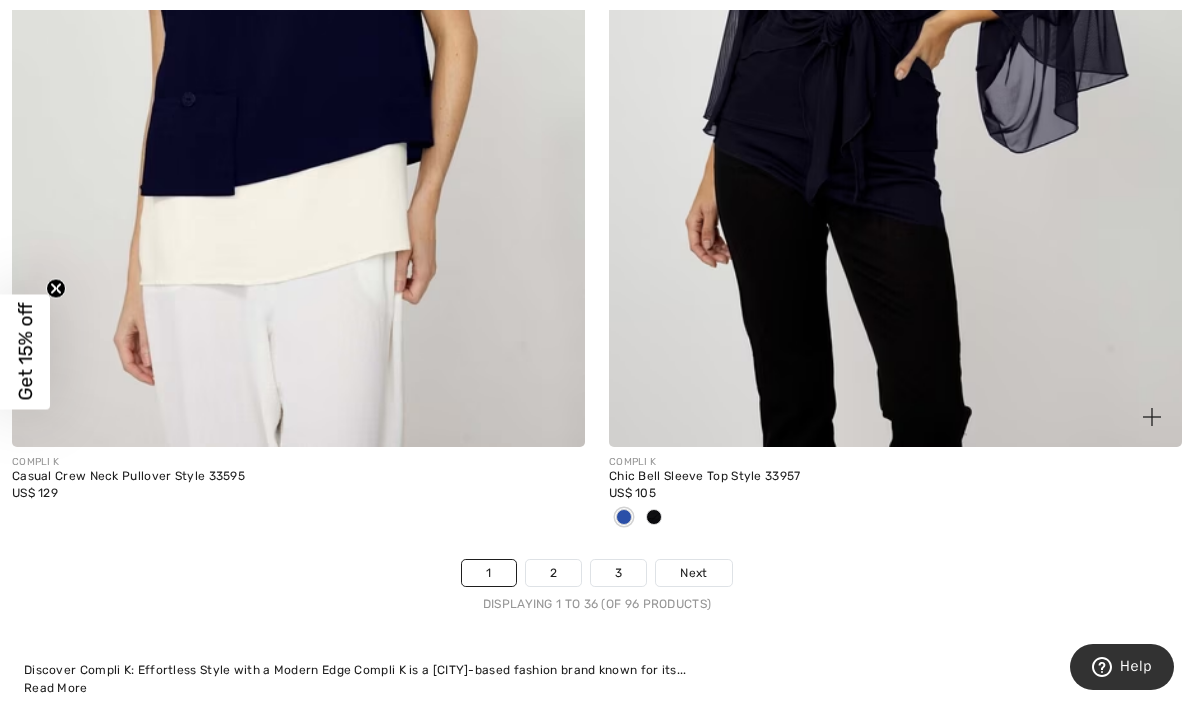 click at bounding box center [895, 18] 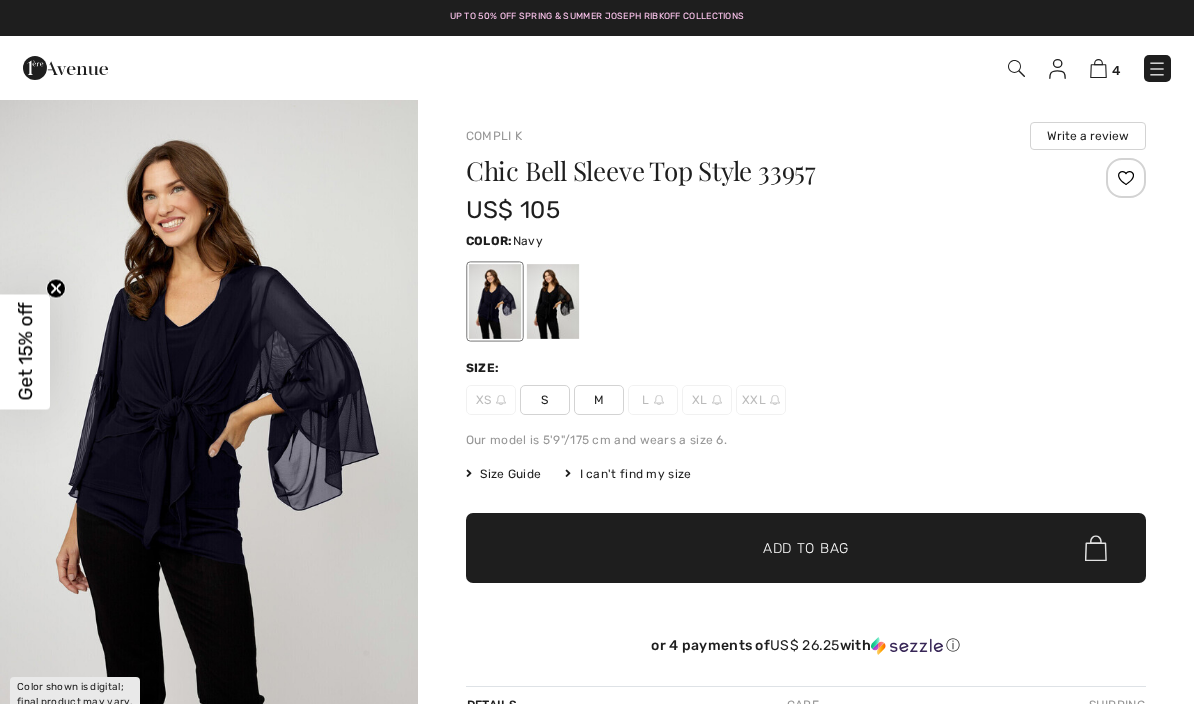 scroll, scrollTop: 0, scrollLeft: 0, axis: both 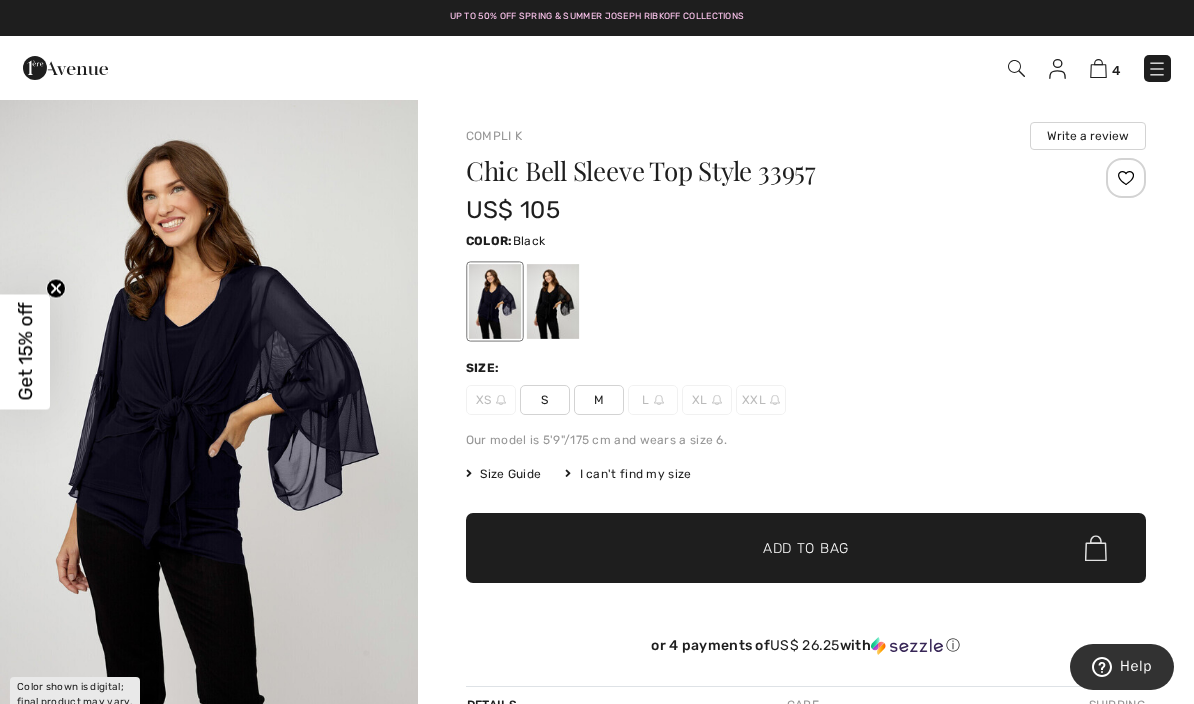 click at bounding box center (553, 301) 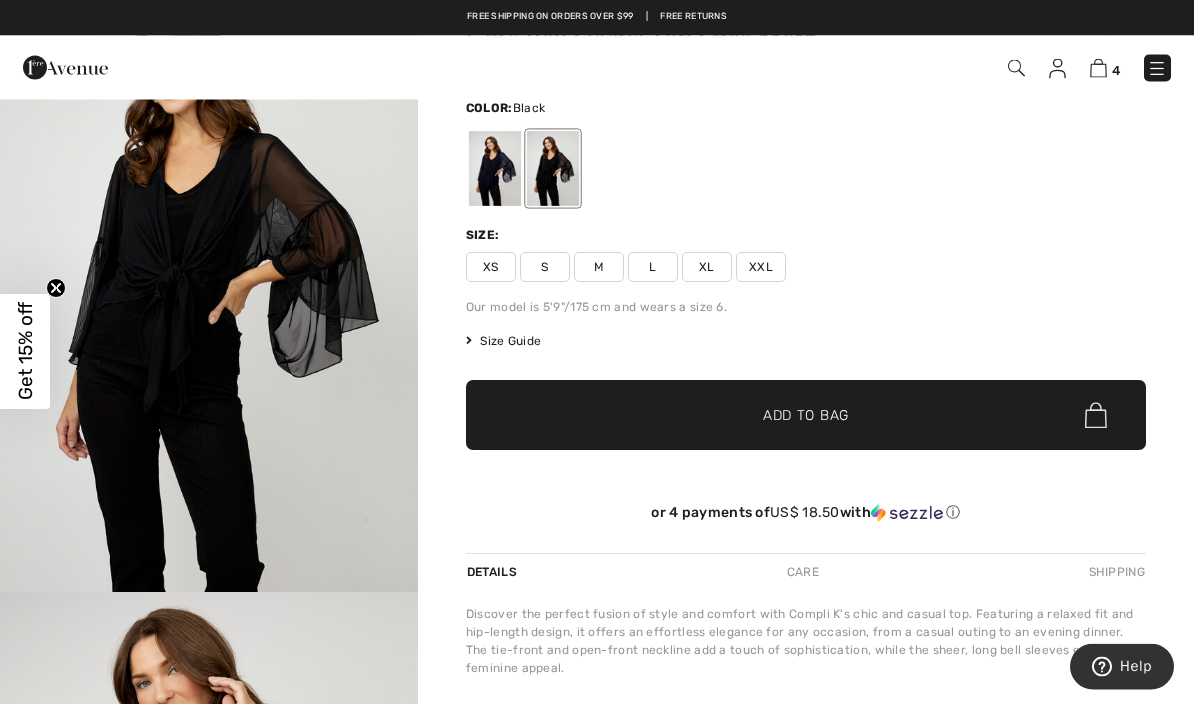 scroll, scrollTop: 15, scrollLeft: 0, axis: vertical 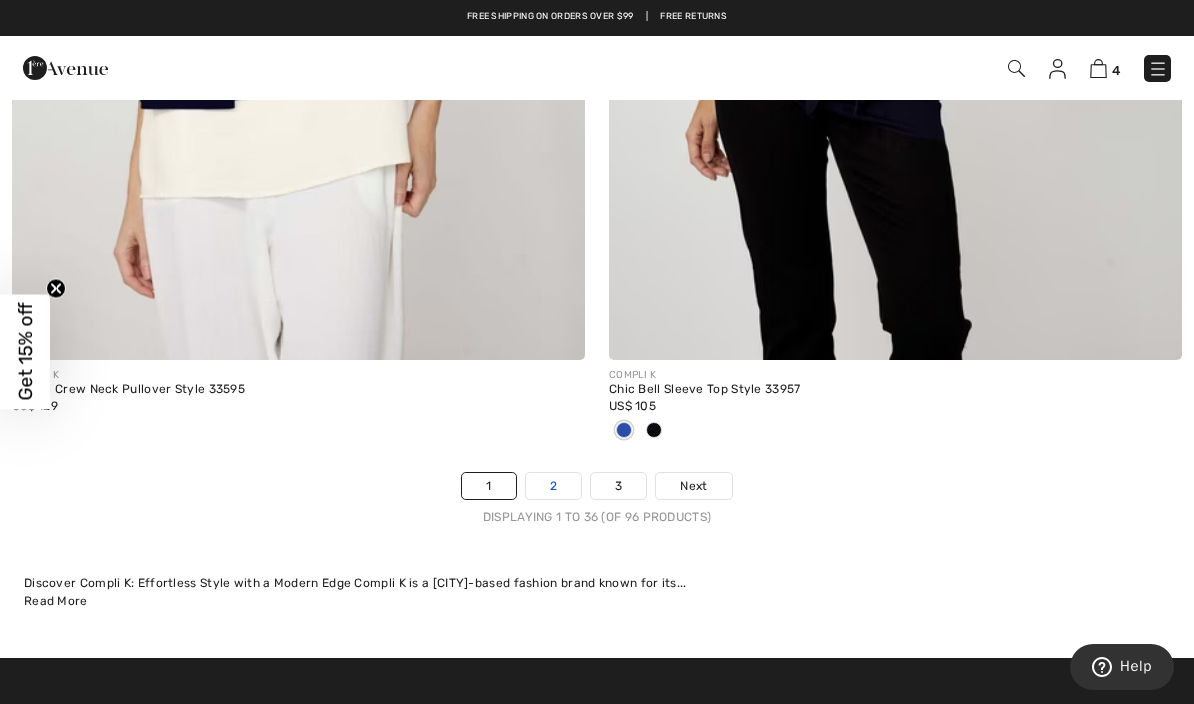 click on "2" at bounding box center (553, 486) 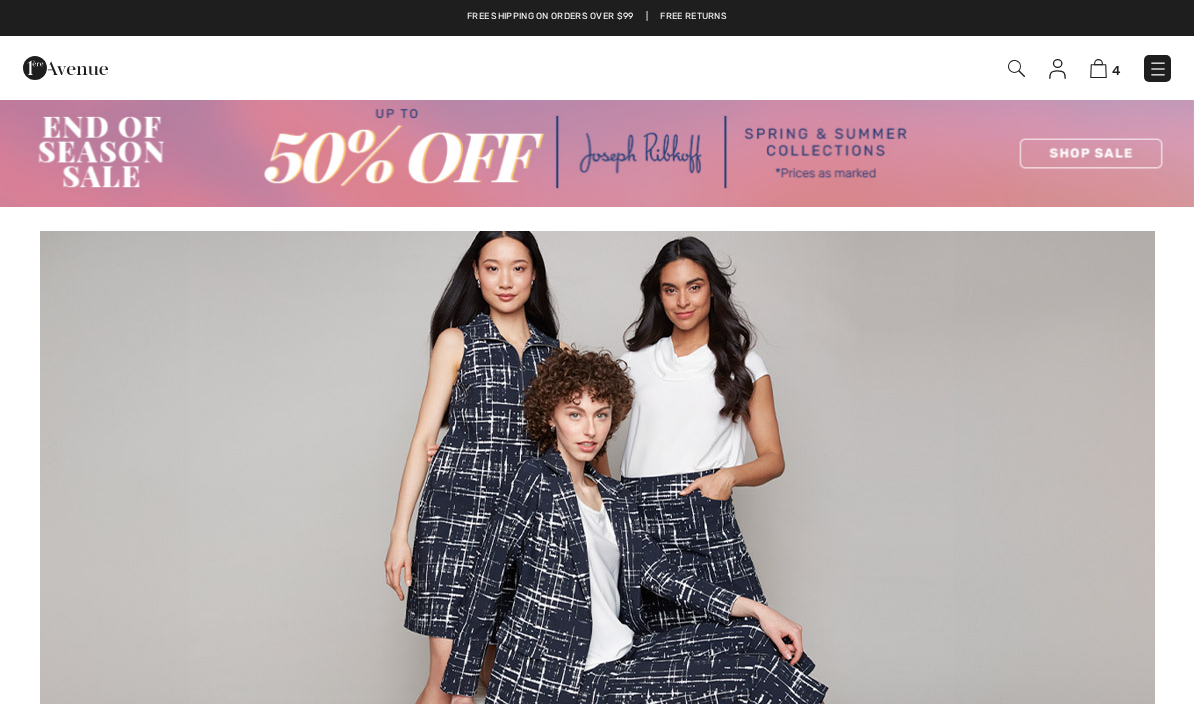 scroll, scrollTop: 0, scrollLeft: 0, axis: both 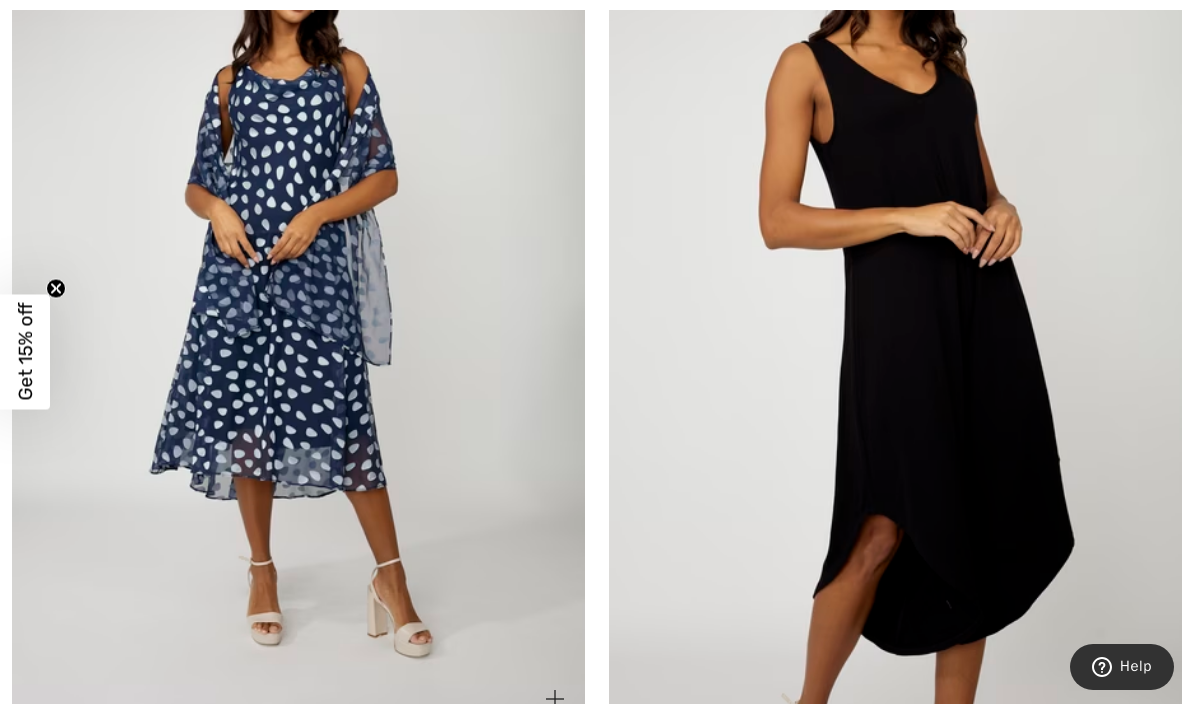 click at bounding box center [298, 300] 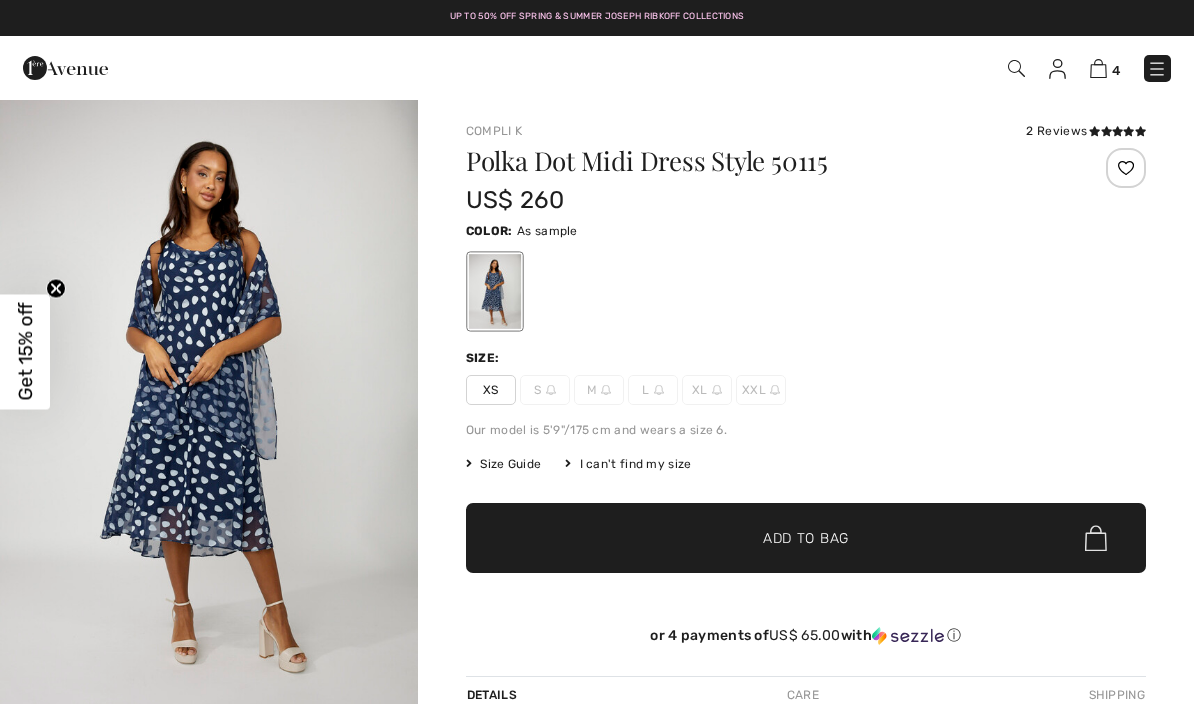 scroll, scrollTop: 0, scrollLeft: 0, axis: both 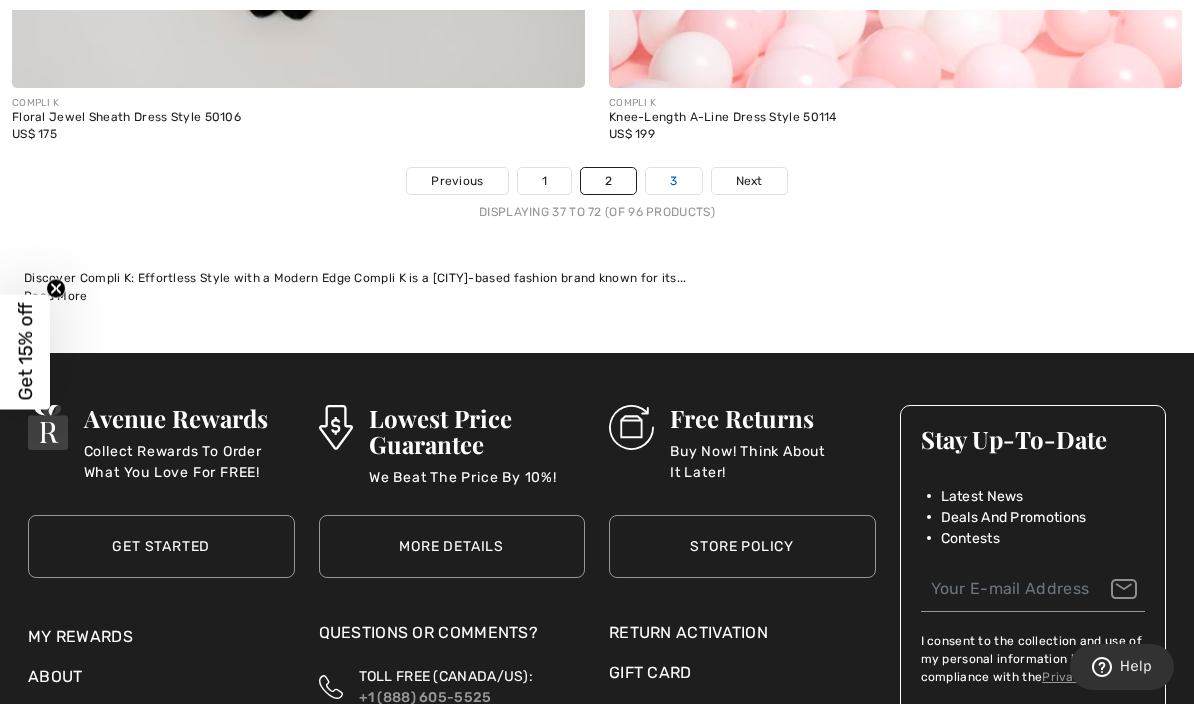 click on "3" at bounding box center (673, 181) 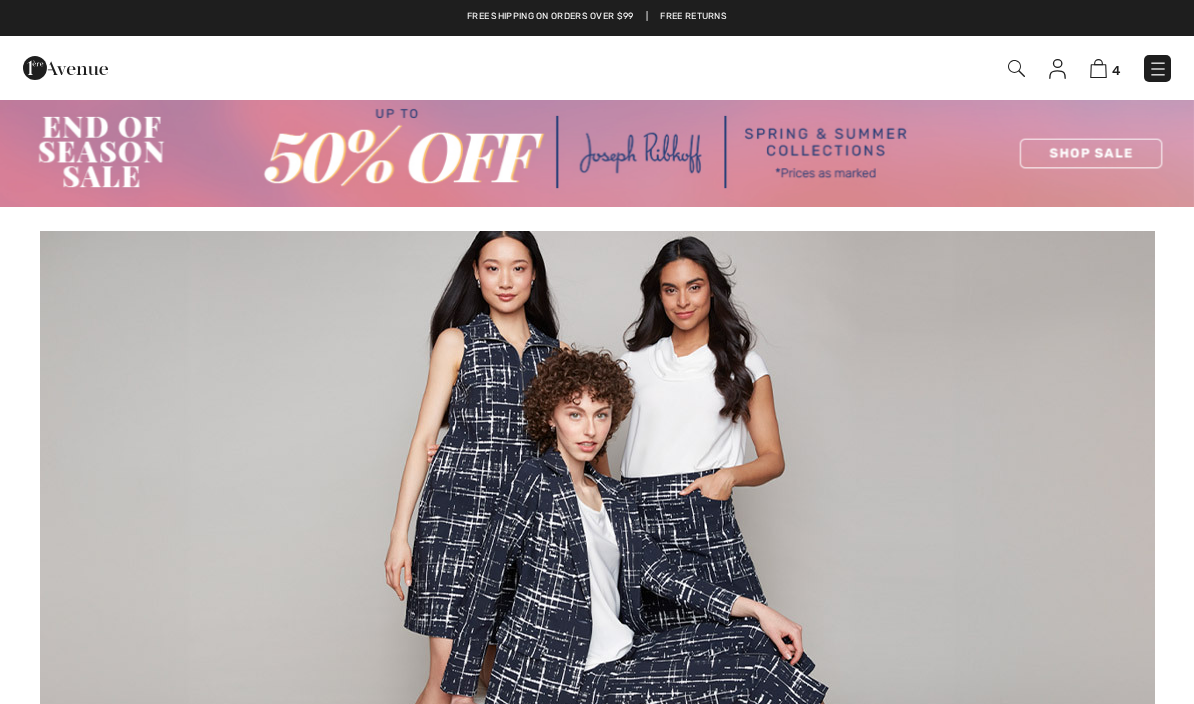 scroll, scrollTop: 0, scrollLeft: 0, axis: both 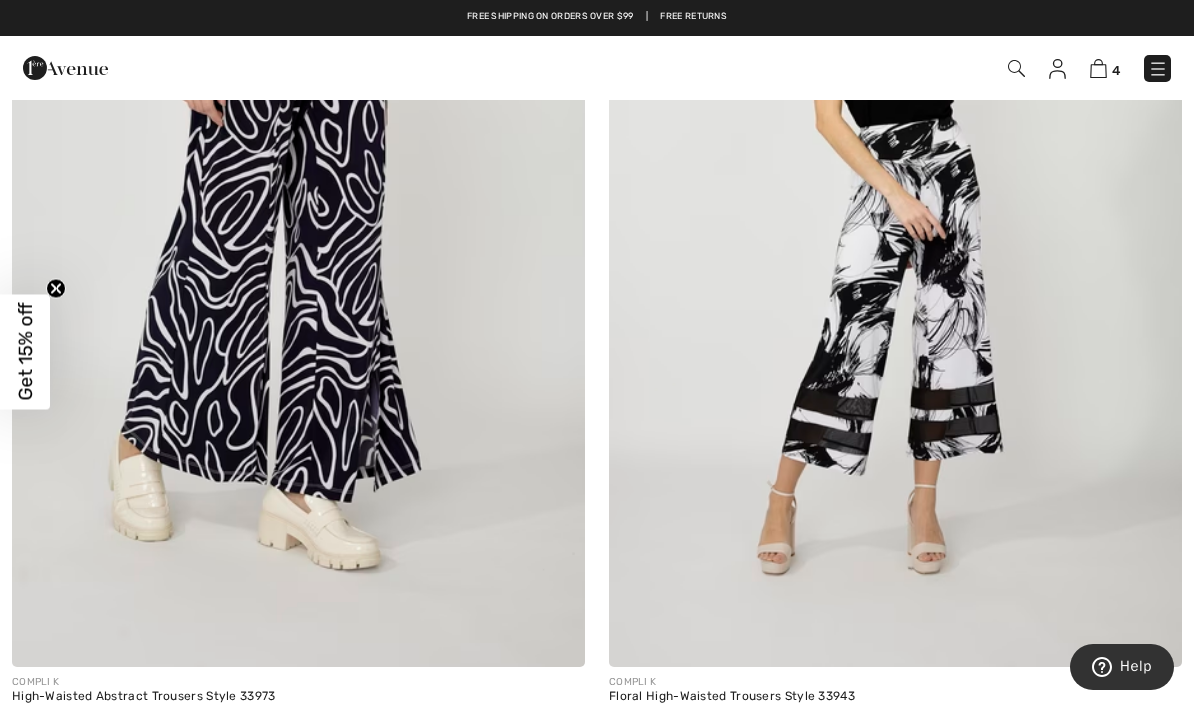 click at bounding box center (1158, 69) 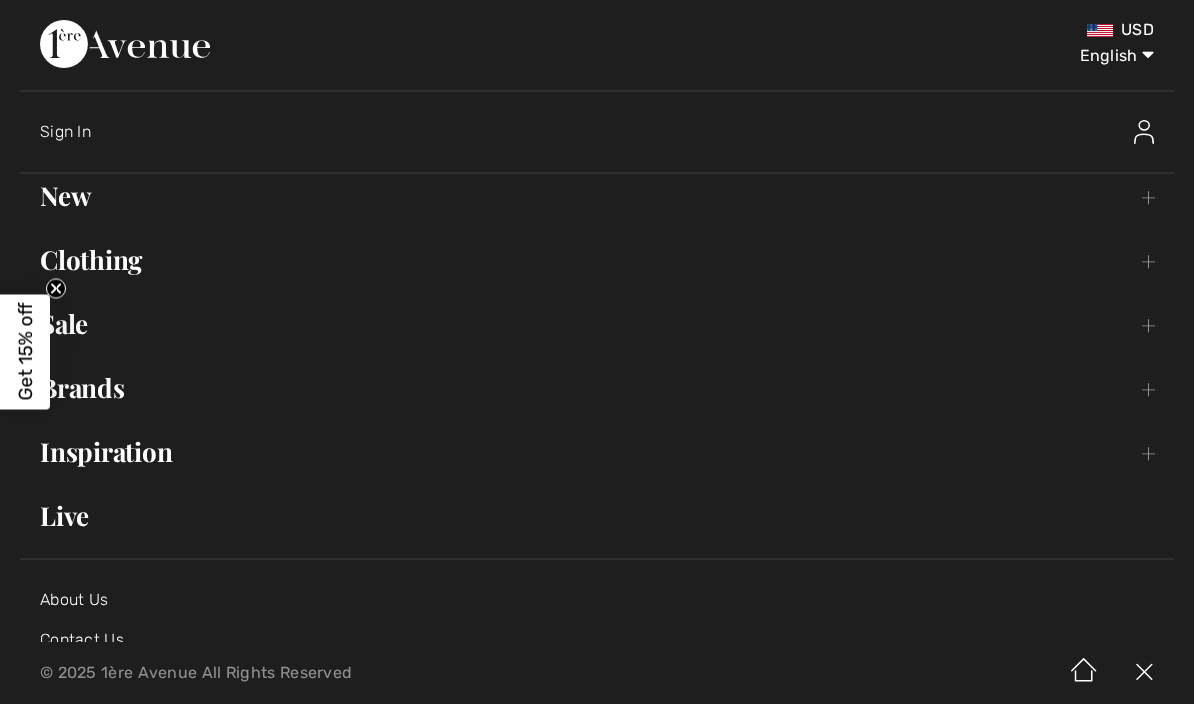 click on "Brands Open submenu" at bounding box center [597, 388] 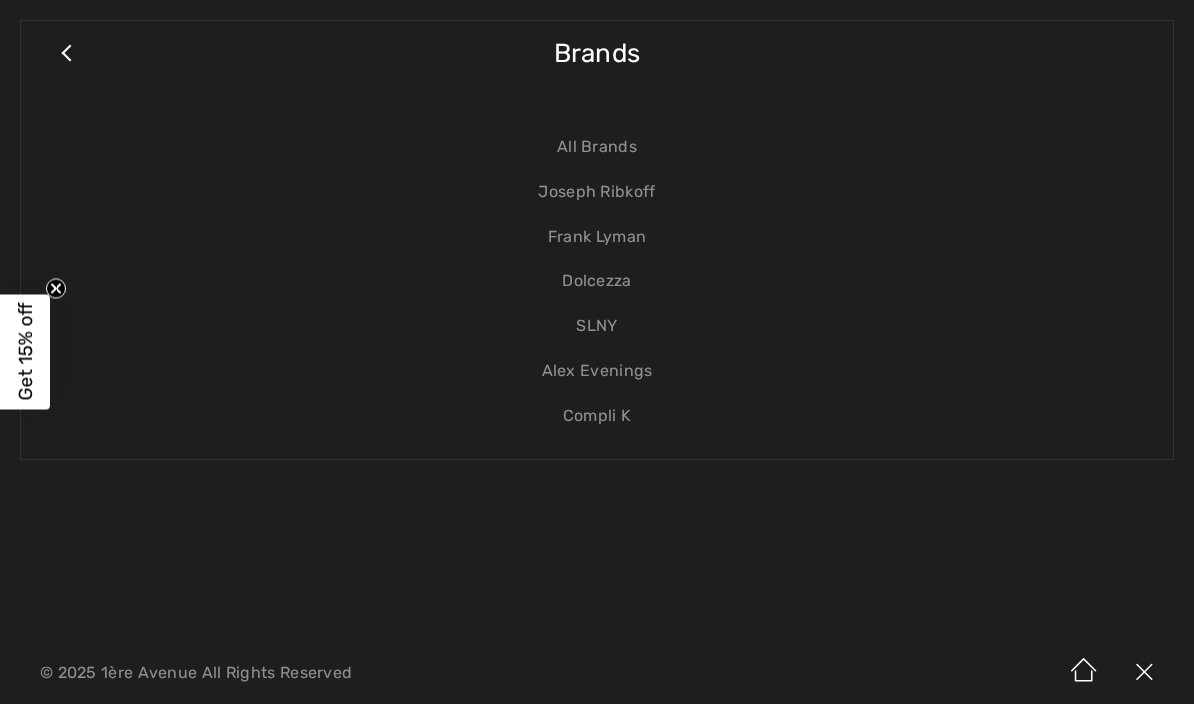 click on "Alex Evenings" at bounding box center (597, 371) 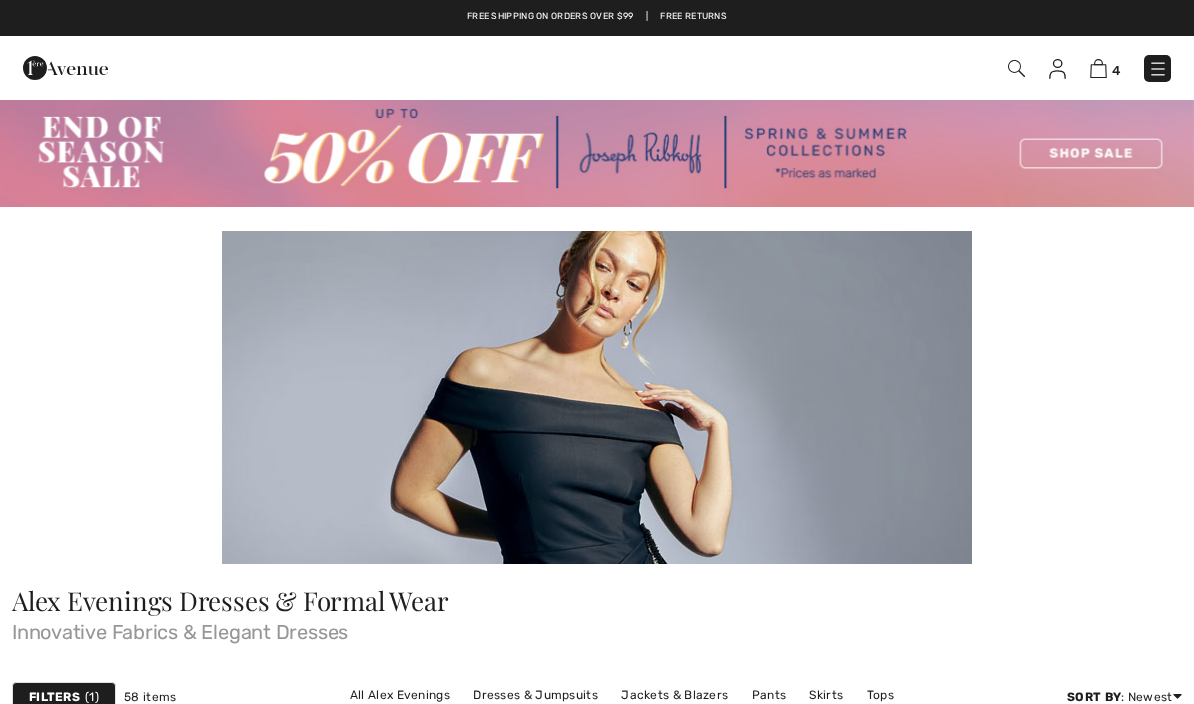scroll, scrollTop: 0, scrollLeft: 0, axis: both 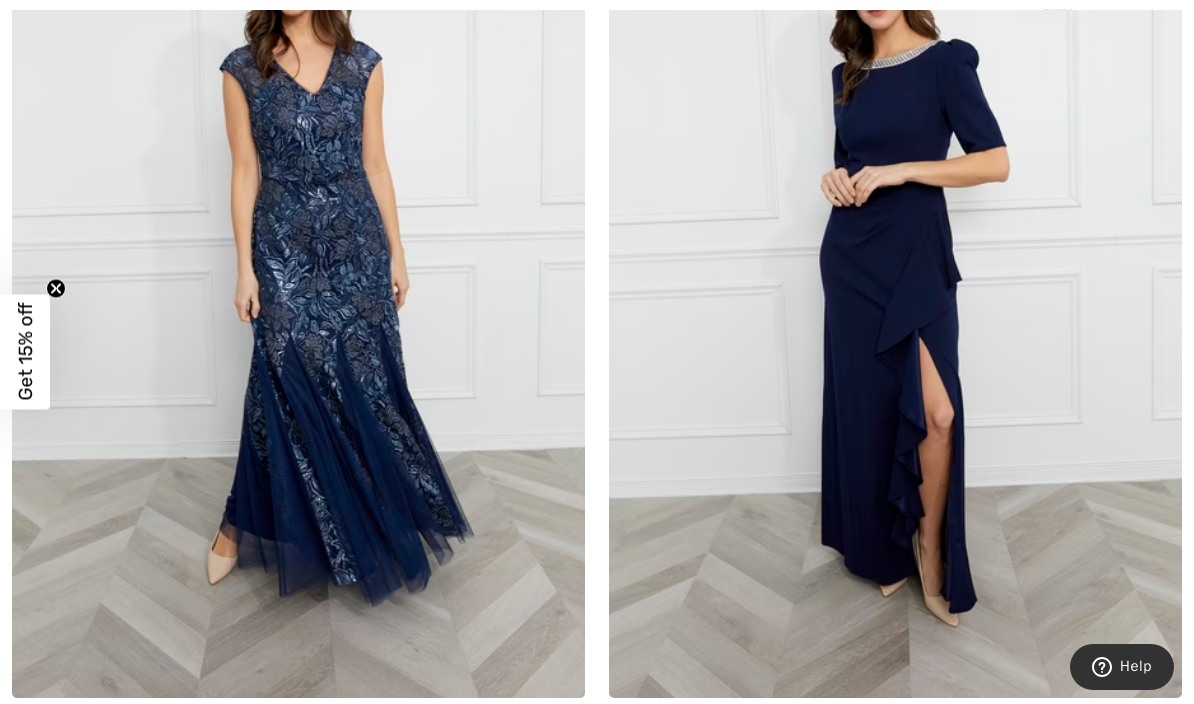 click at bounding box center [895, 269] 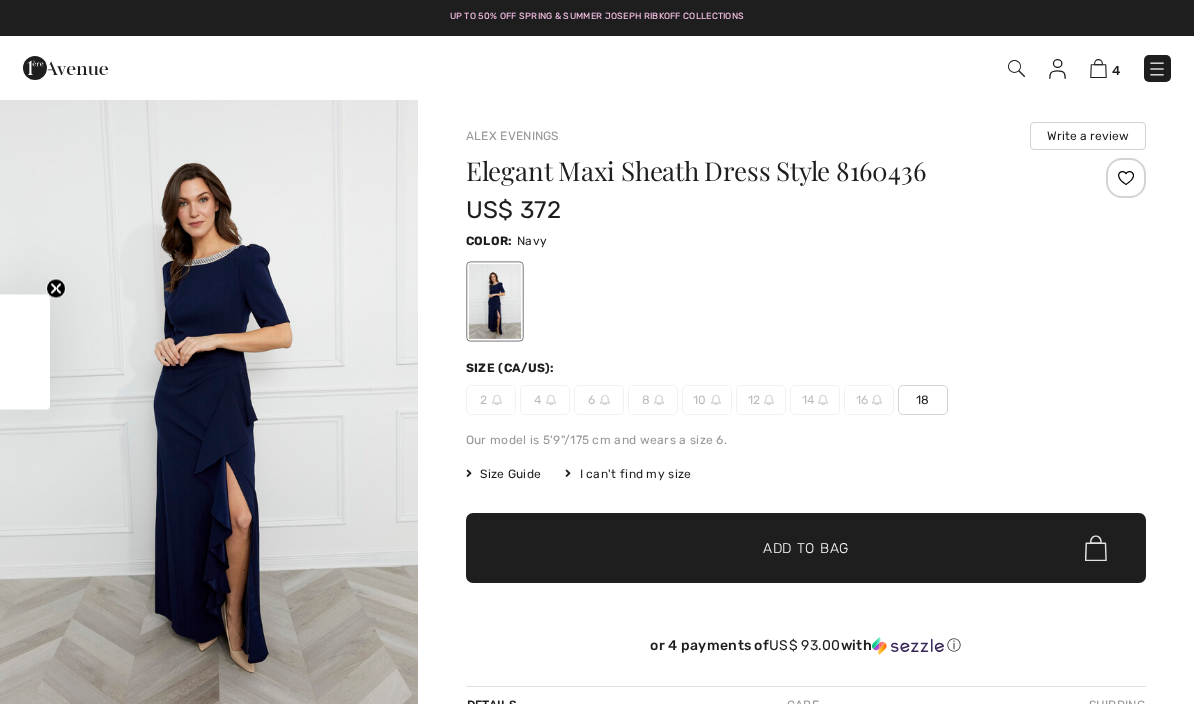 checkbox on "true" 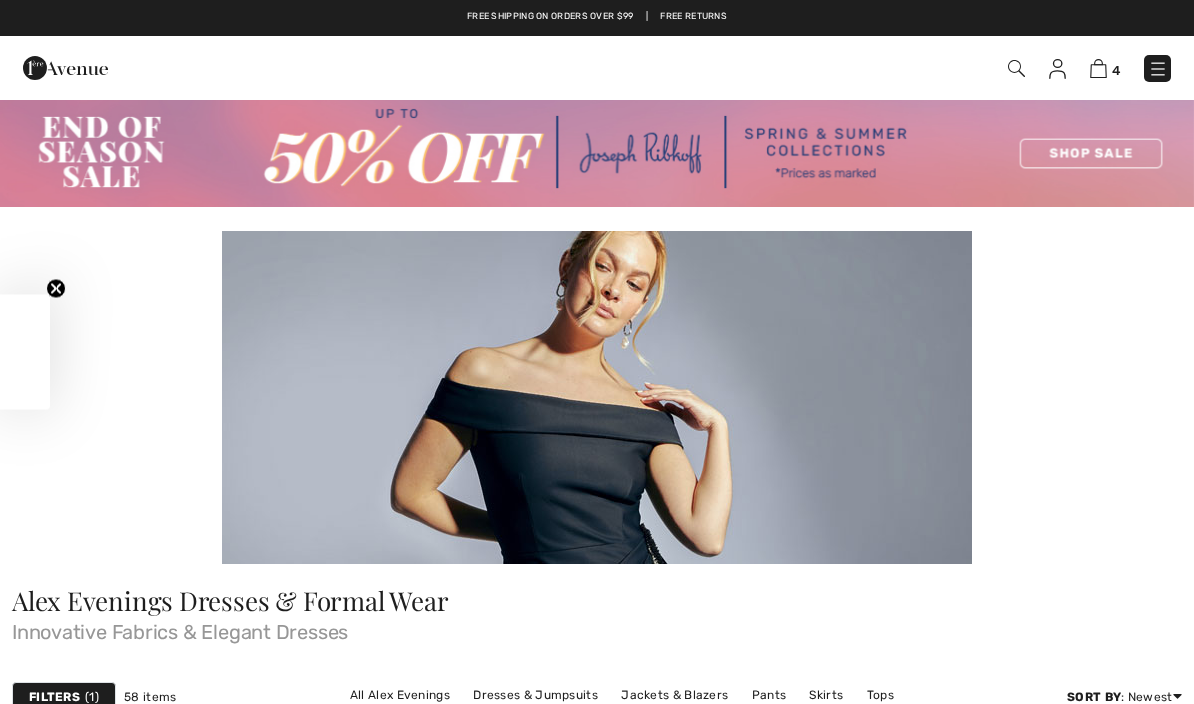 checkbox on "true" 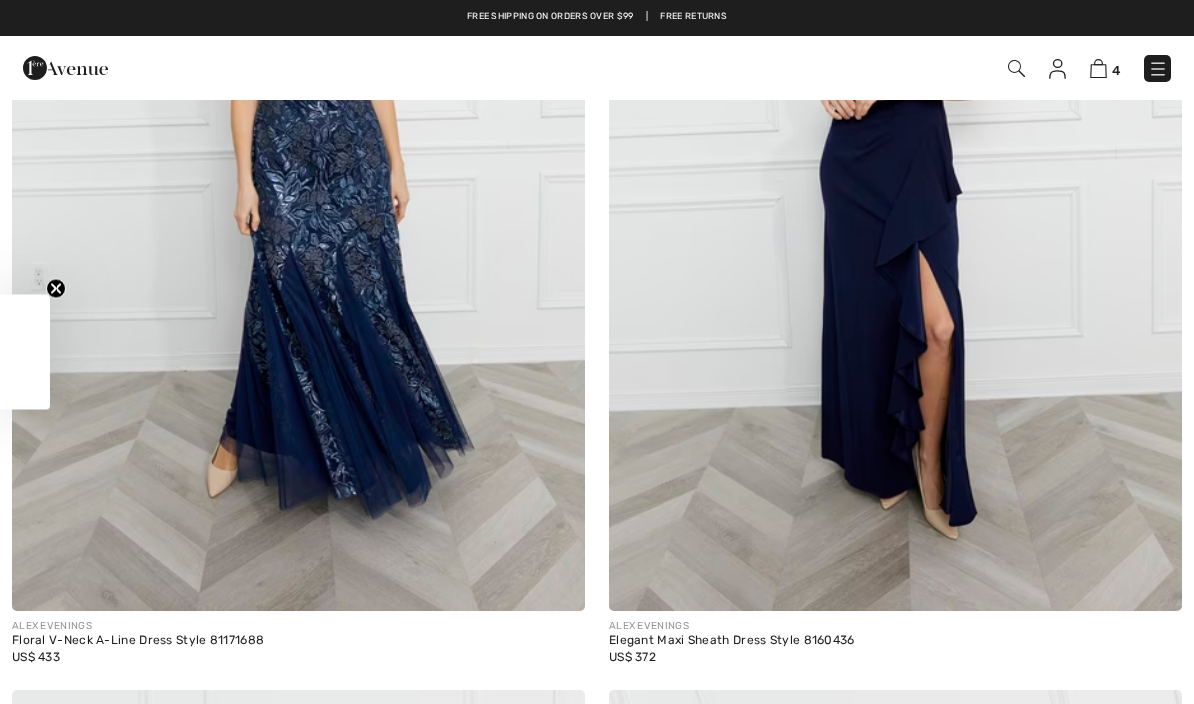 scroll, scrollTop: 0, scrollLeft: 0, axis: both 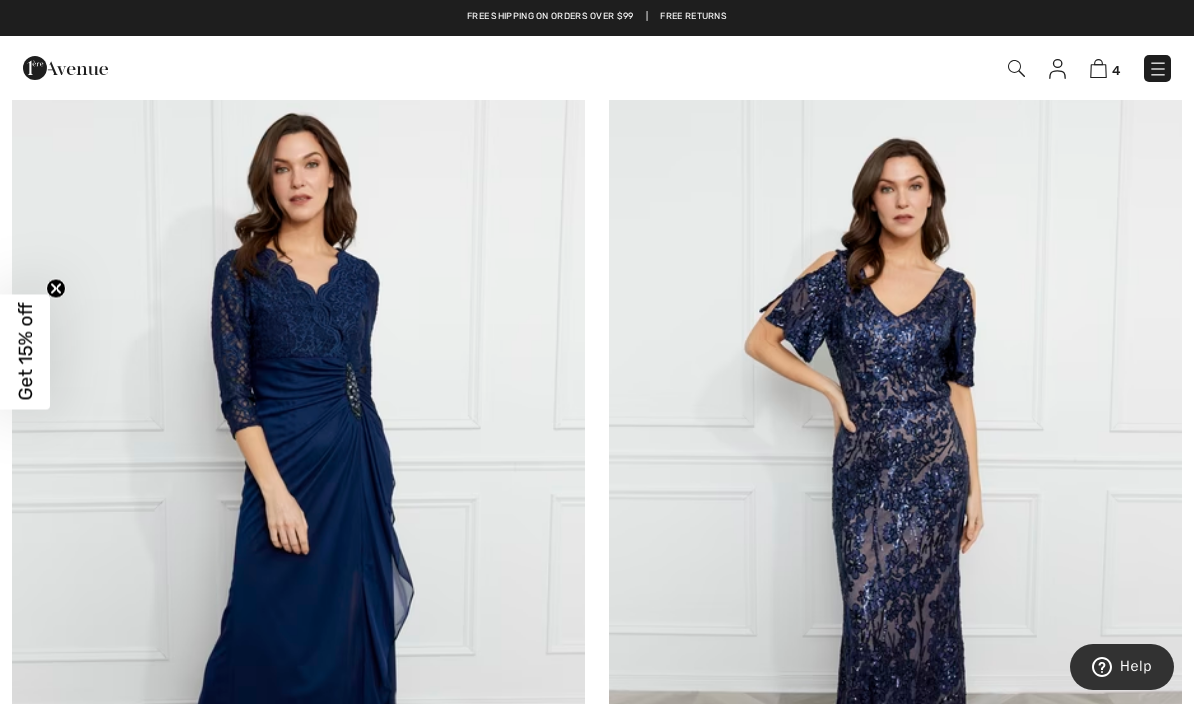 click at bounding box center (1157, 68) 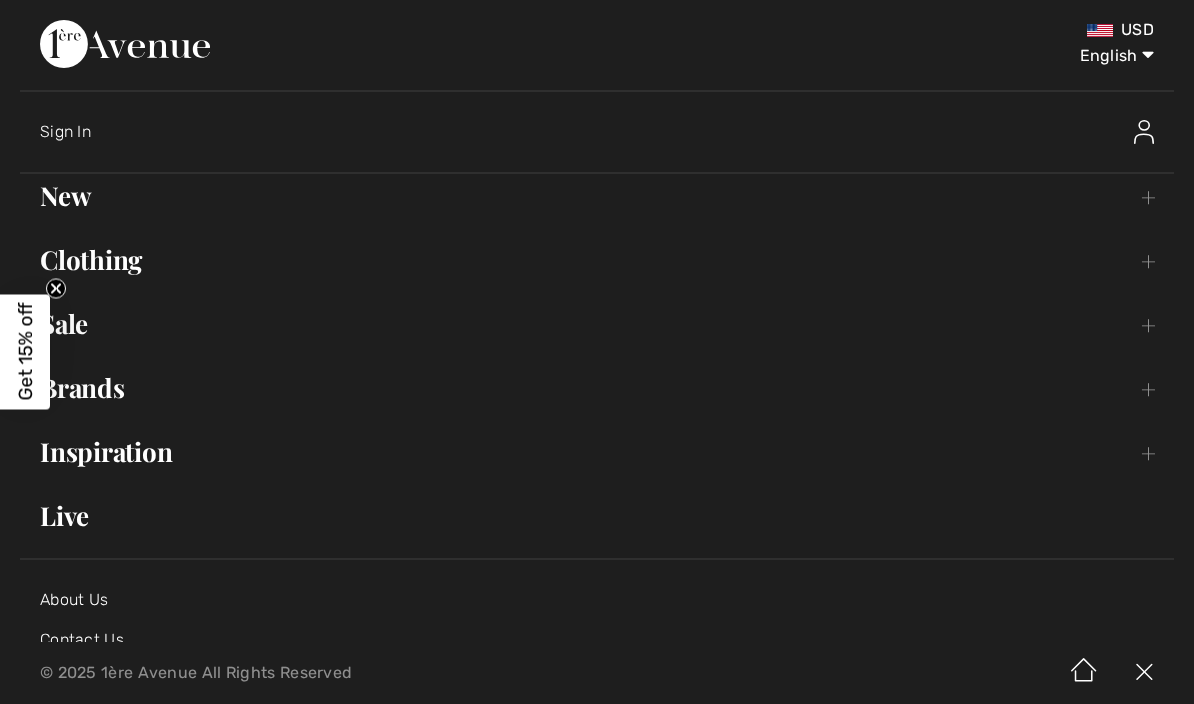 click on "Brands Open submenu" at bounding box center (597, 388) 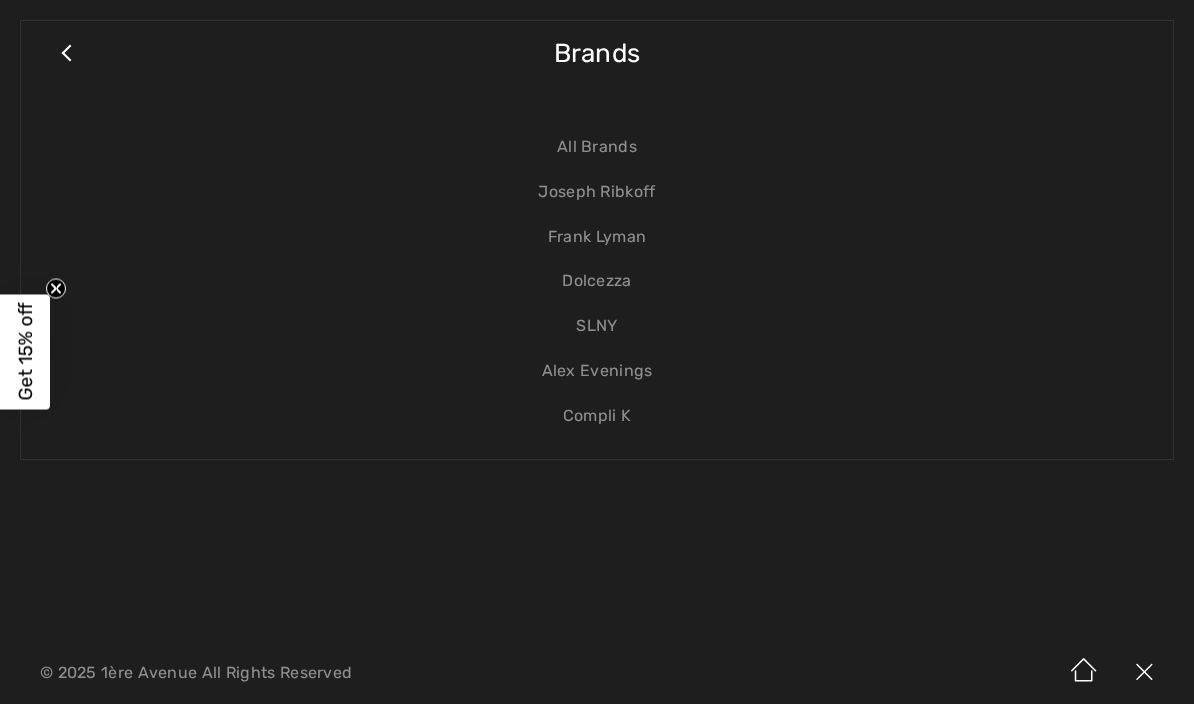 click on "Dolcezza" at bounding box center [597, 281] 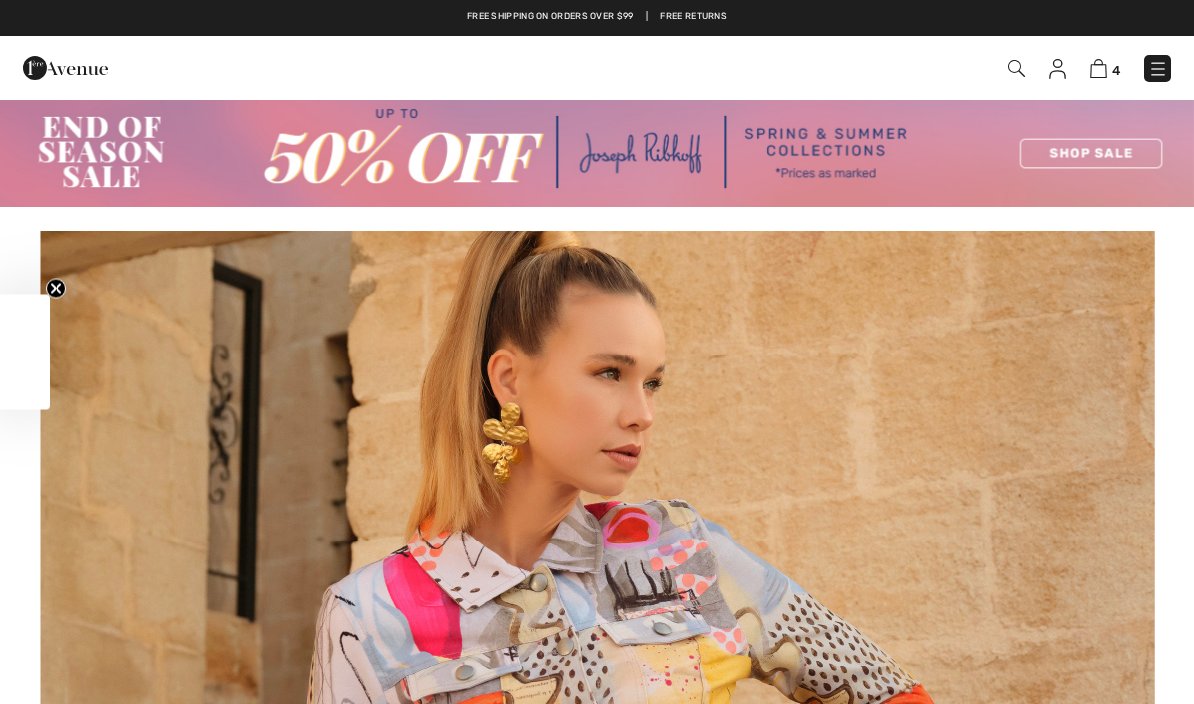 scroll, scrollTop: 0, scrollLeft: 0, axis: both 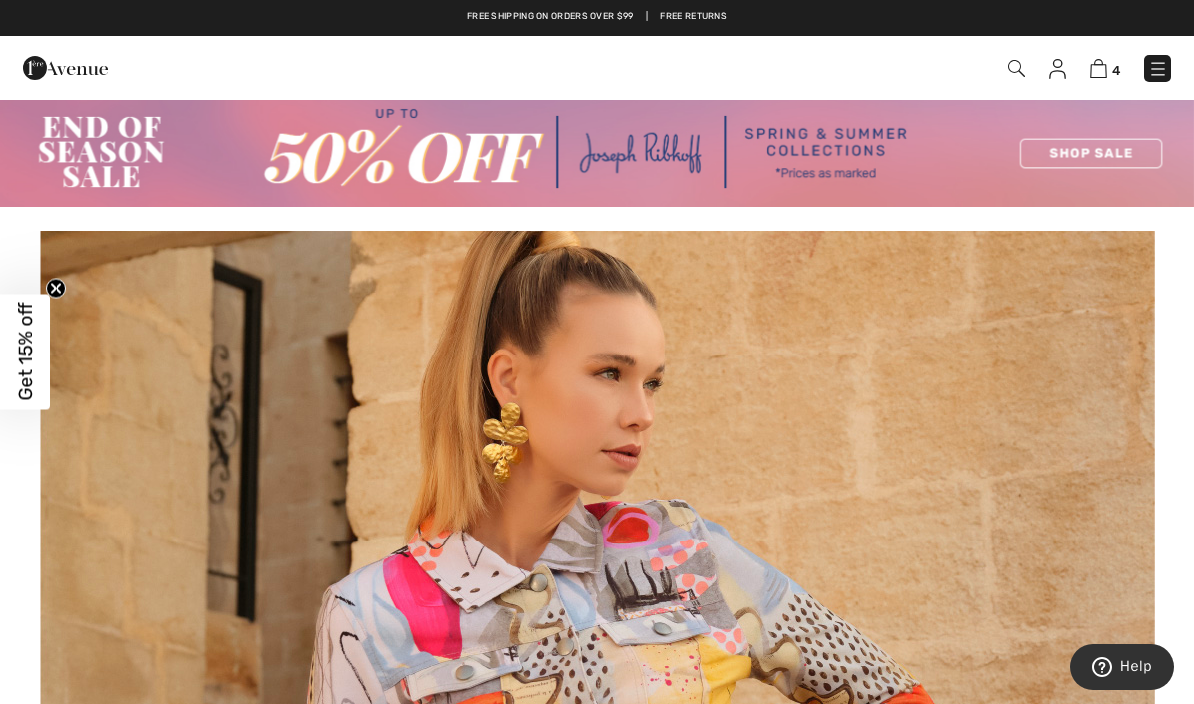 click at bounding box center [1158, 69] 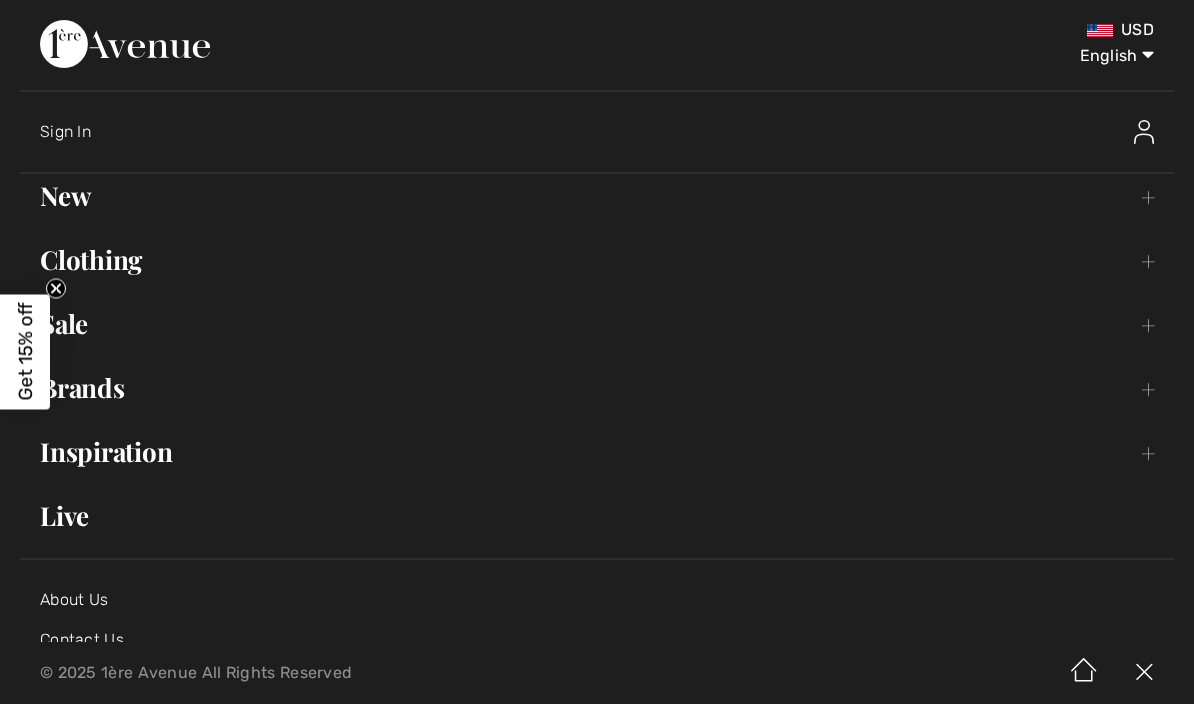 click on "Brands Open submenu" at bounding box center (597, 388) 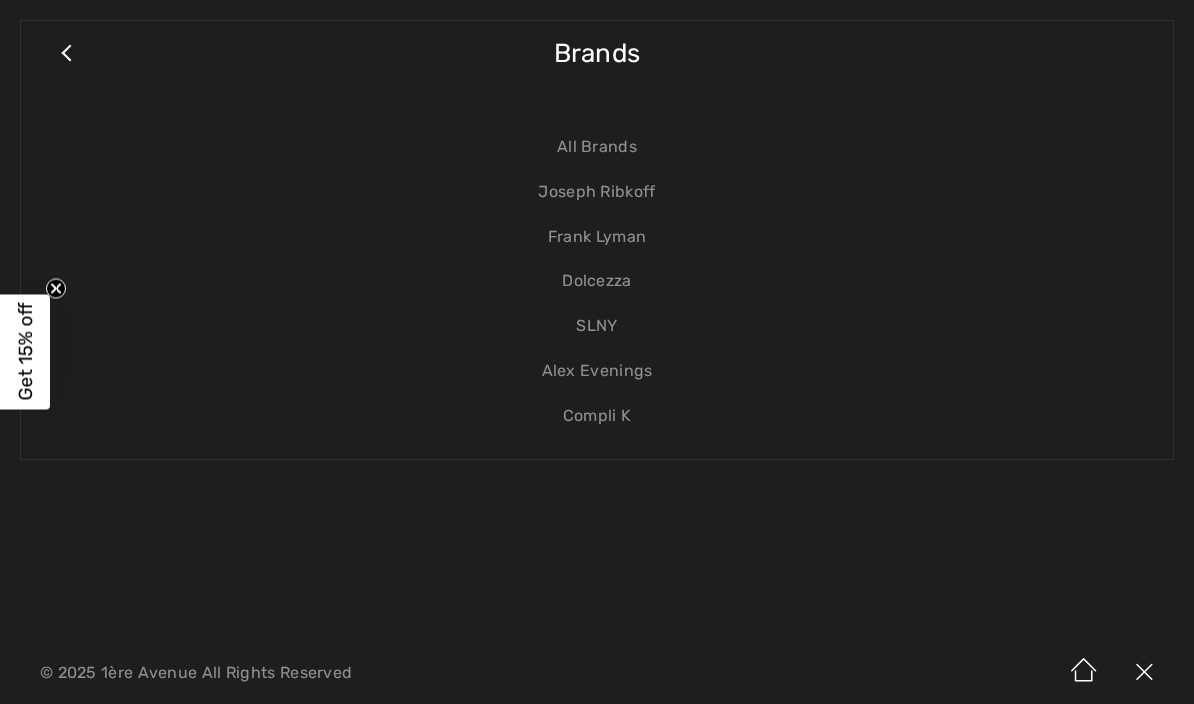click on "SLNY" at bounding box center (597, 326) 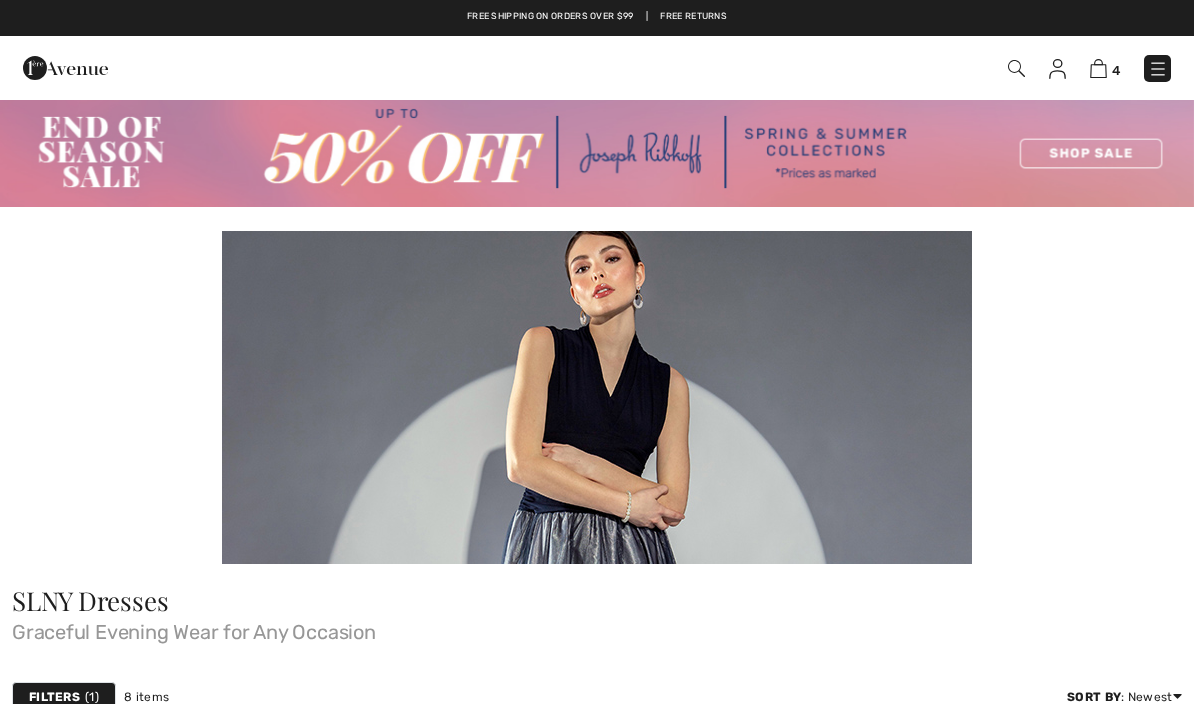 scroll, scrollTop: 0, scrollLeft: 0, axis: both 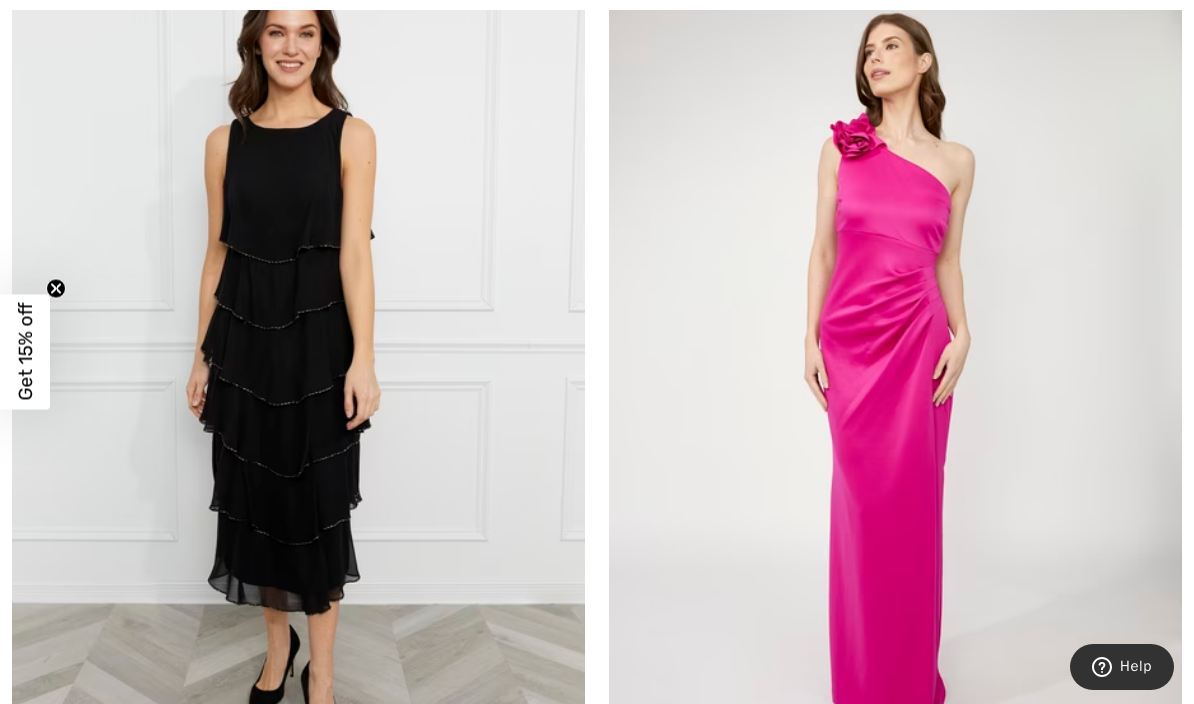click at bounding box center [298, 372] 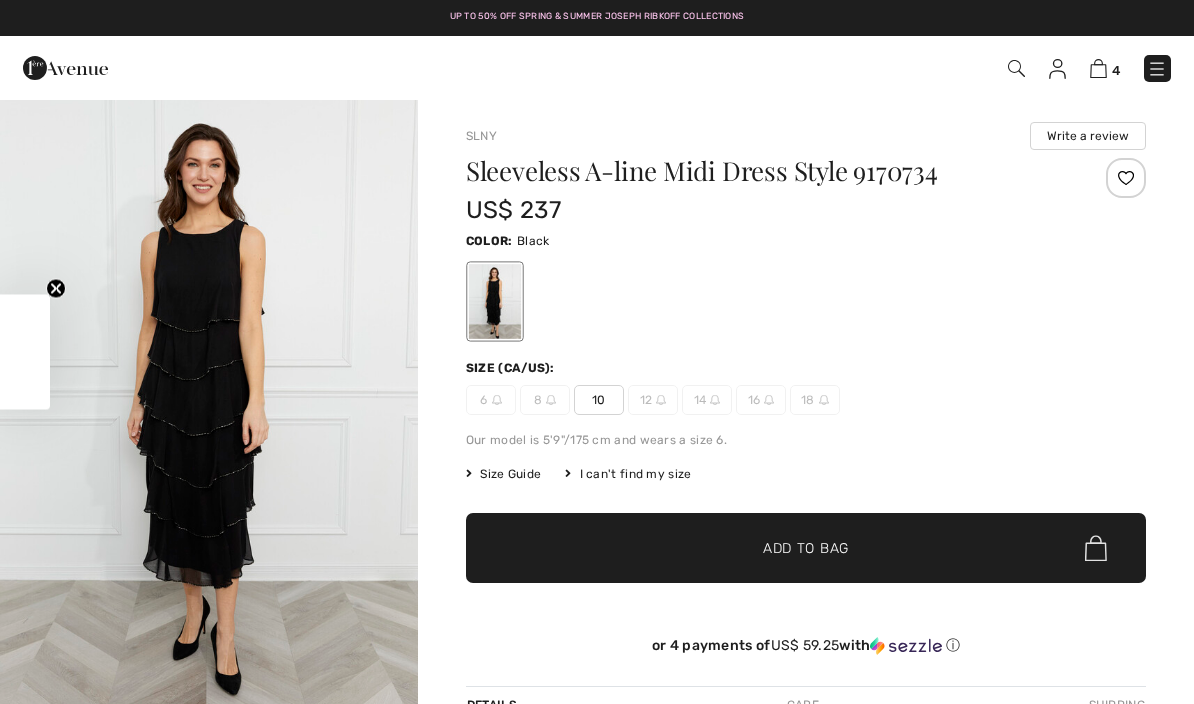 scroll, scrollTop: 0, scrollLeft: 0, axis: both 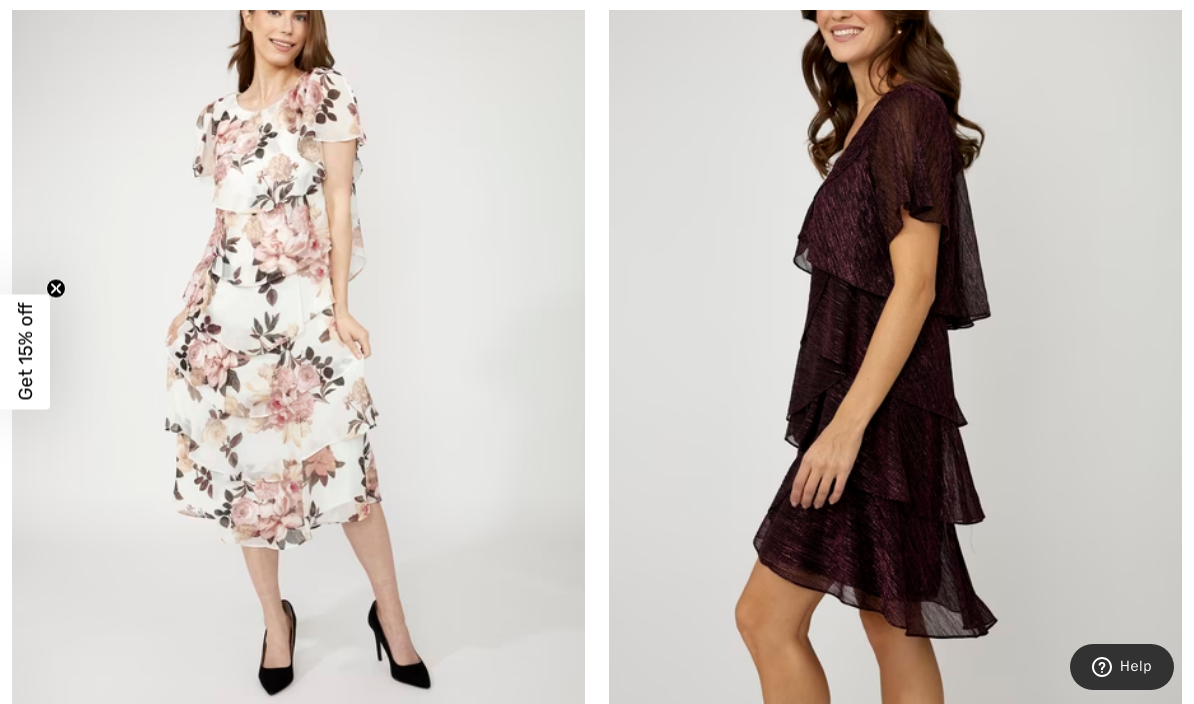 click at bounding box center [298, 332] 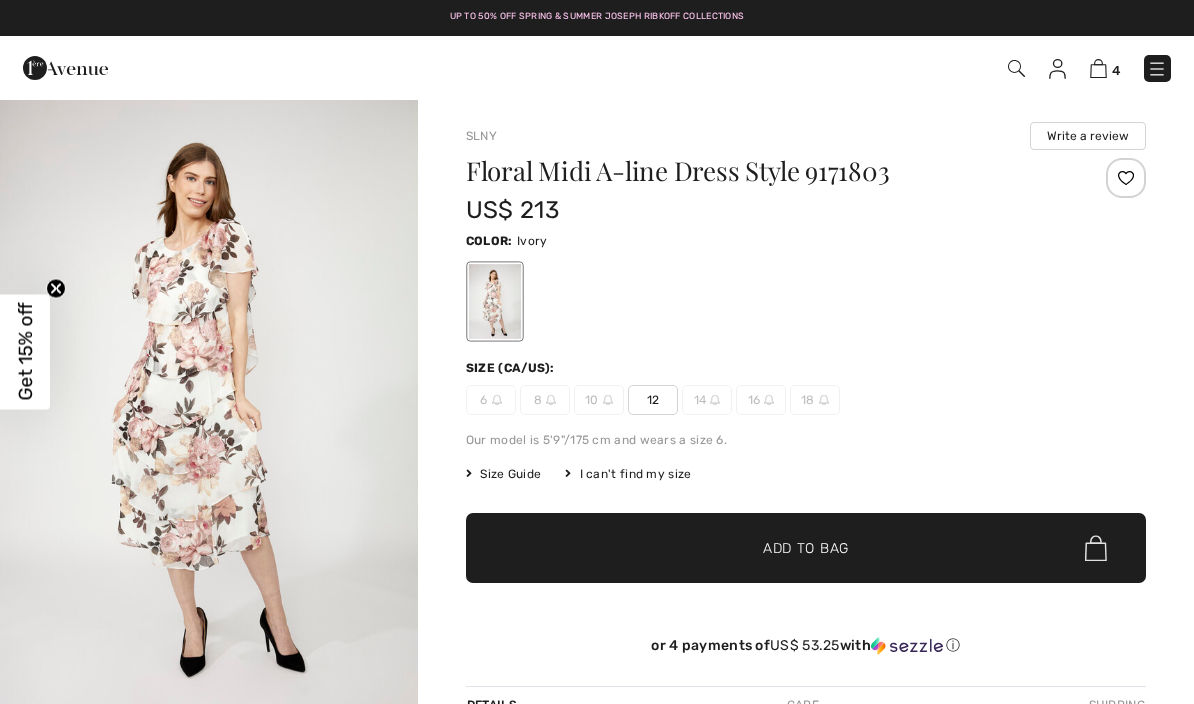 scroll, scrollTop: 0, scrollLeft: 0, axis: both 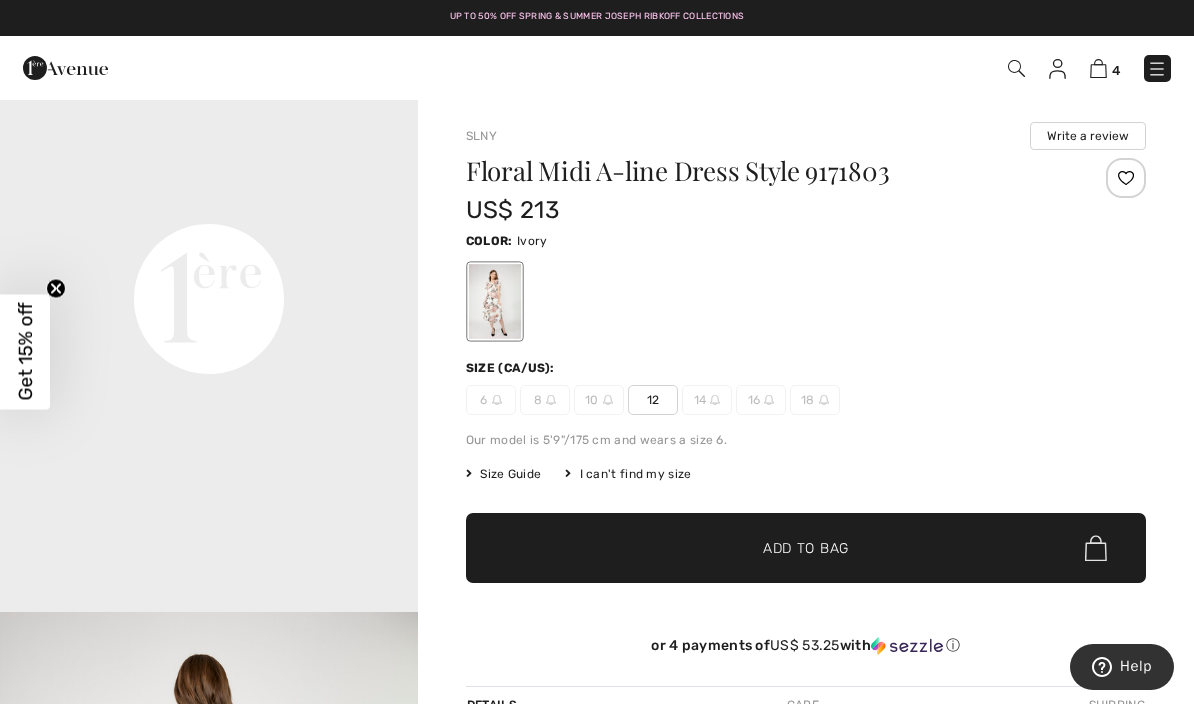 click on "Size Guide" at bounding box center (503, 474) 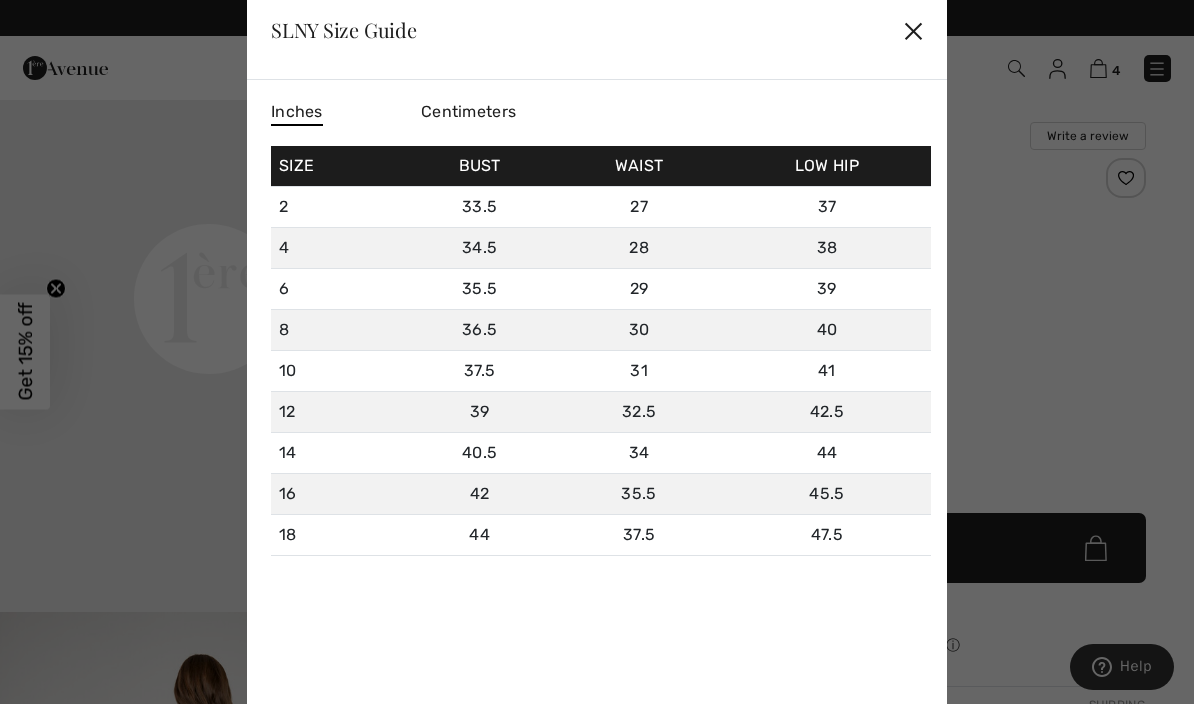 click on "✕" at bounding box center (913, 30) 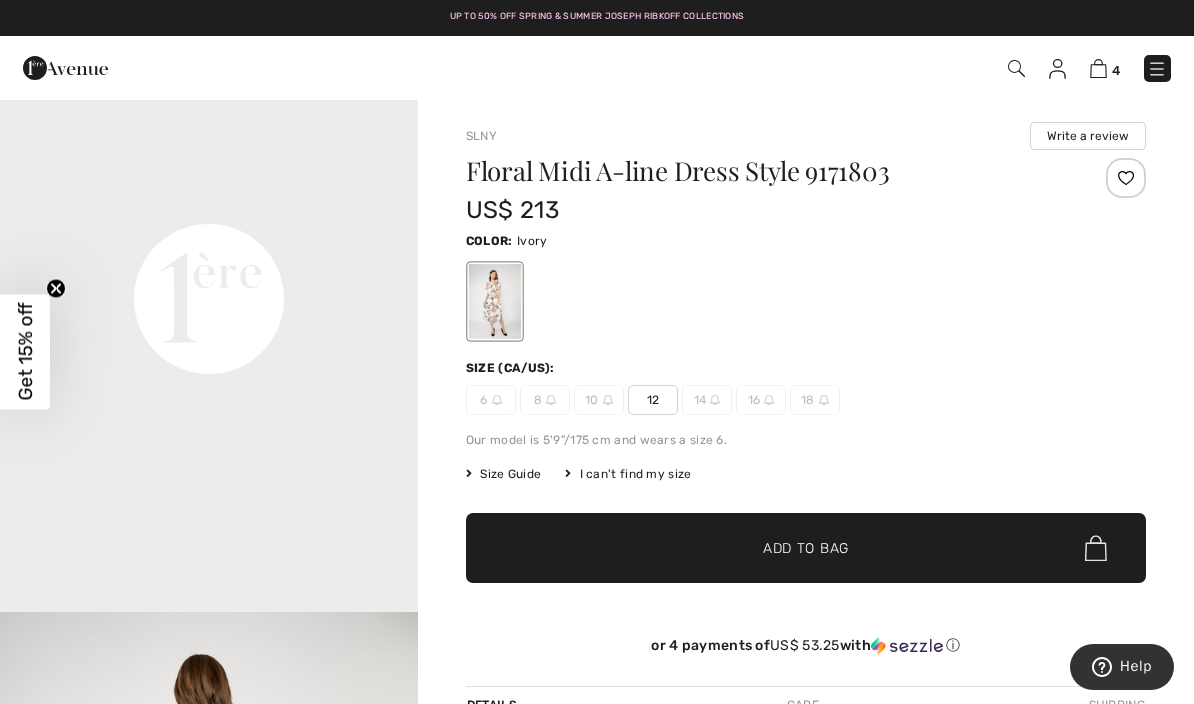 click on "Size Guide" at bounding box center (503, 474) 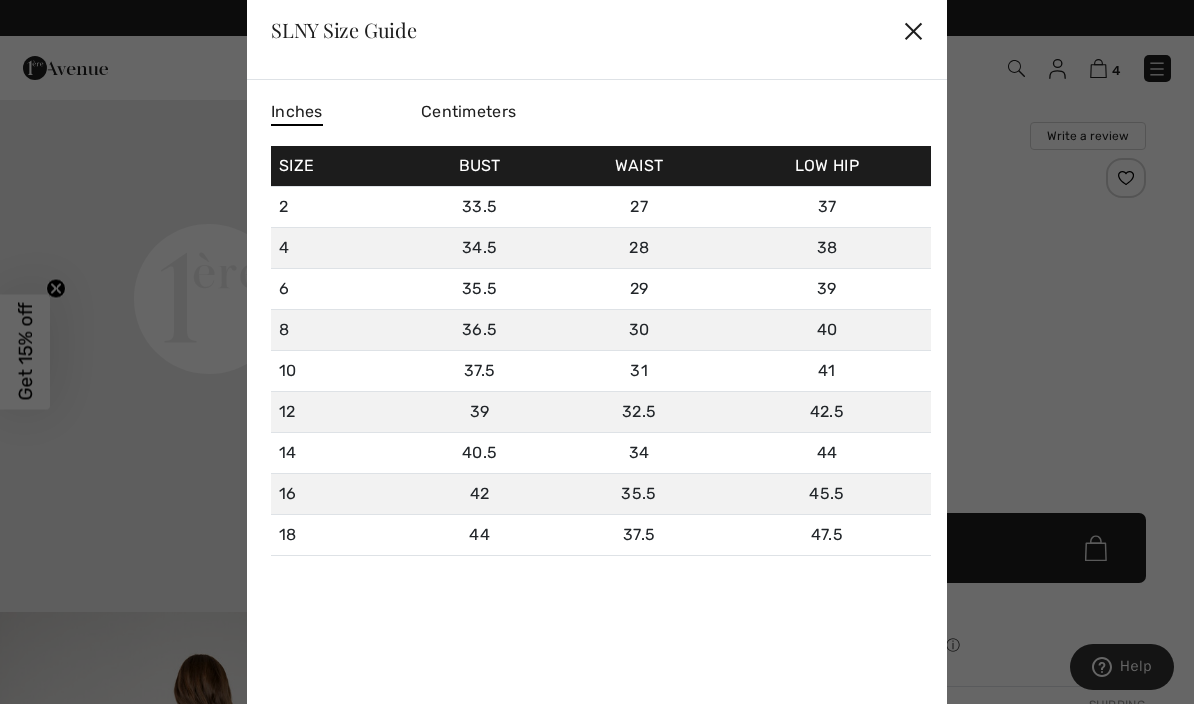 click on "✕" at bounding box center (913, 30) 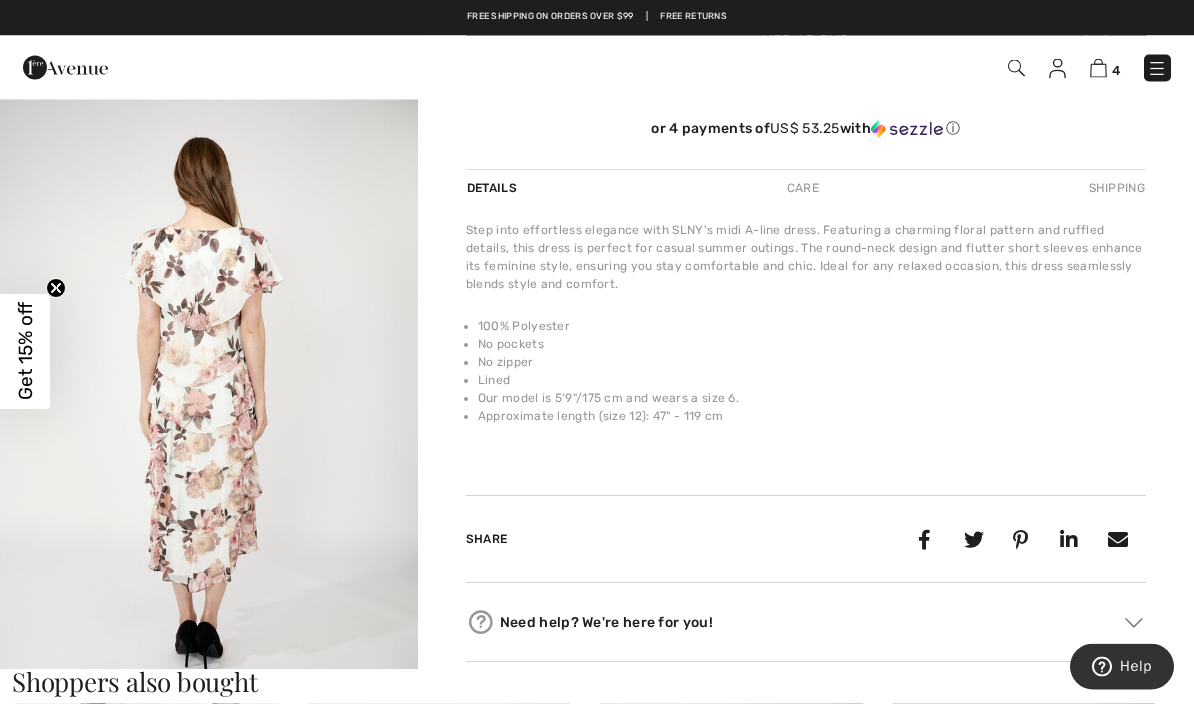 scroll, scrollTop: 528, scrollLeft: 0, axis: vertical 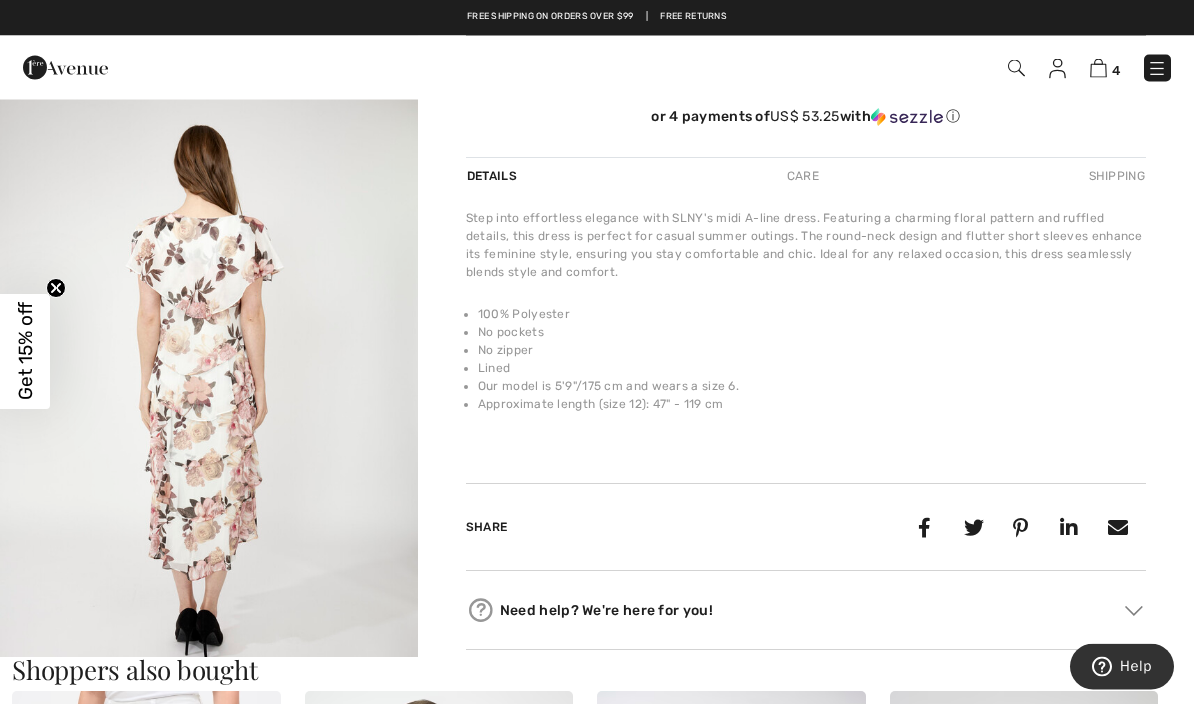 click at bounding box center [209, 397] 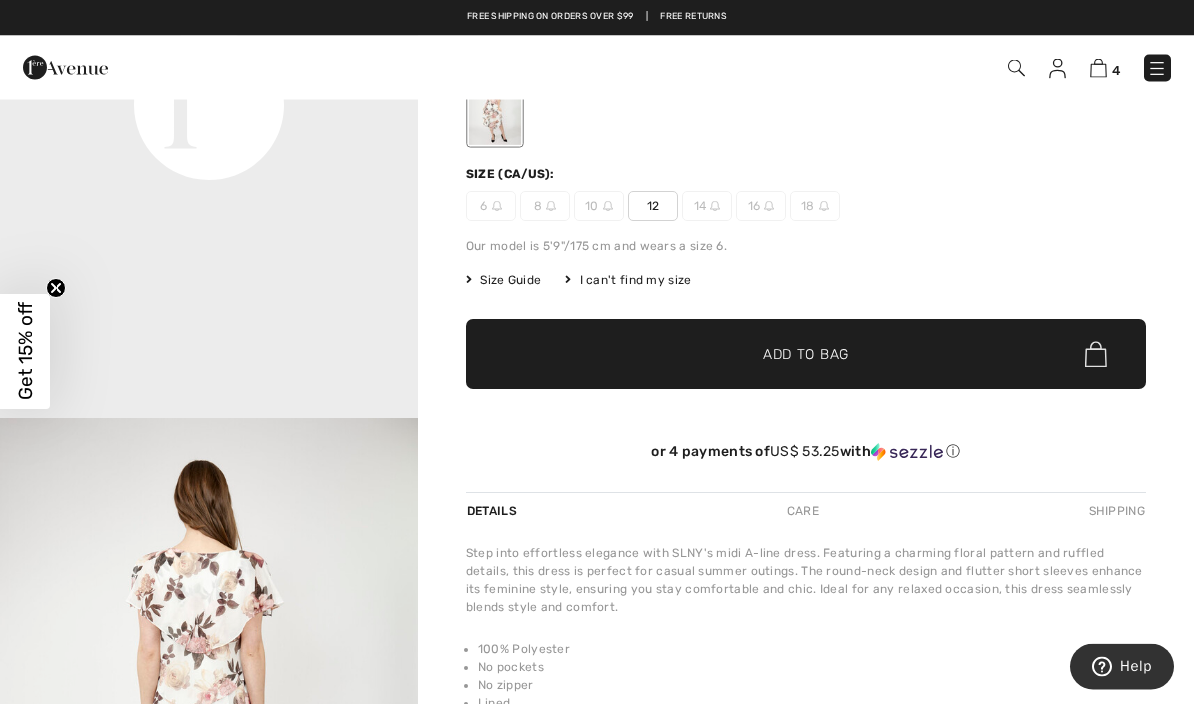 scroll, scrollTop: 146, scrollLeft: 0, axis: vertical 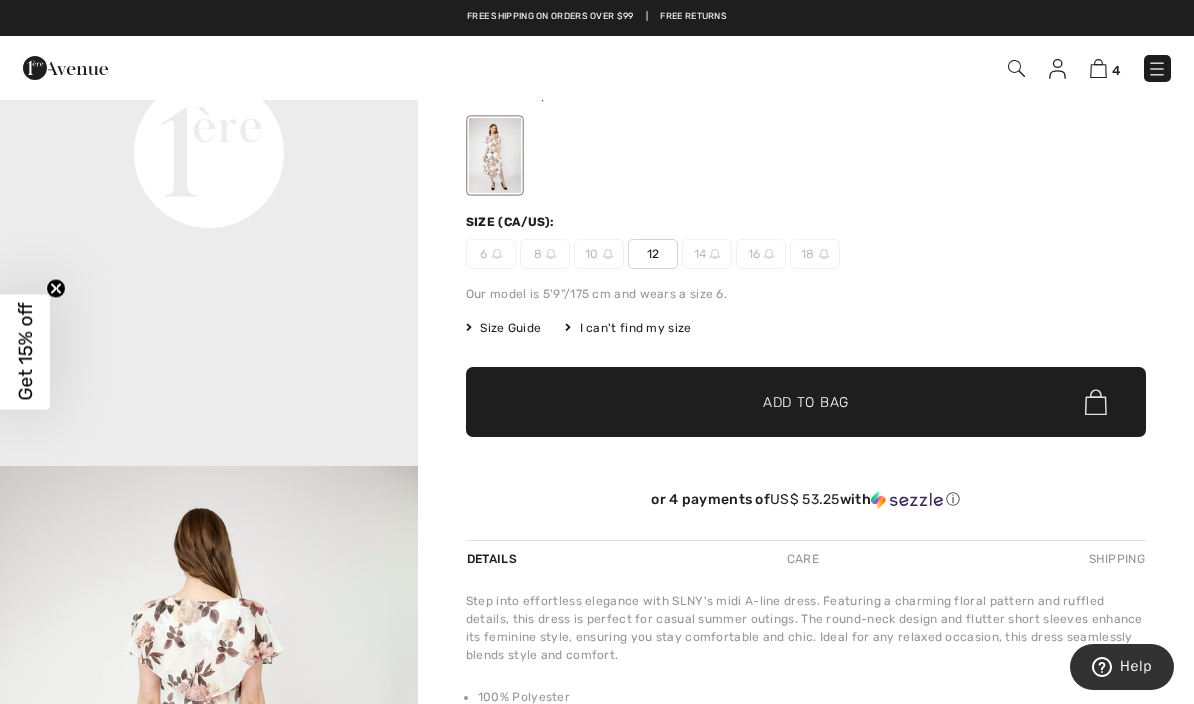 click on "✔ Added to Bag
Add to Bag" at bounding box center (806, 402) 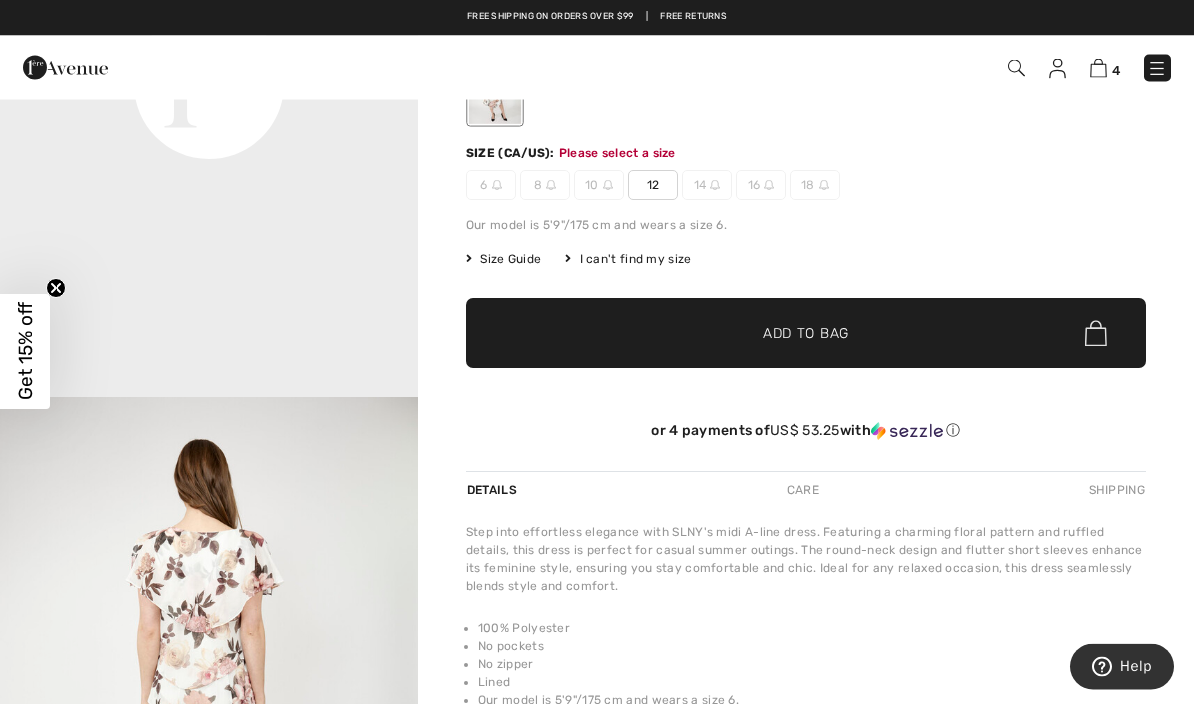scroll, scrollTop: 215, scrollLeft: 0, axis: vertical 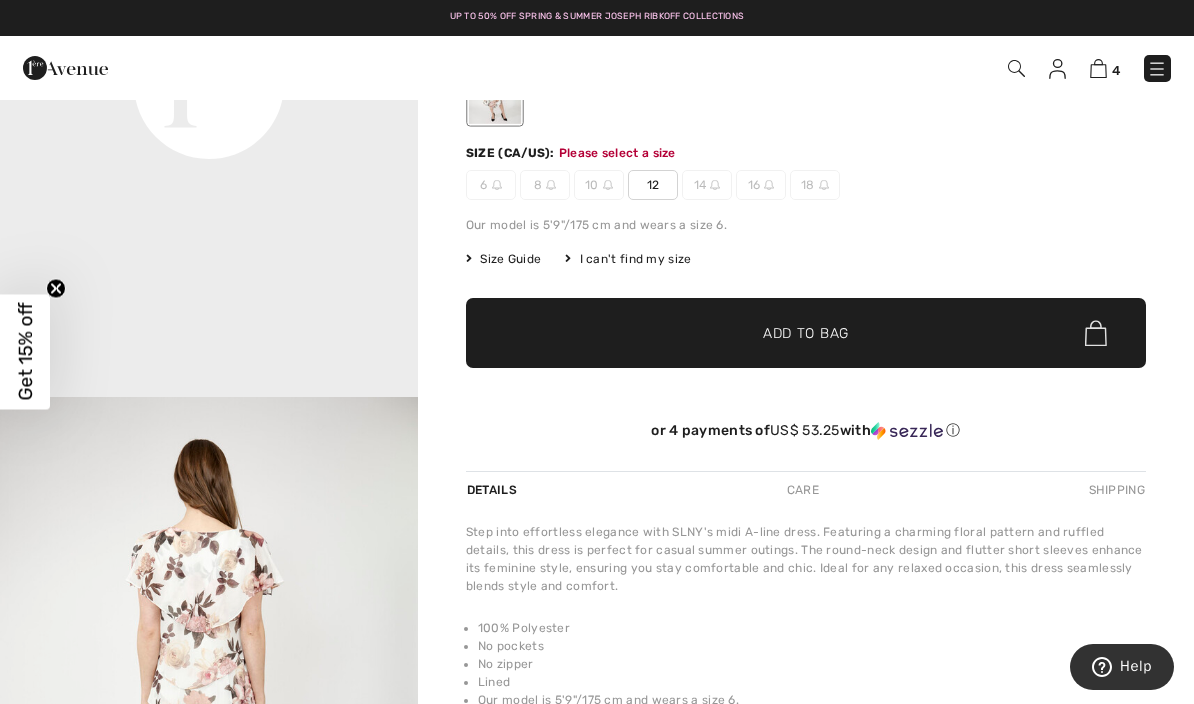 click on "12" at bounding box center [653, 185] 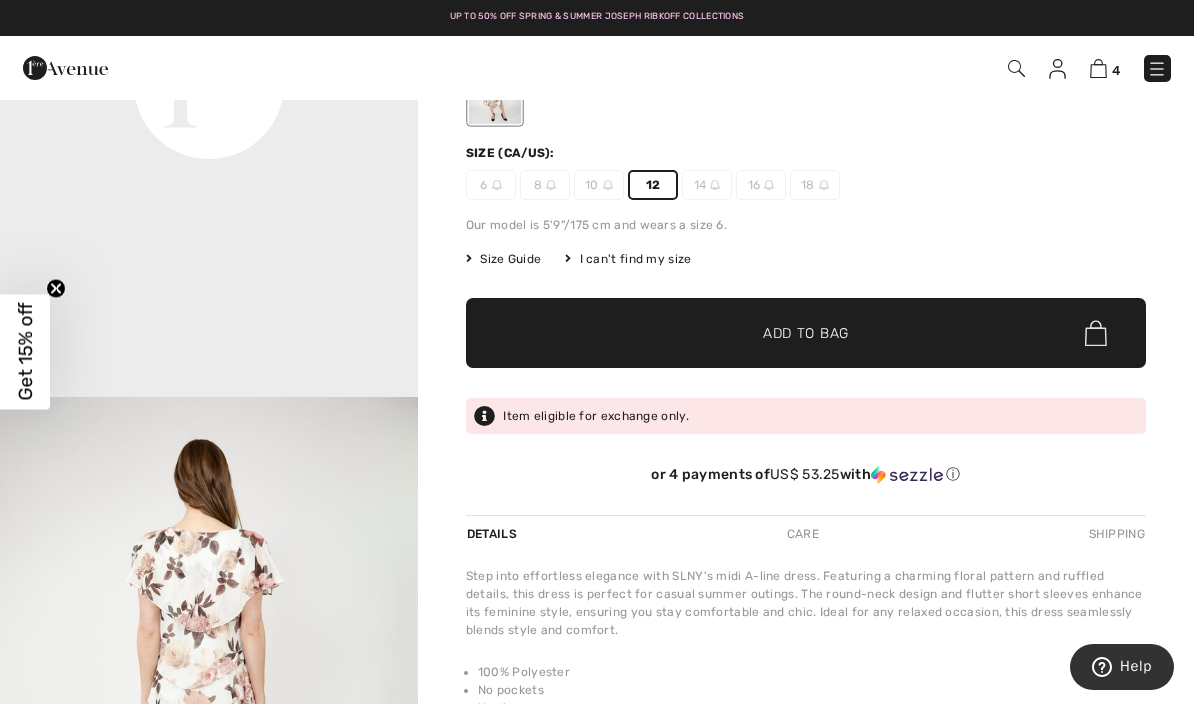 click on "✔ Added to Bag
Add to Bag" at bounding box center [806, 333] 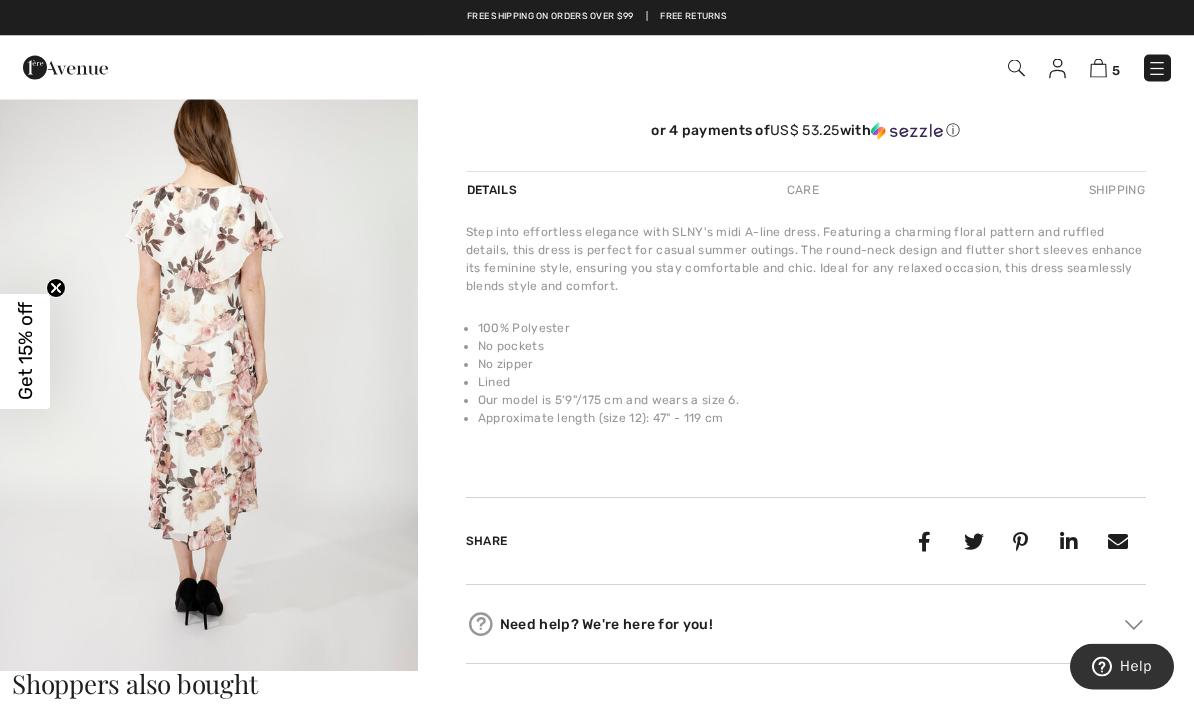 scroll, scrollTop: 553, scrollLeft: 0, axis: vertical 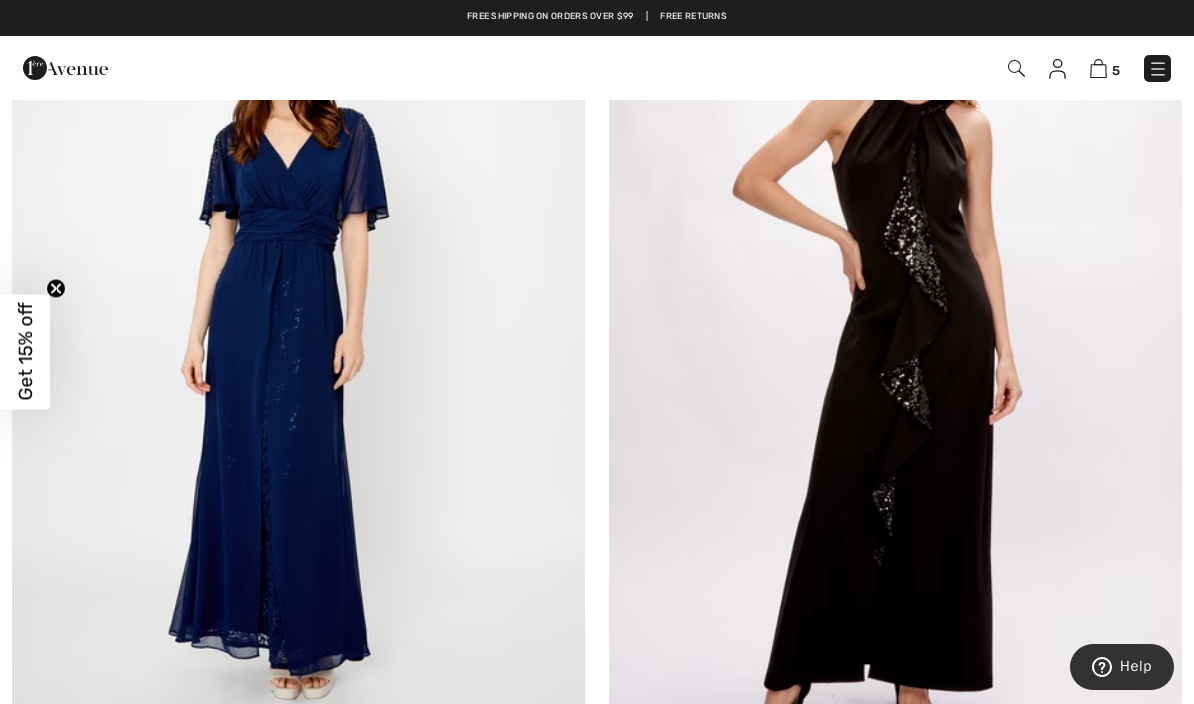 click at bounding box center [298, 350] 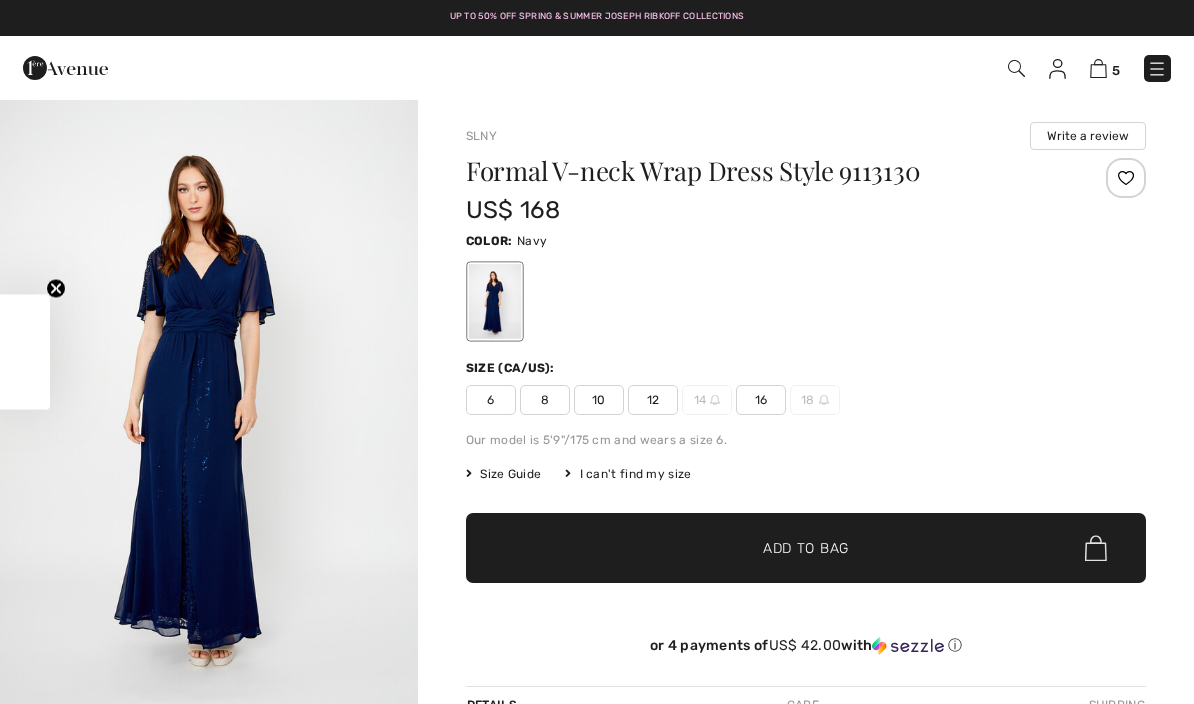 checkbox on "true" 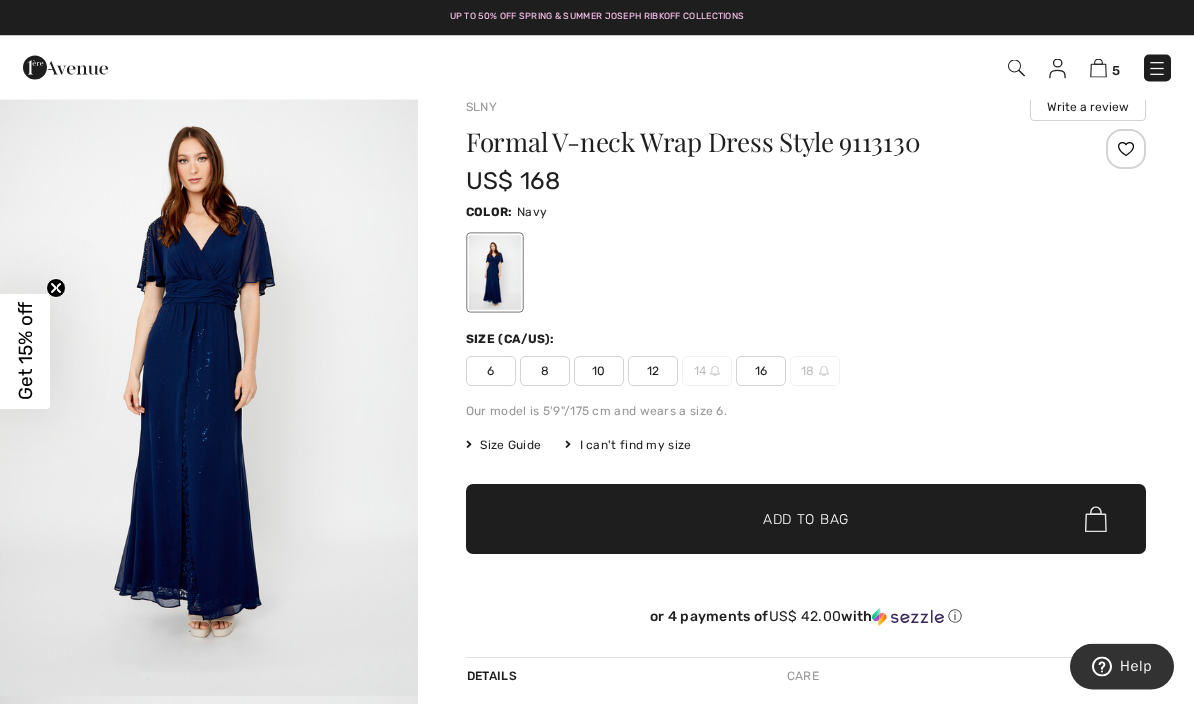 scroll, scrollTop: 0, scrollLeft: 0, axis: both 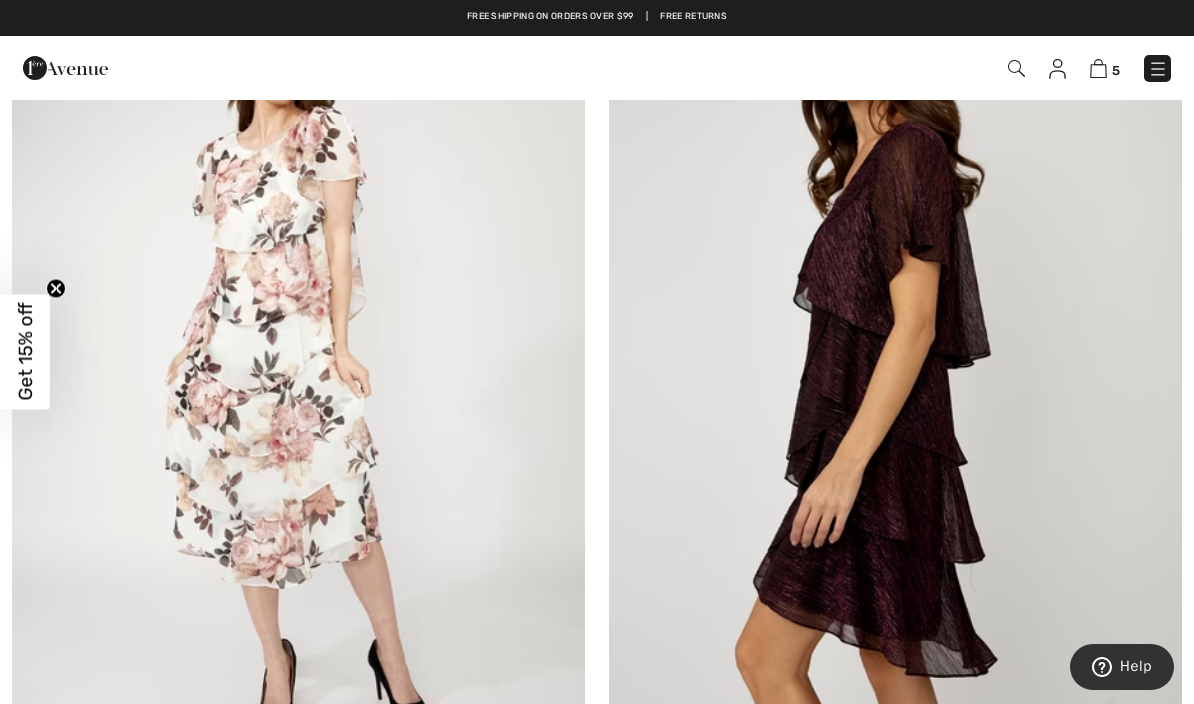 click at bounding box center (1158, 69) 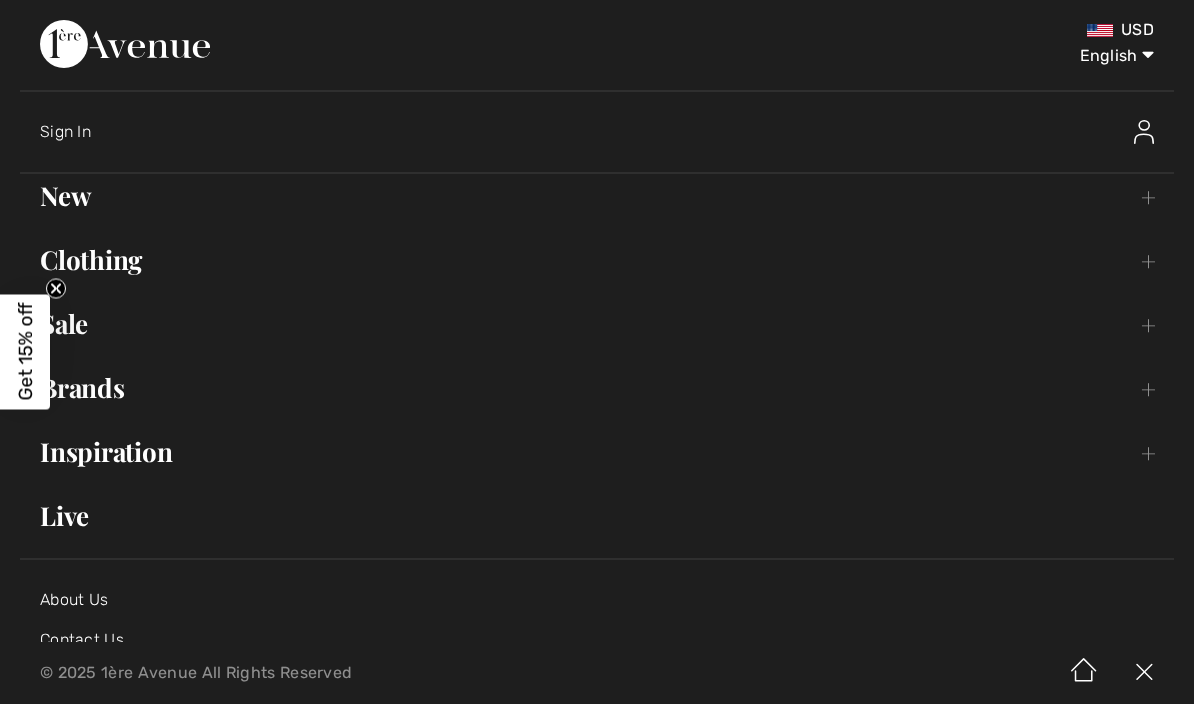 click on "Brands Open submenu" at bounding box center (597, 388) 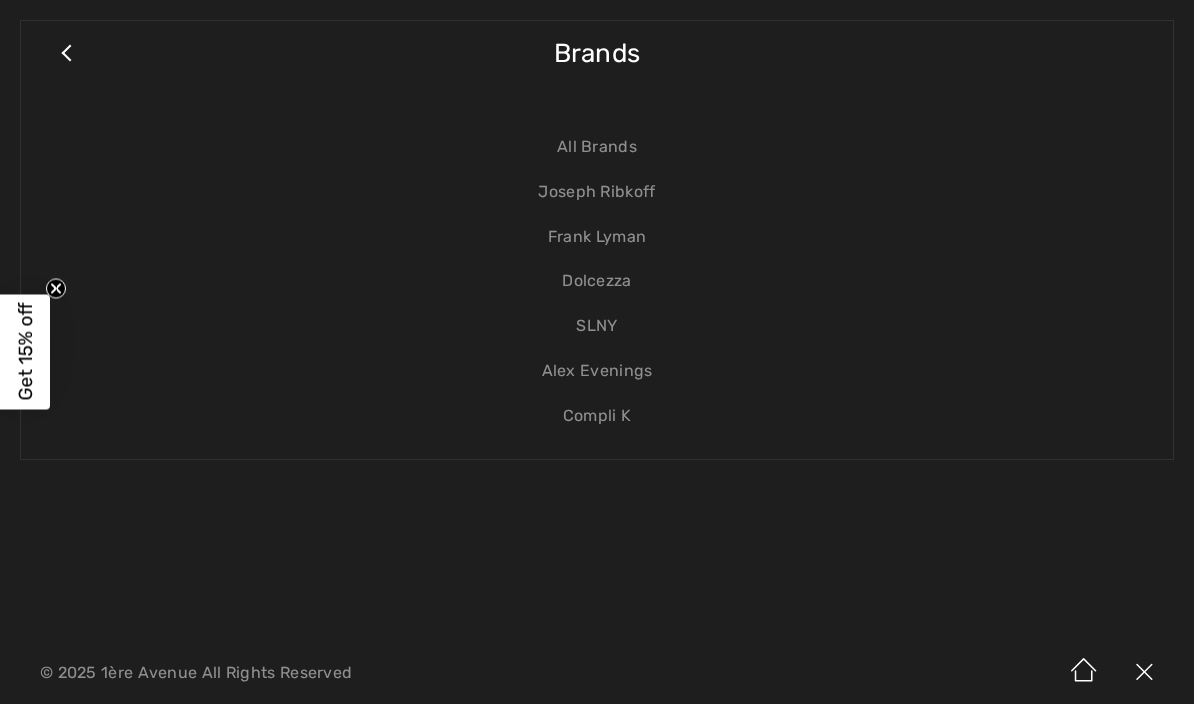 click on "Joseph Ribkoff" at bounding box center (597, 192) 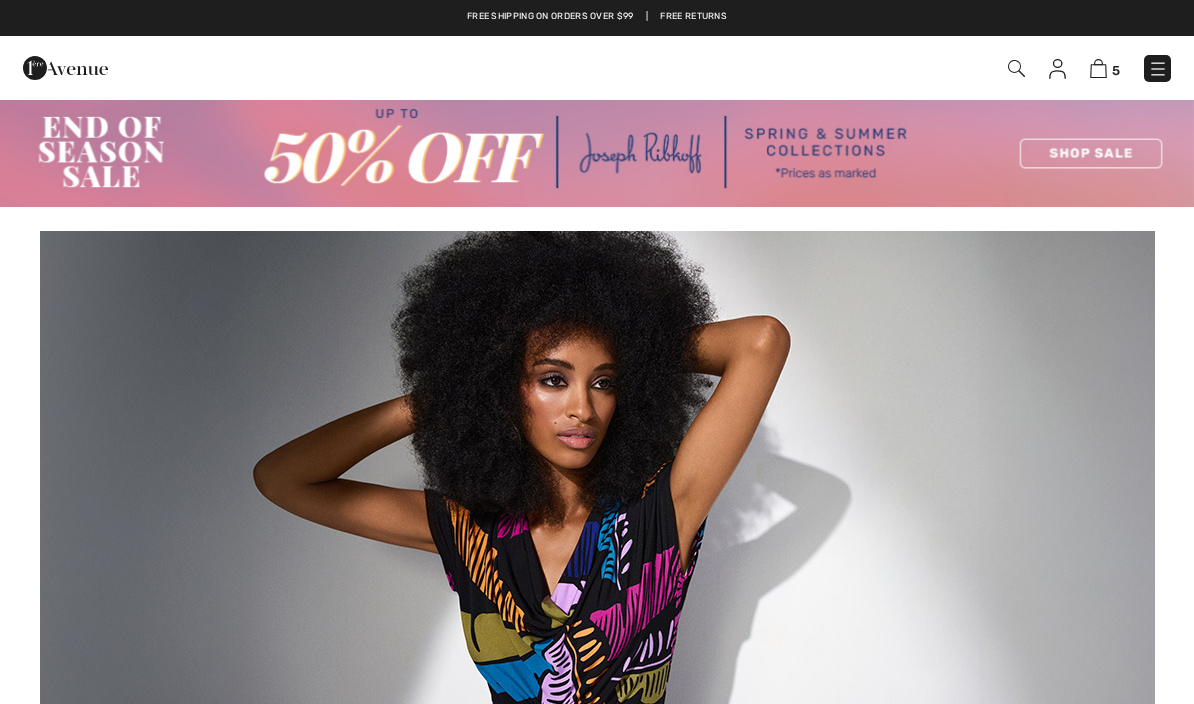 scroll, scrollTop: 0, scrollLeft: 0, axis: both 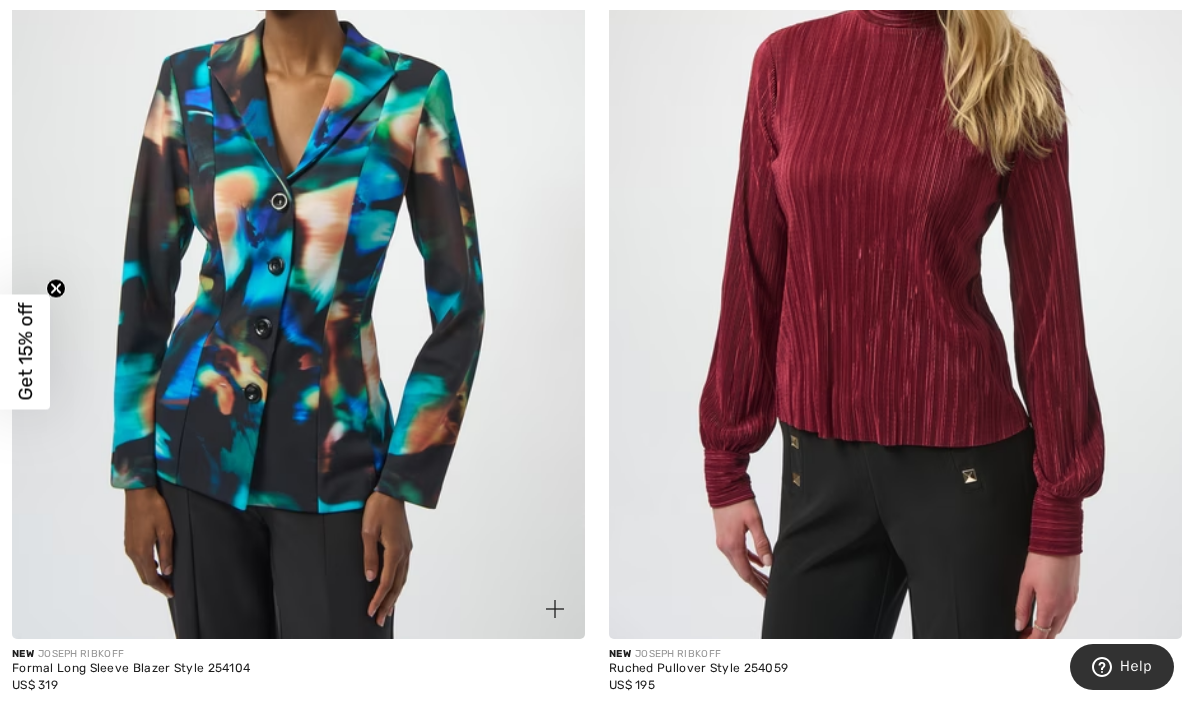 click at bounding box center [298, 209] 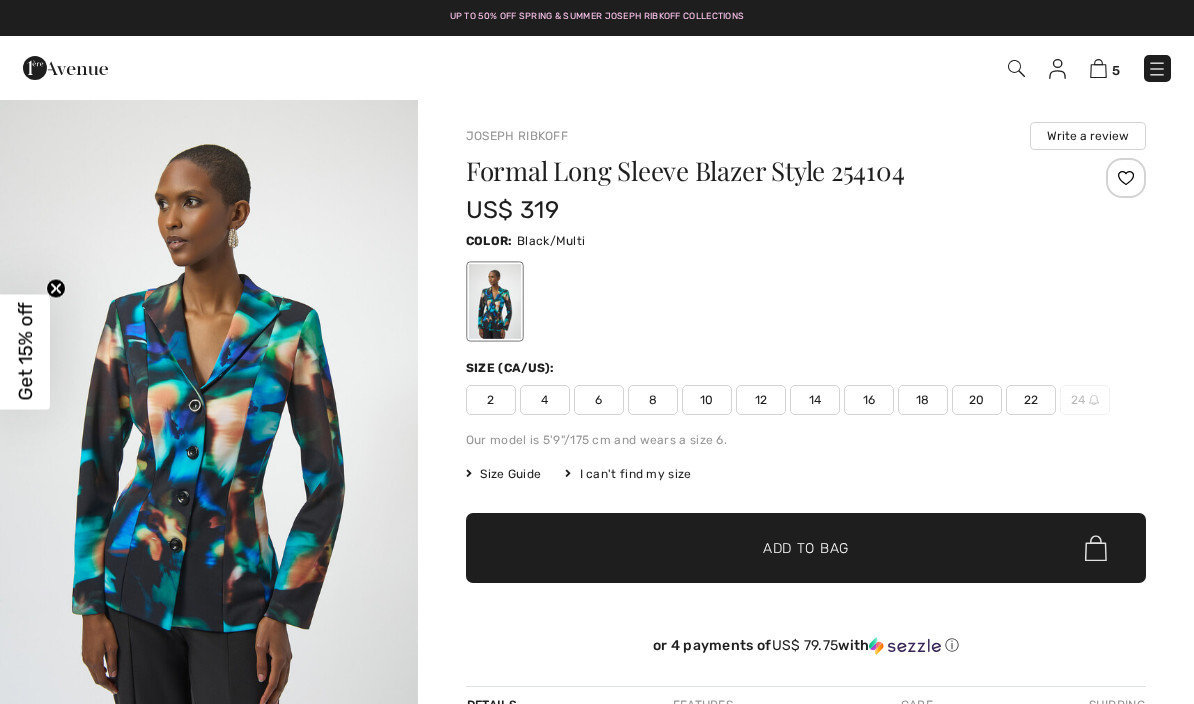 scroll, scrollTop: 0, scrollLeft: 0, axis: both 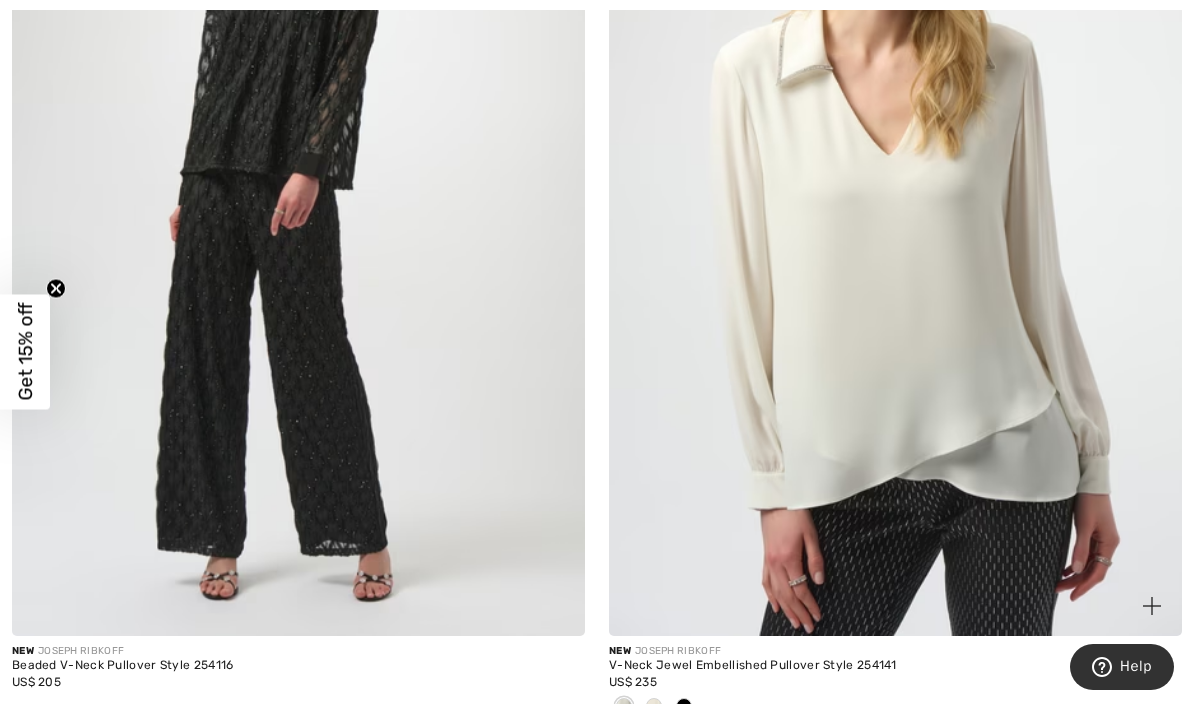 click at bounding box center (684, 707) 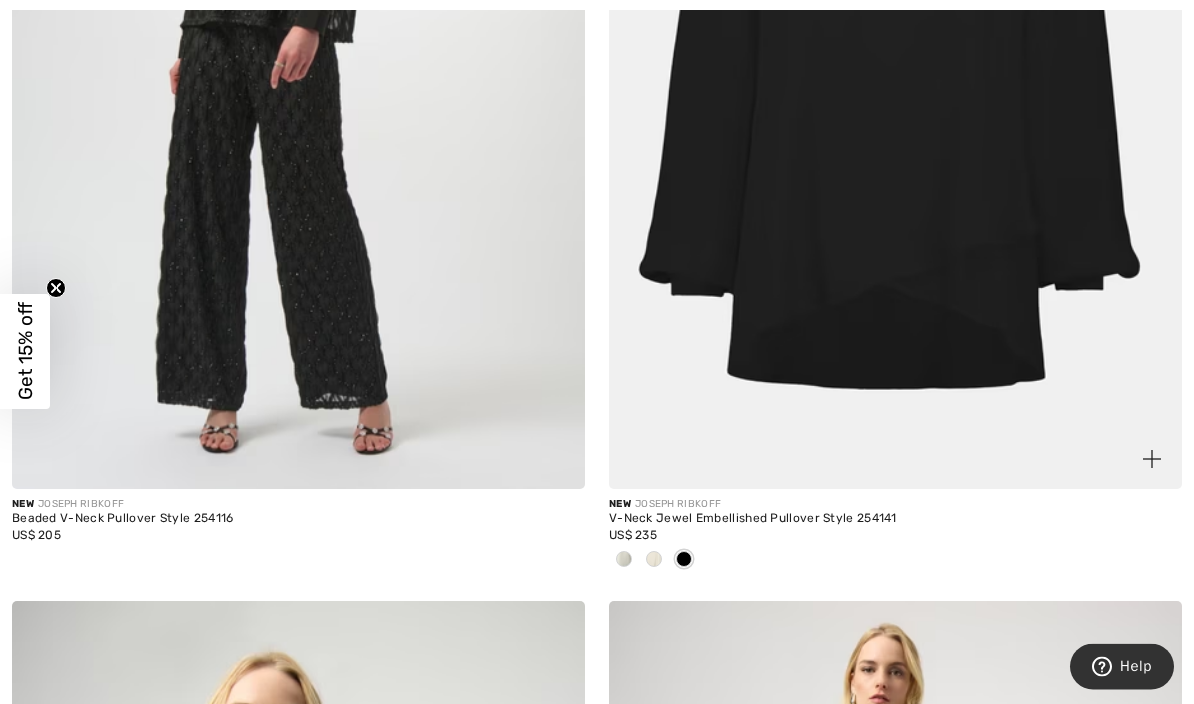 scroll, scrollTop: 5054, scrollLeft: 0, axis: vertical 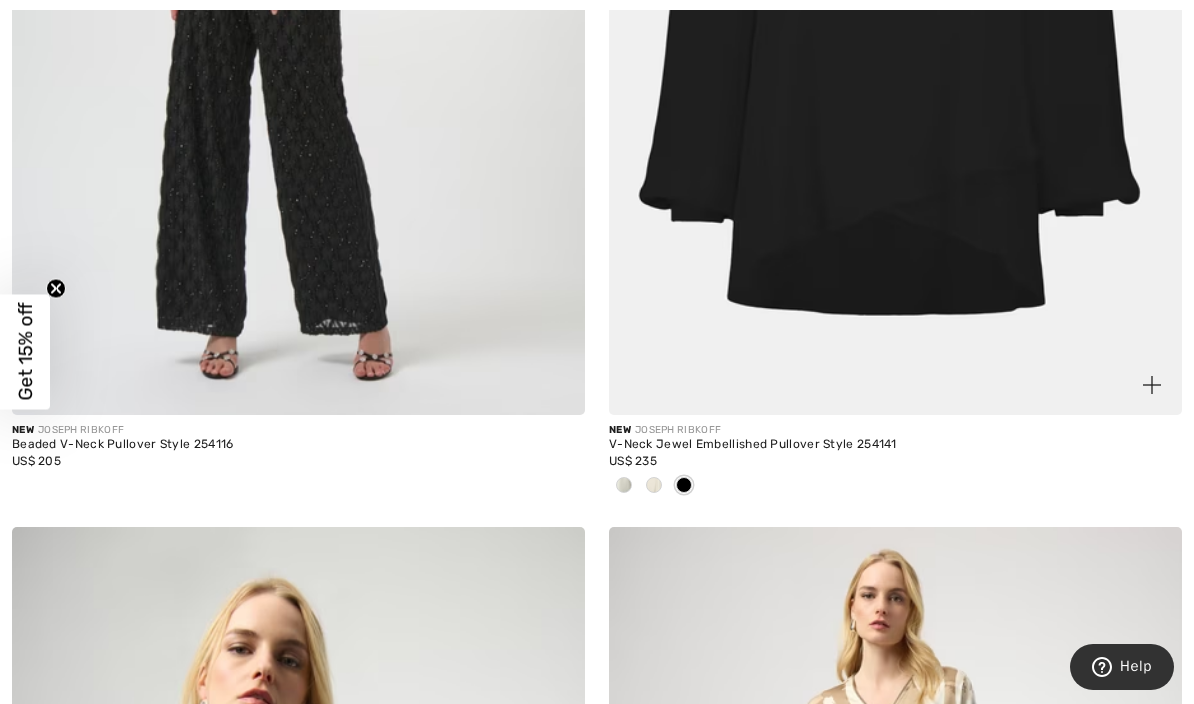 click at bounding box center [654, 486] 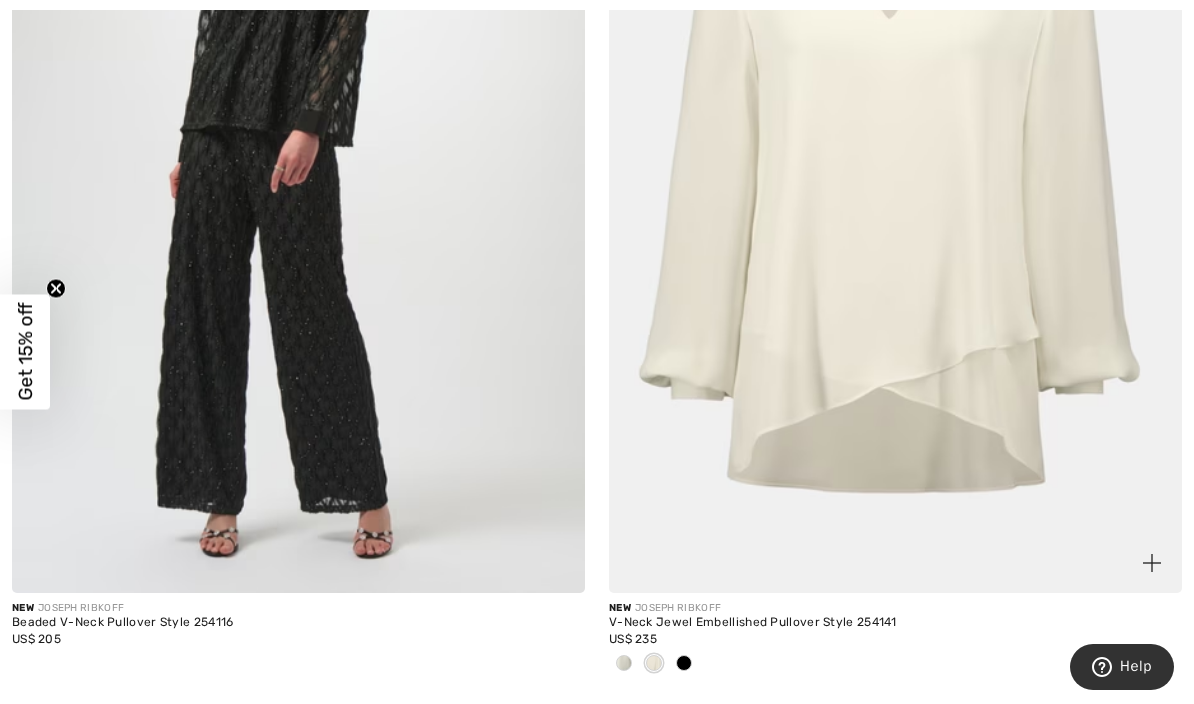 scroll, scrollTop: 4938, scrollLeft: 0, axis: vertical 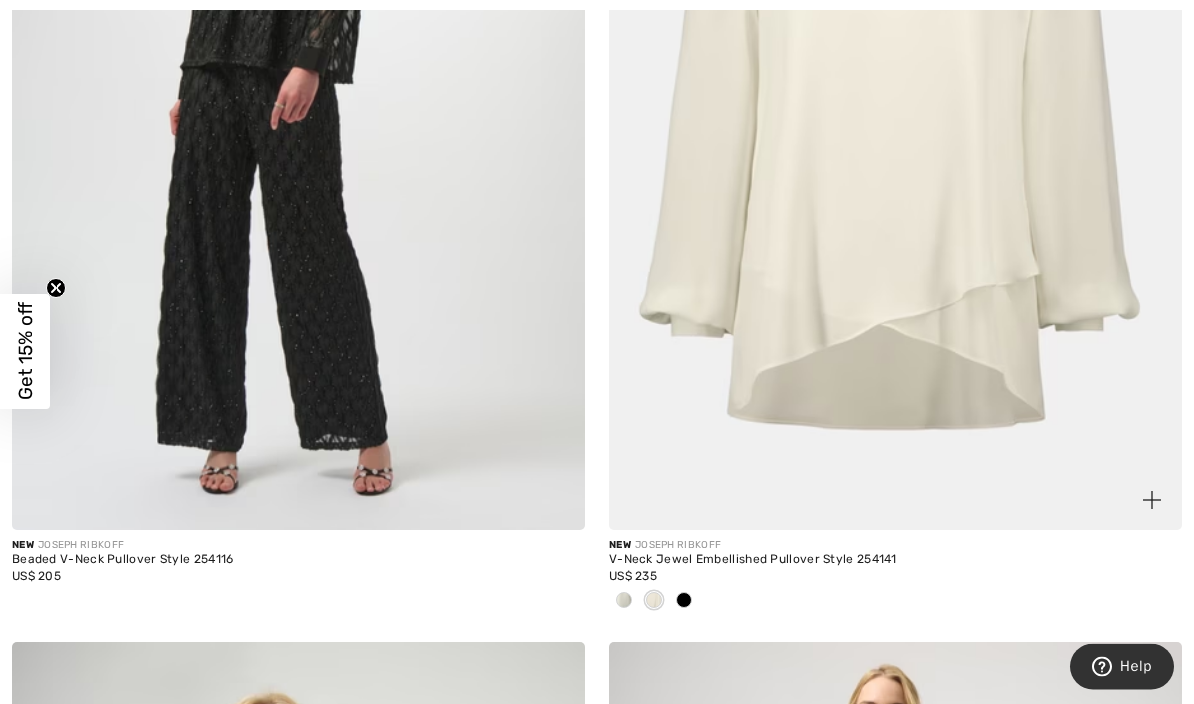 click at bounding box center [624, 602] 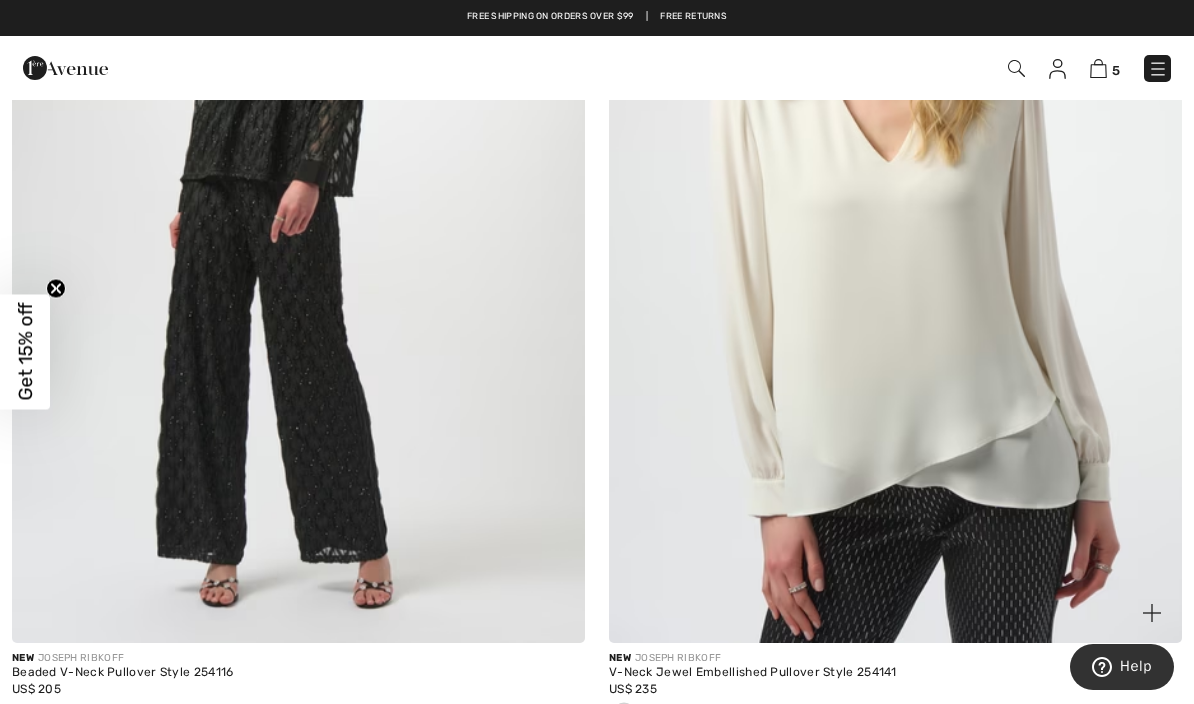 scroll, scrollTop: 4827, scrollLeft: 0, axis: vertical 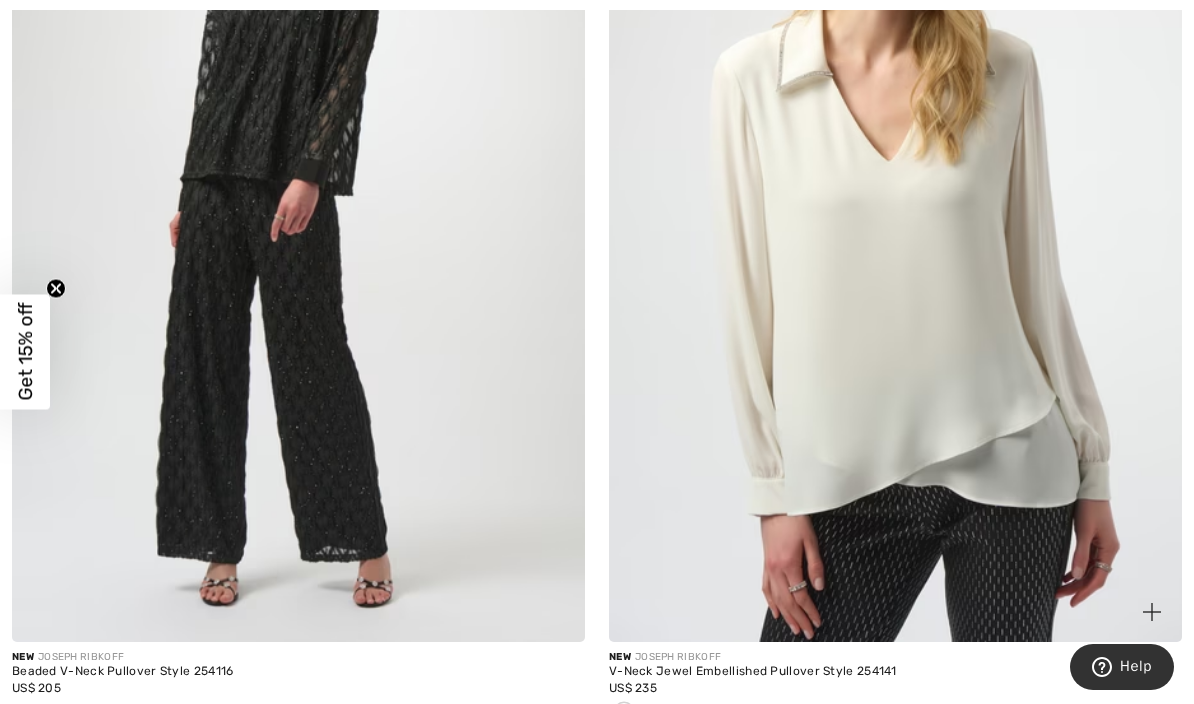 click at bounding box center (654, 713) 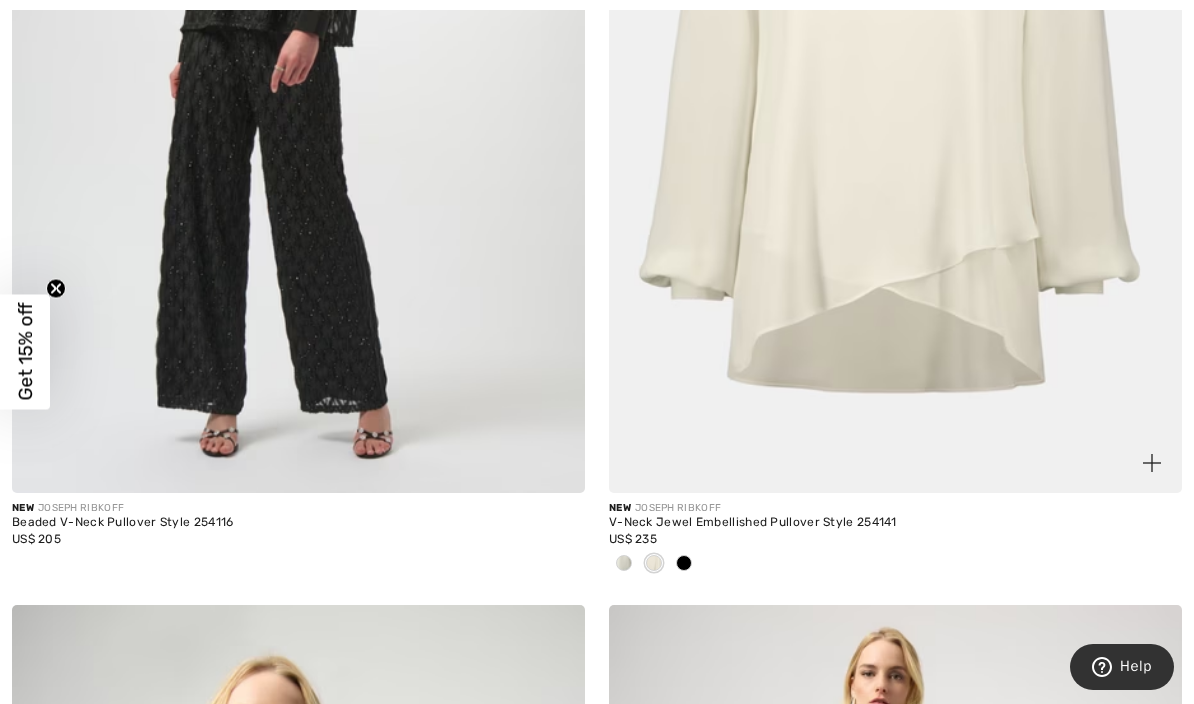 scroll, scrollTop: 5003, scrollLeft: 0, axis: vertical 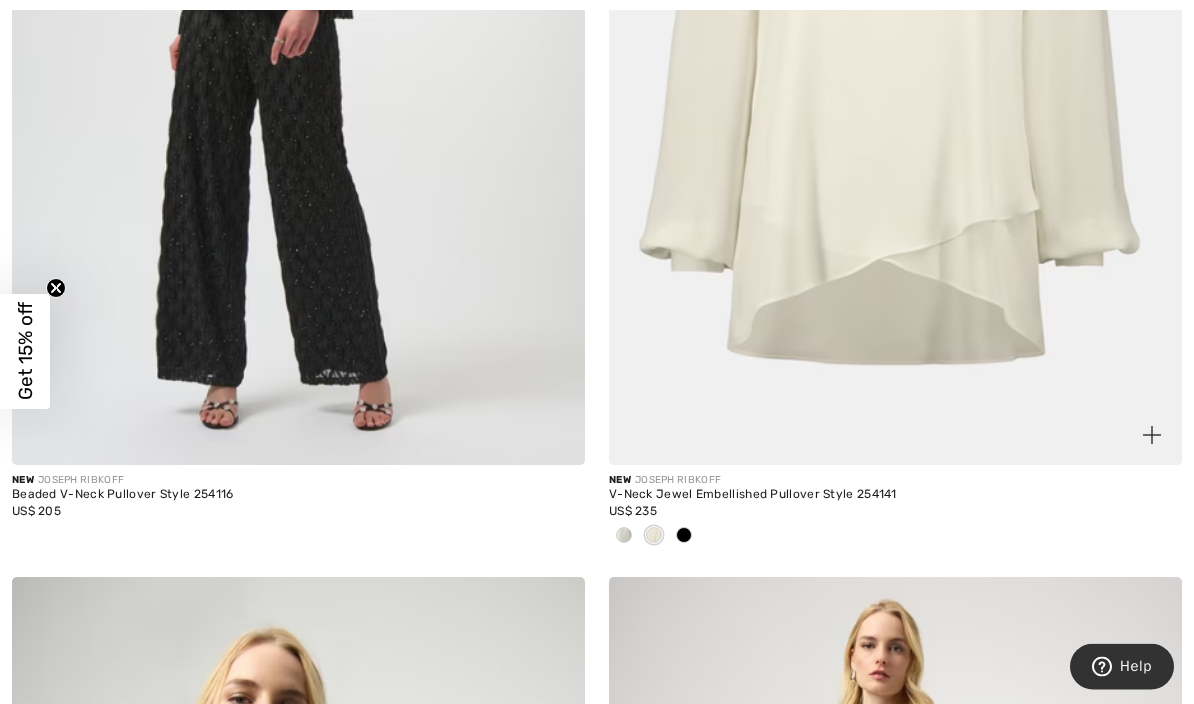 click at bounding box center [895, 37] 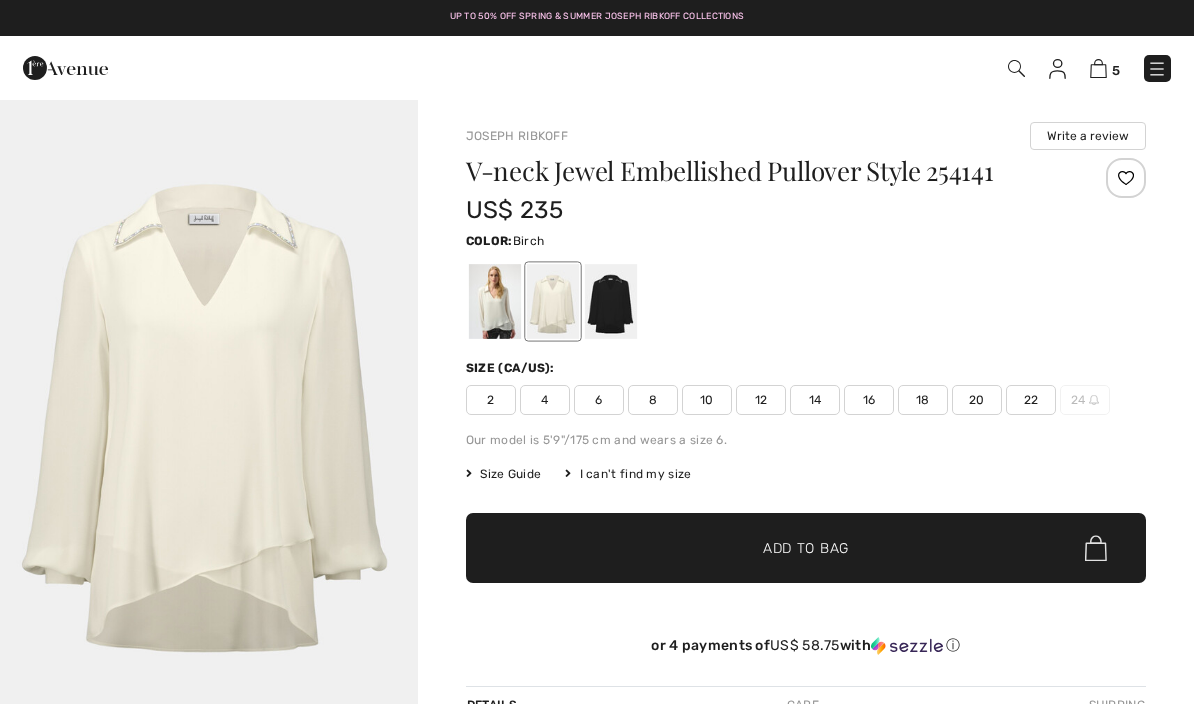 scroll, scrollTop: 0, scrollLeft: 0, axis: both 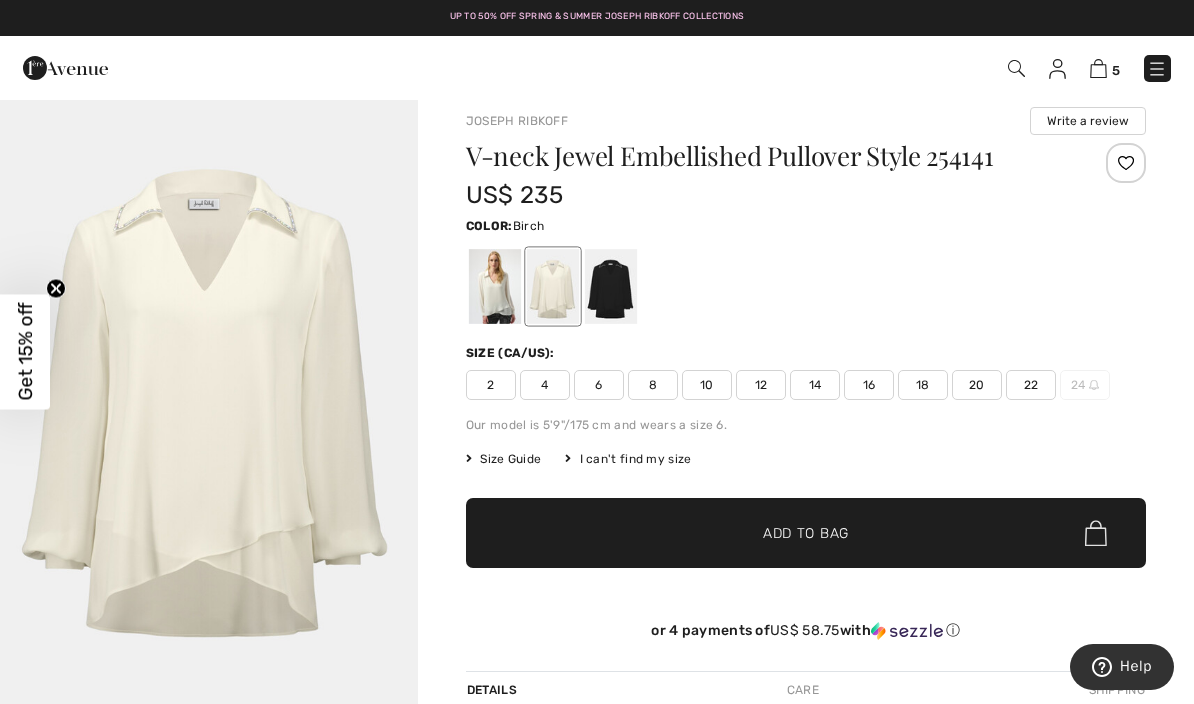 click at bounding box center [495, 286] 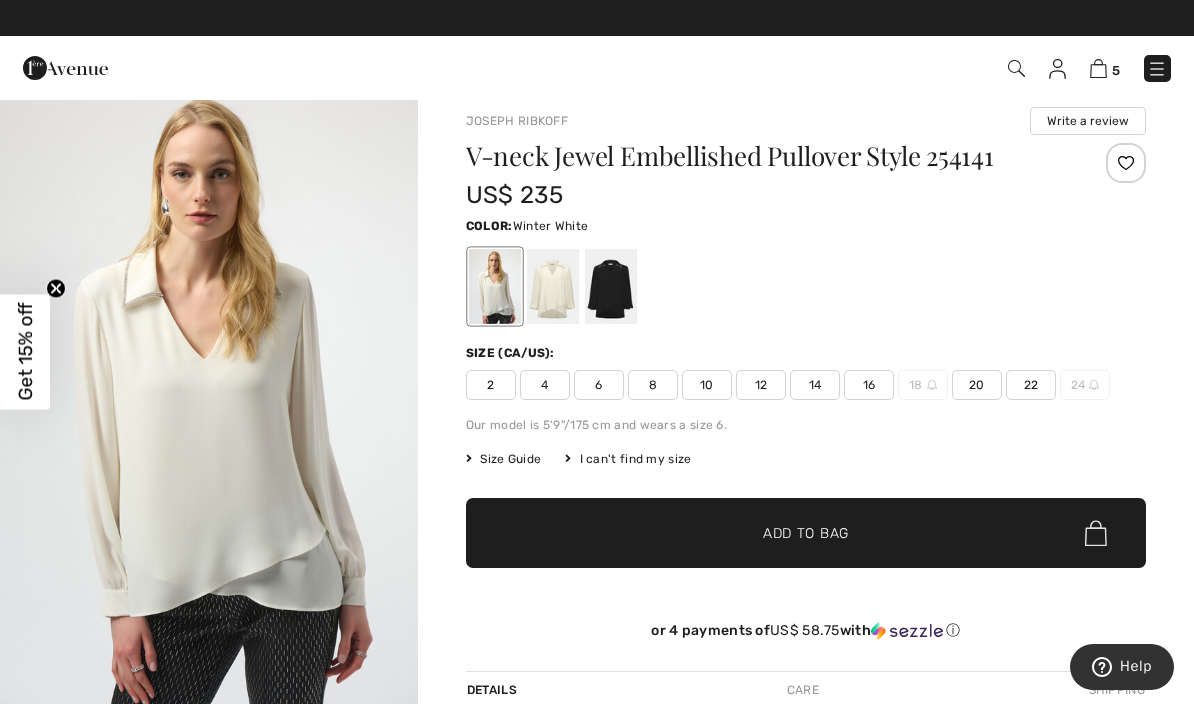 click at bounding box center [553, 286] 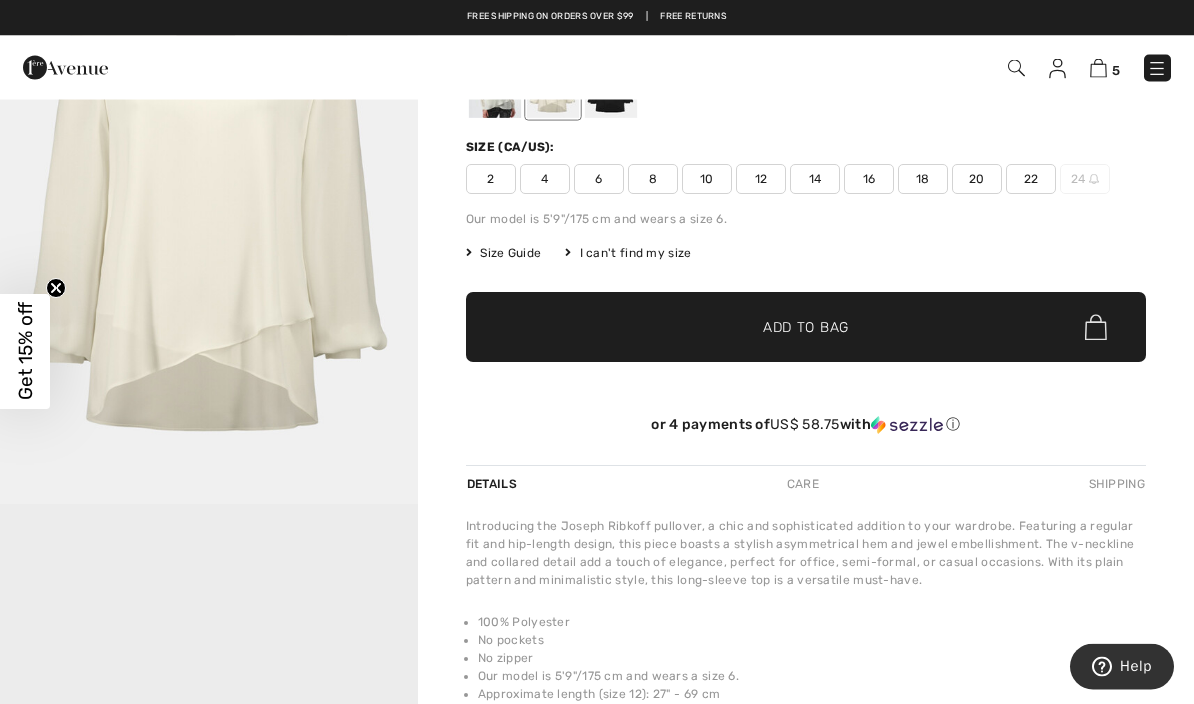 scroll, scrollTop: 177, scrollLeft: 0, axis: vertical 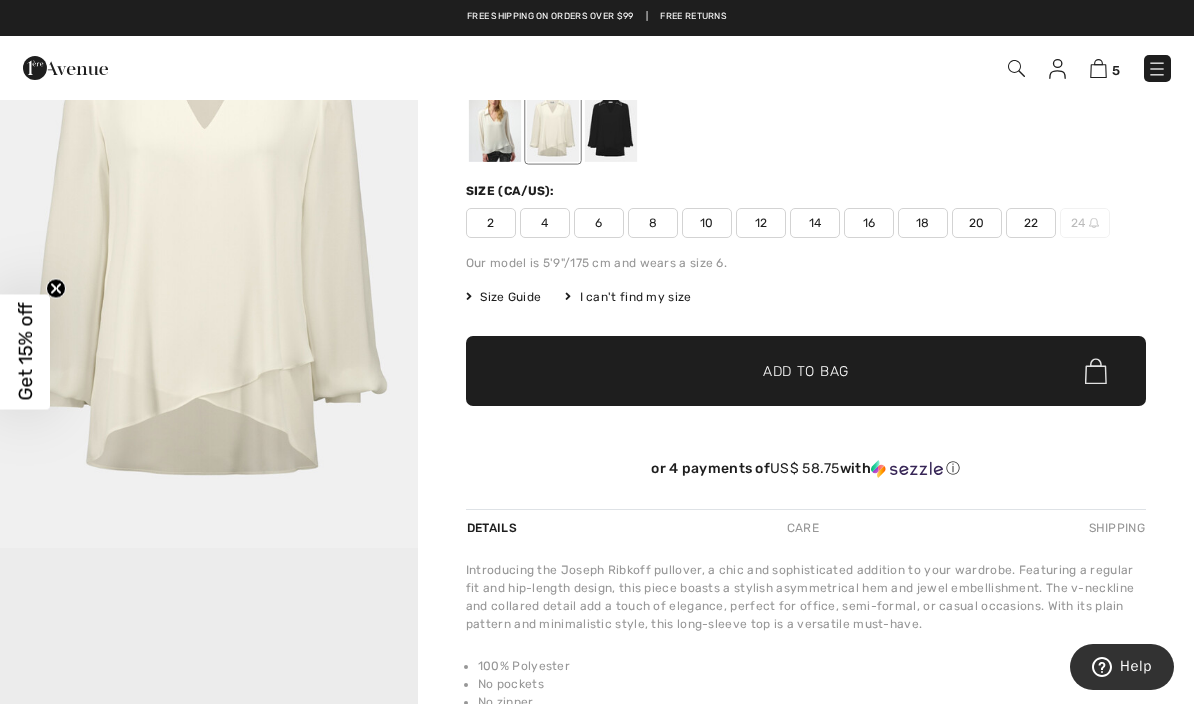 click at bounding box center [495, 124] 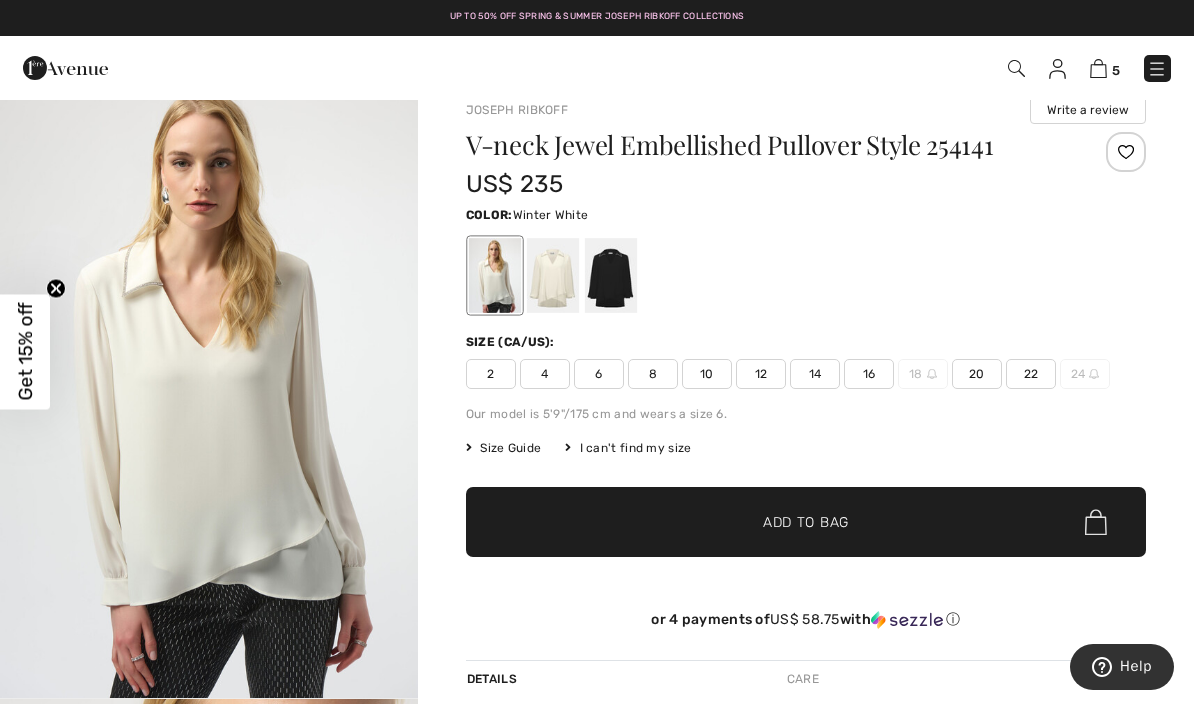 scroll, scrollTop: 22, scrollLeft: 0, axis: vertical 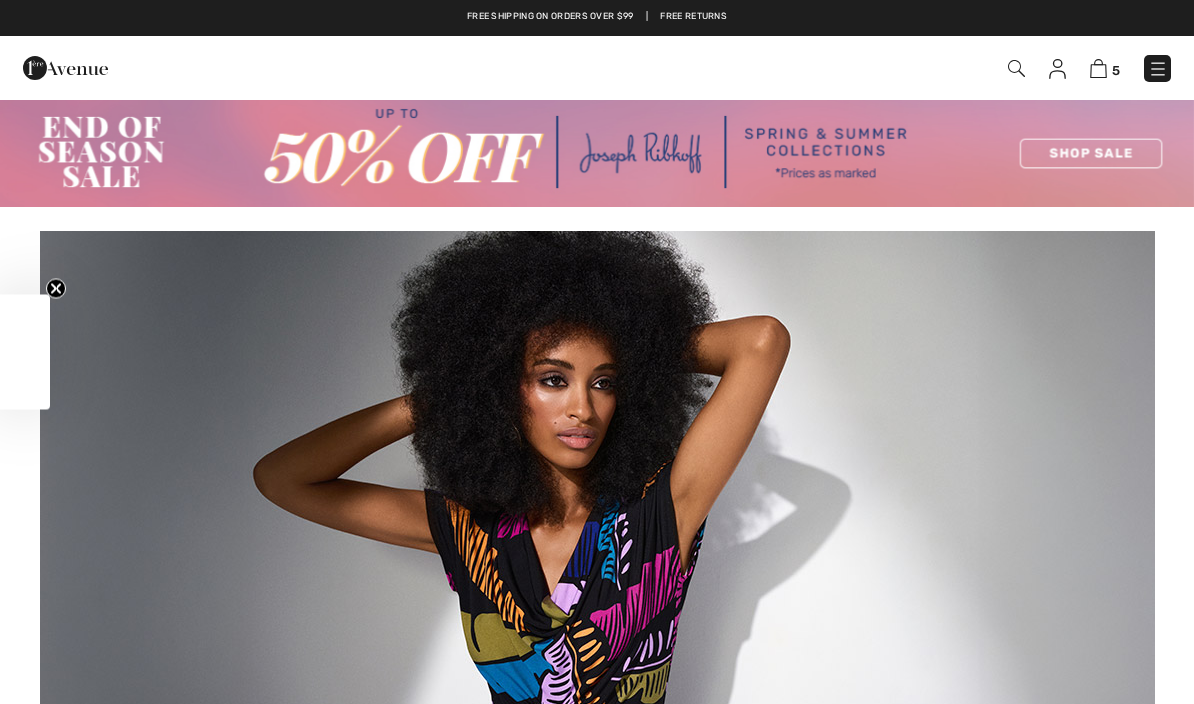 checkbox on "true" 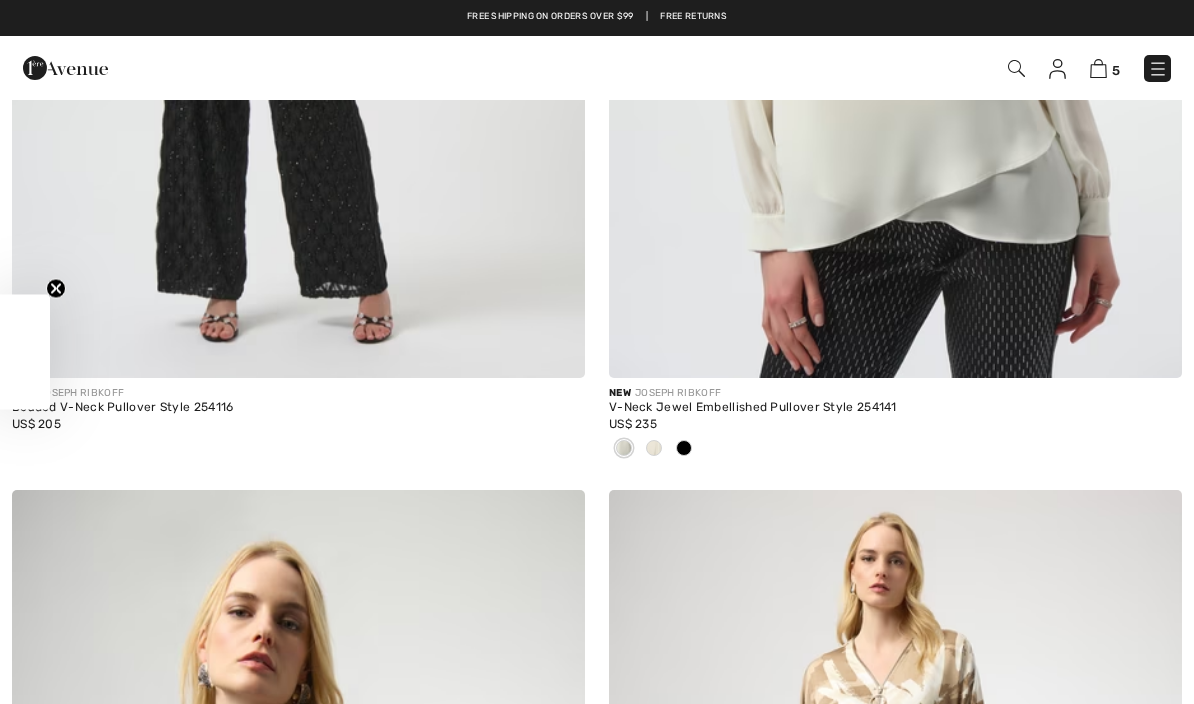 scroll, scrollTop: 0, scrollLeft: 0, axis: both 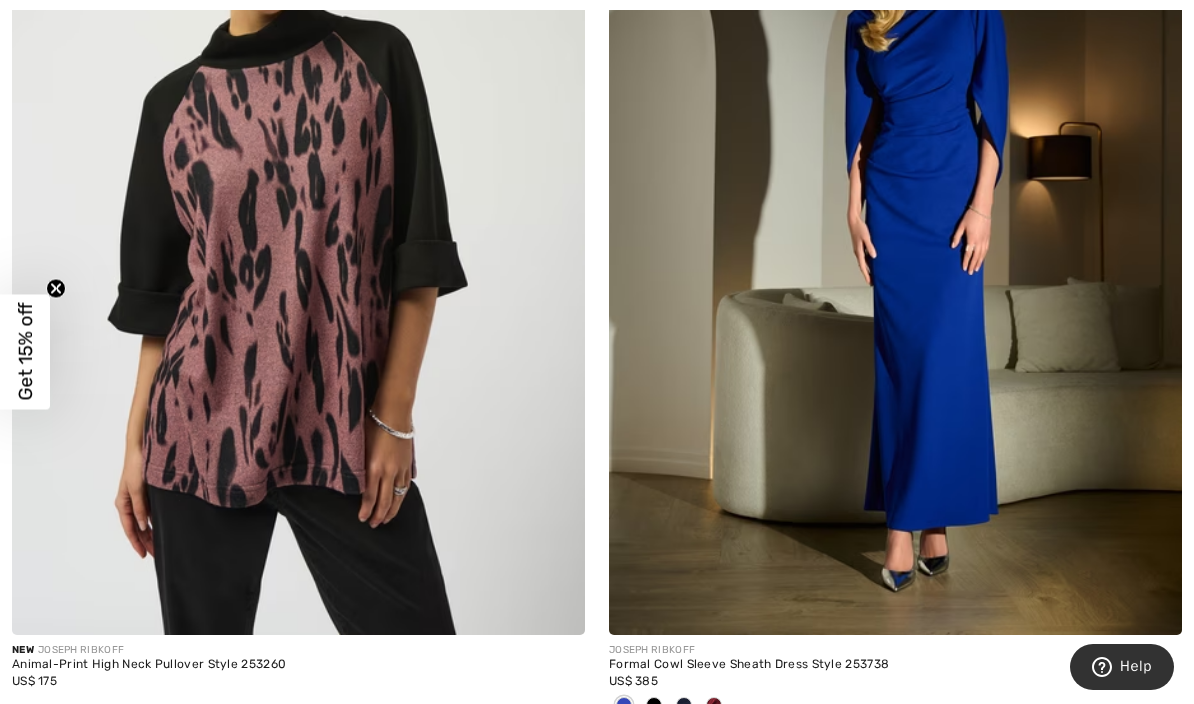 click on "2" at bounding box center [423, 761] 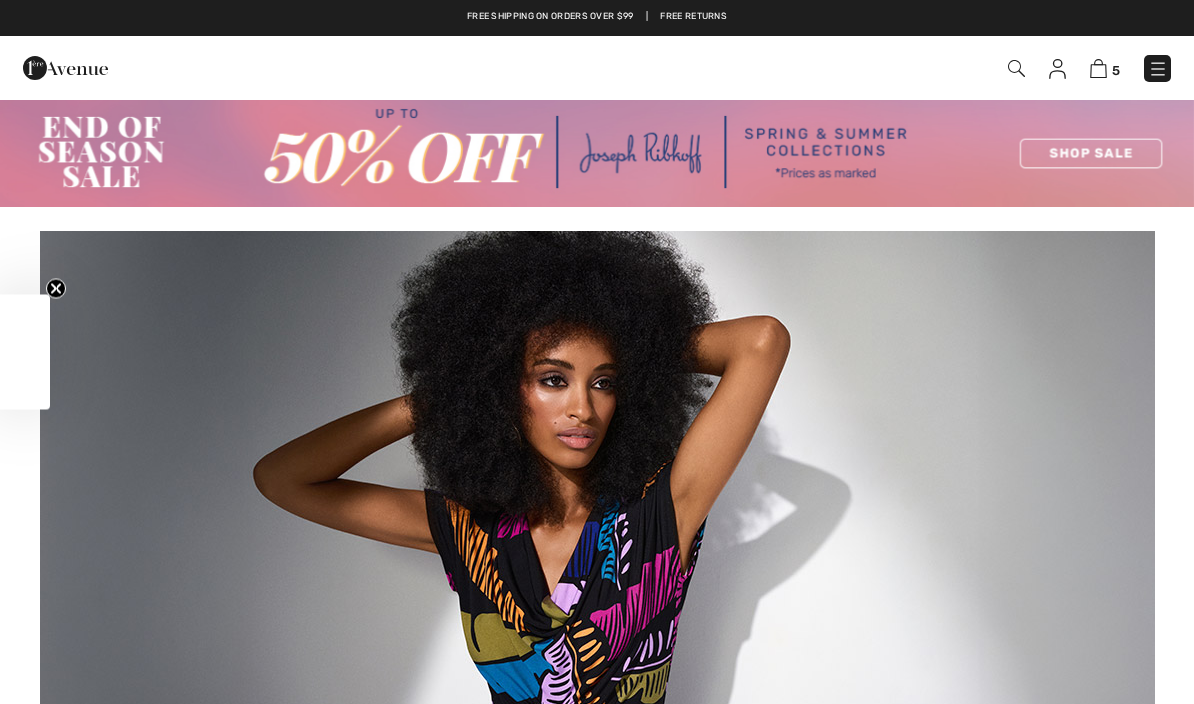 scroll, scrollTop: 0, scrollLeft: 0, axis: both 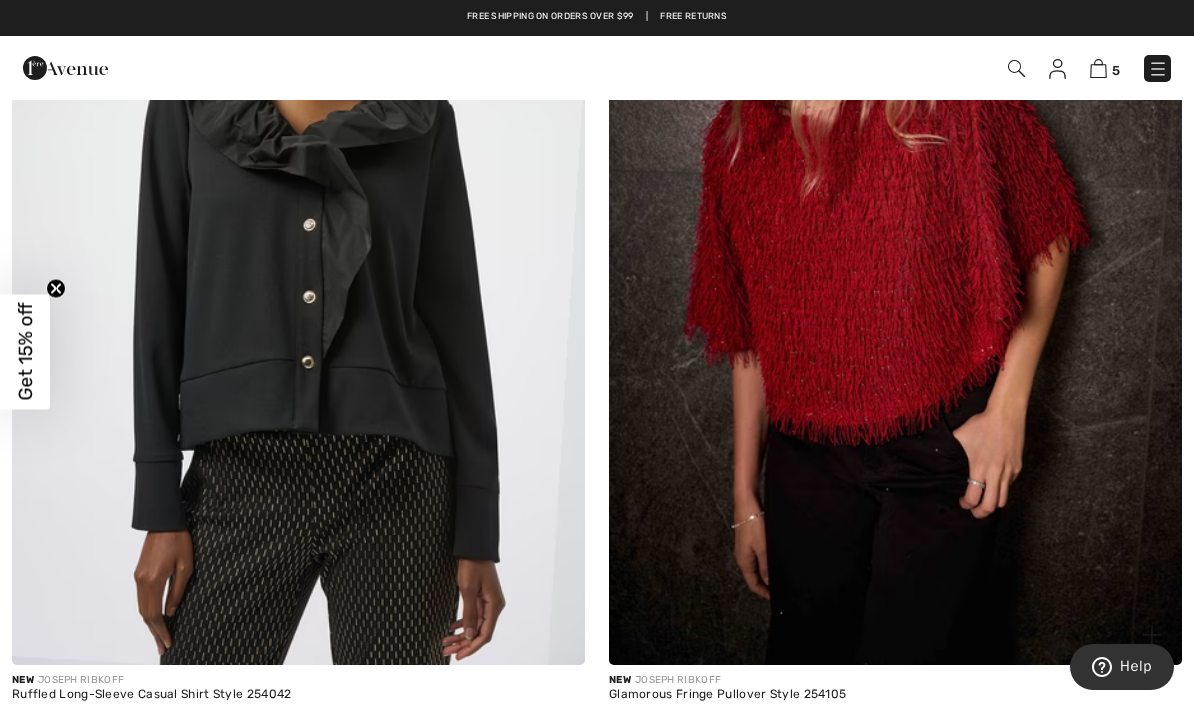 click at bounding box center [895, 236] 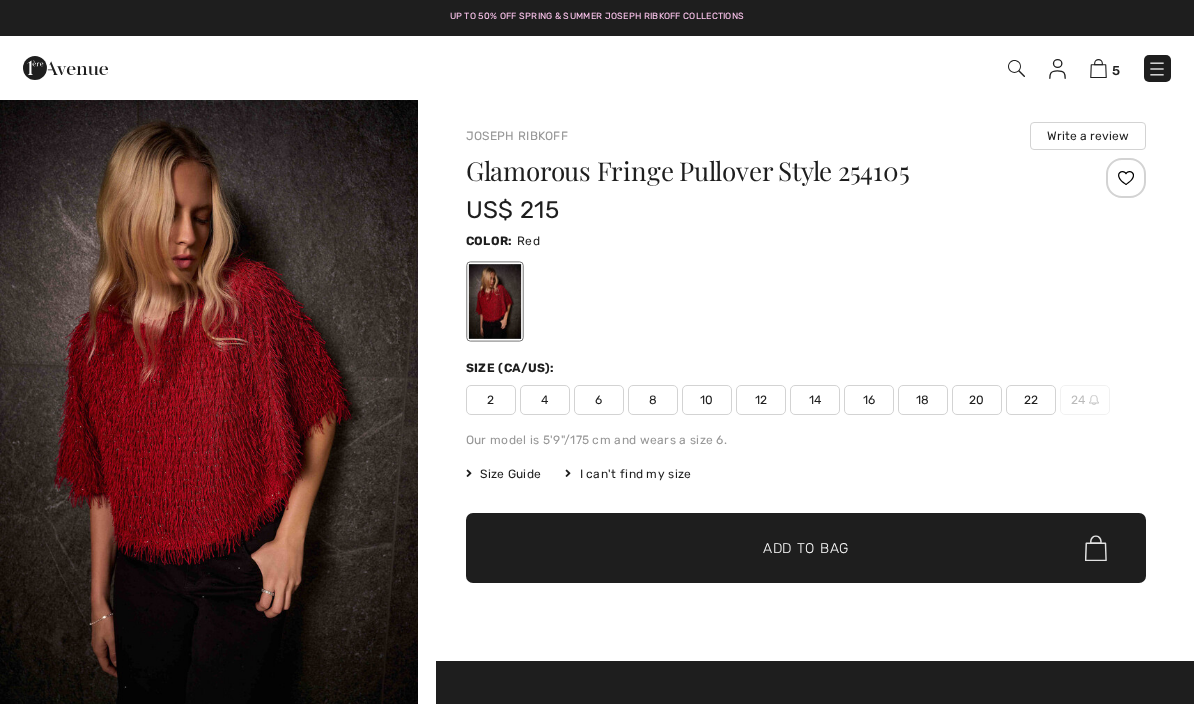 scroll, scrollTop: 0, scrollLeft: 0, axis: both 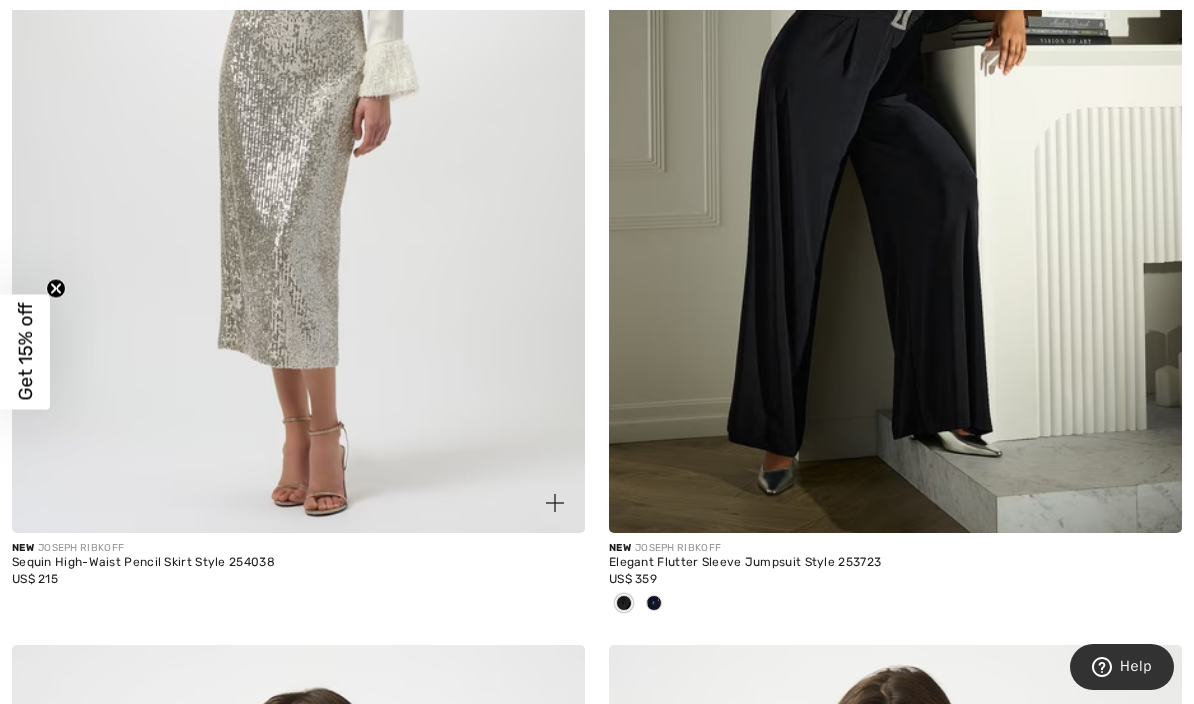 click at bounding box center [298, 103] 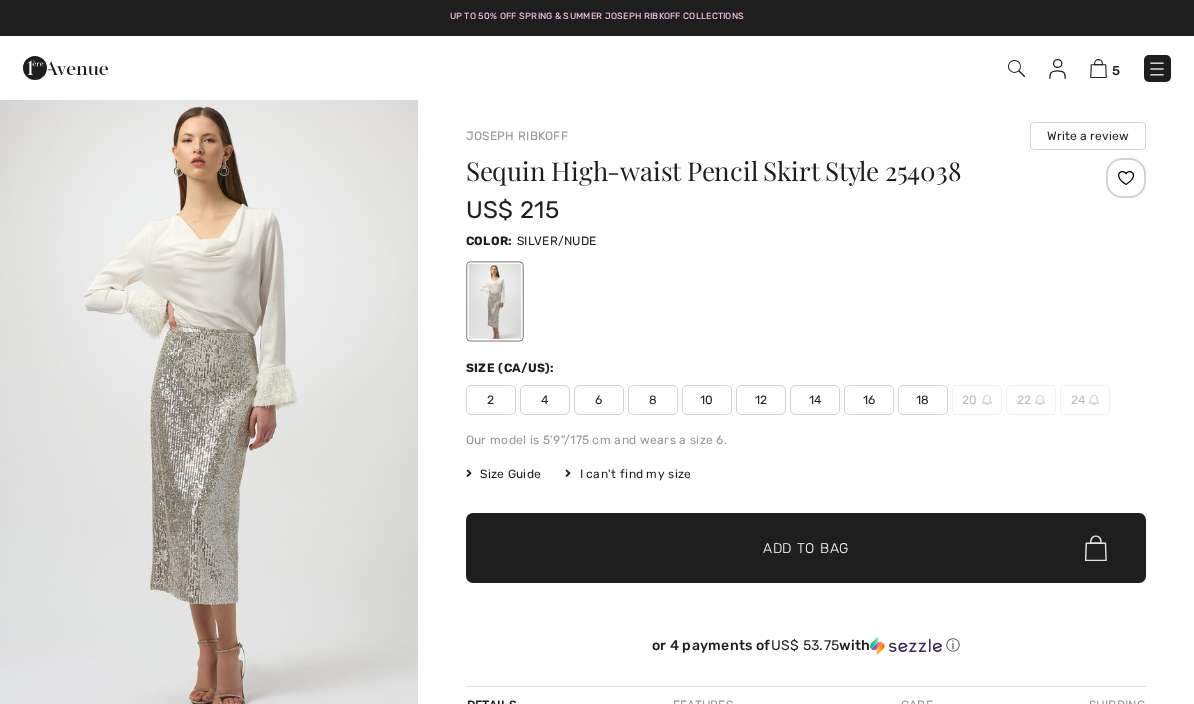 scroll, scrollTop: 0, scrollLeft: 0, axis: both 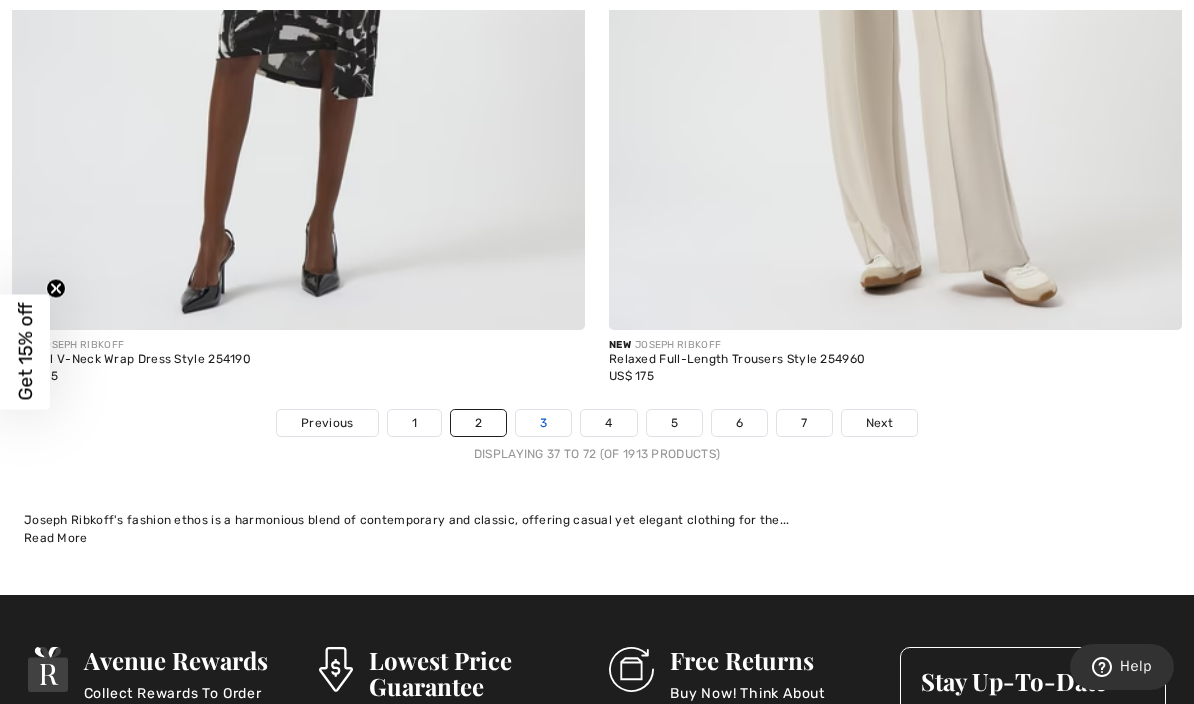 click on "3" at bounding box center [543, 423] 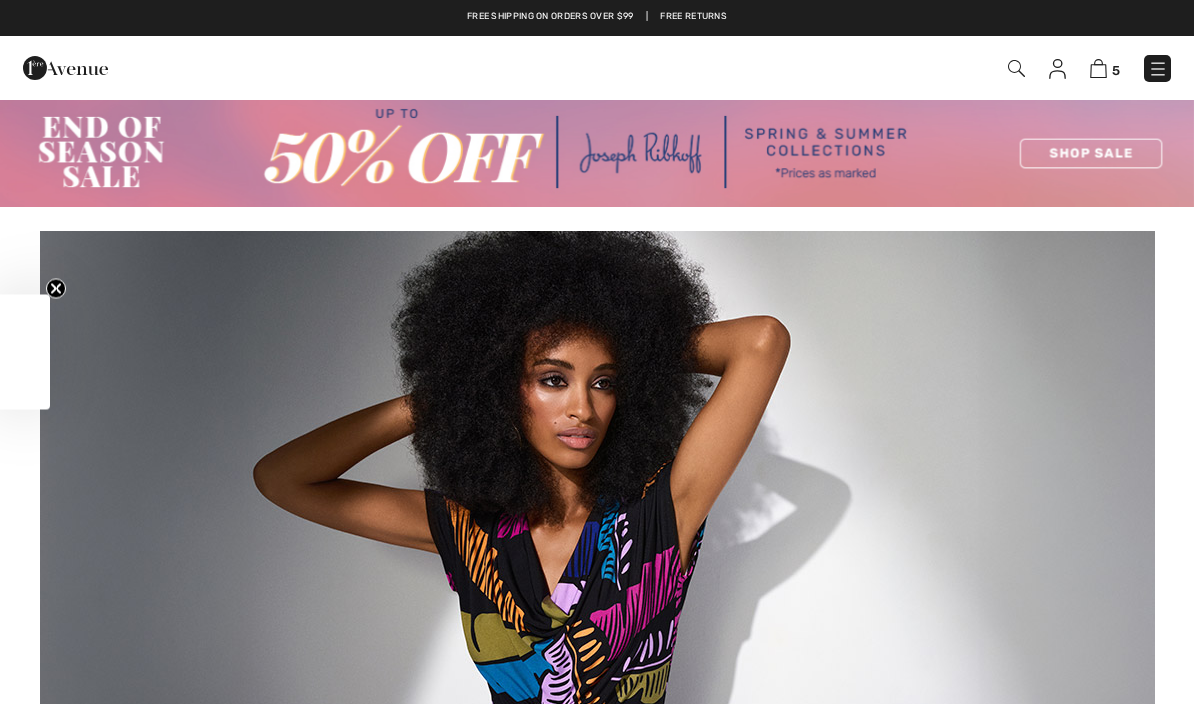 checkbox on "true" 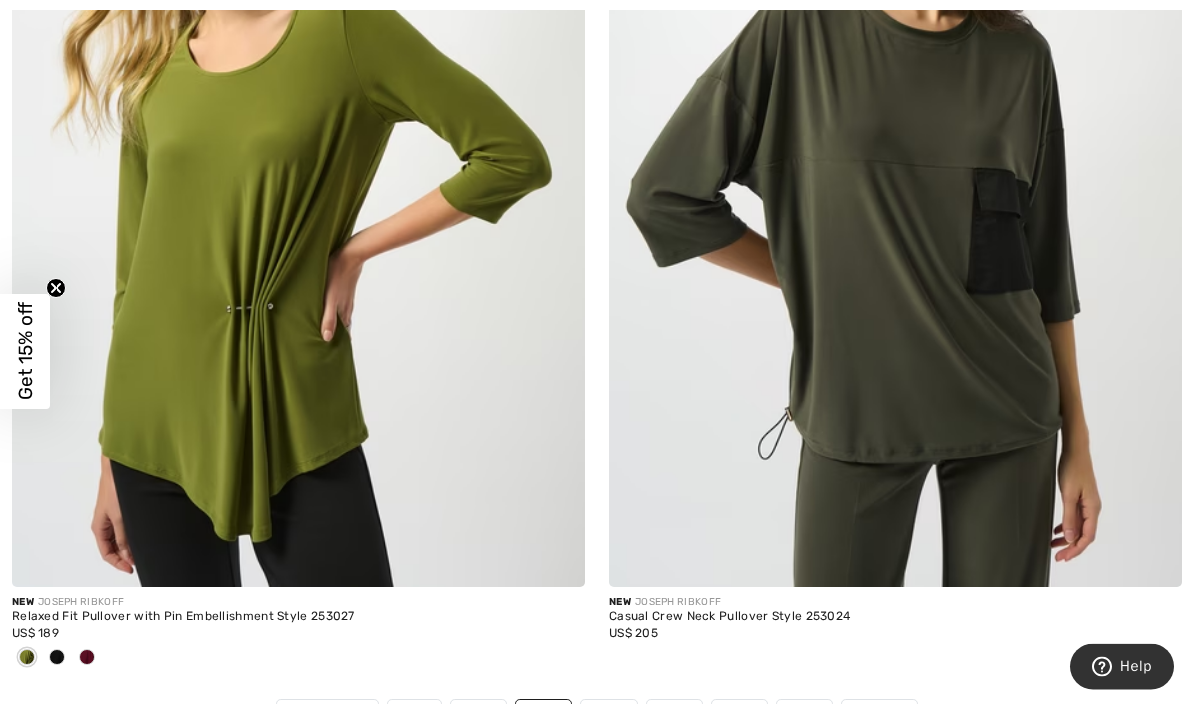 scroll, scrollTop: 17792, scrollLeft: 0, axis: vertical 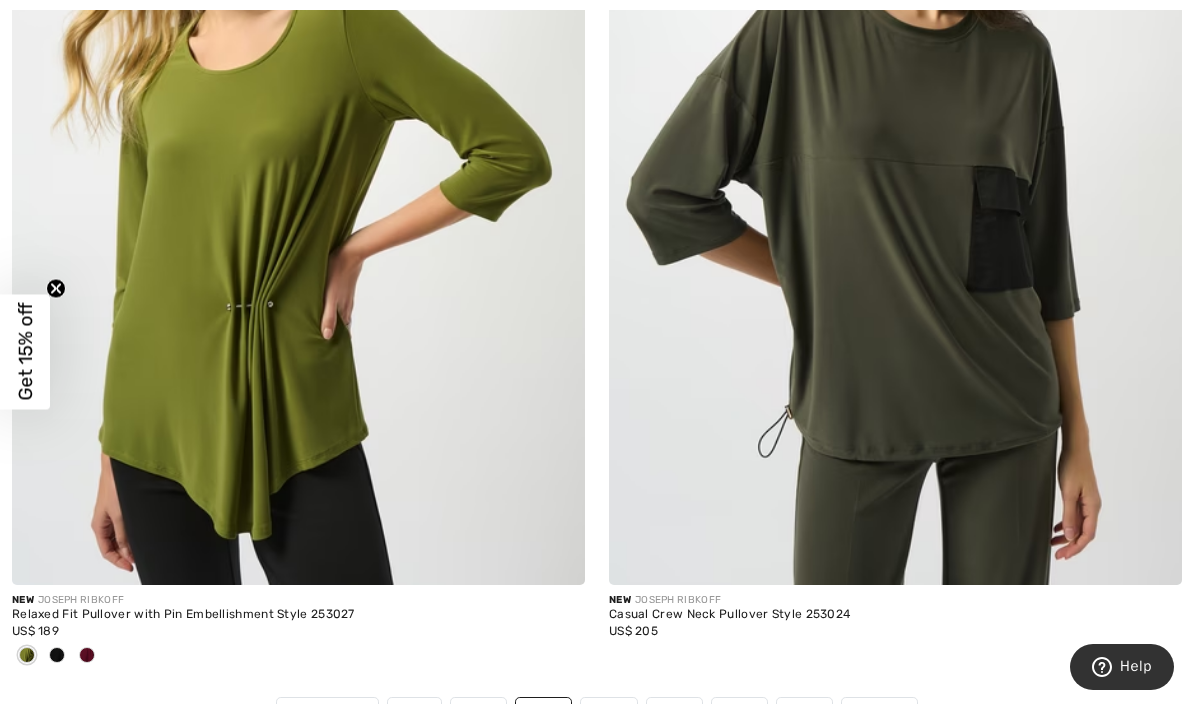 click on "4" at bounding box center [608, 711] 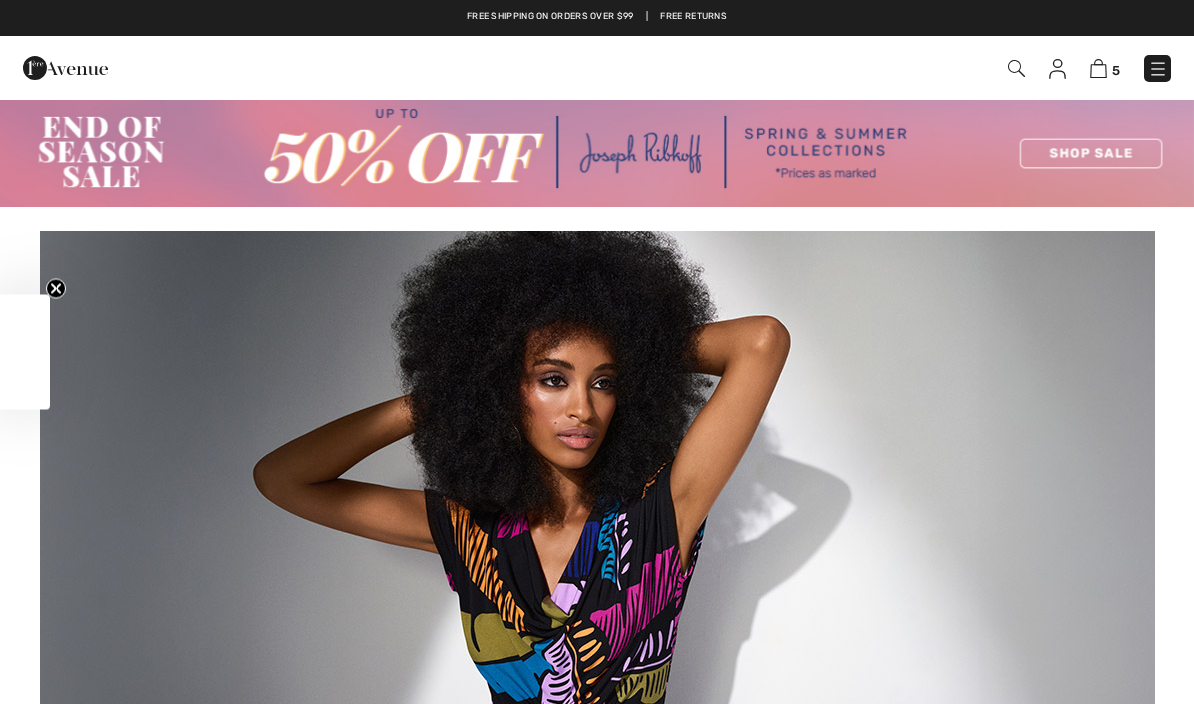 checkbox on "true" 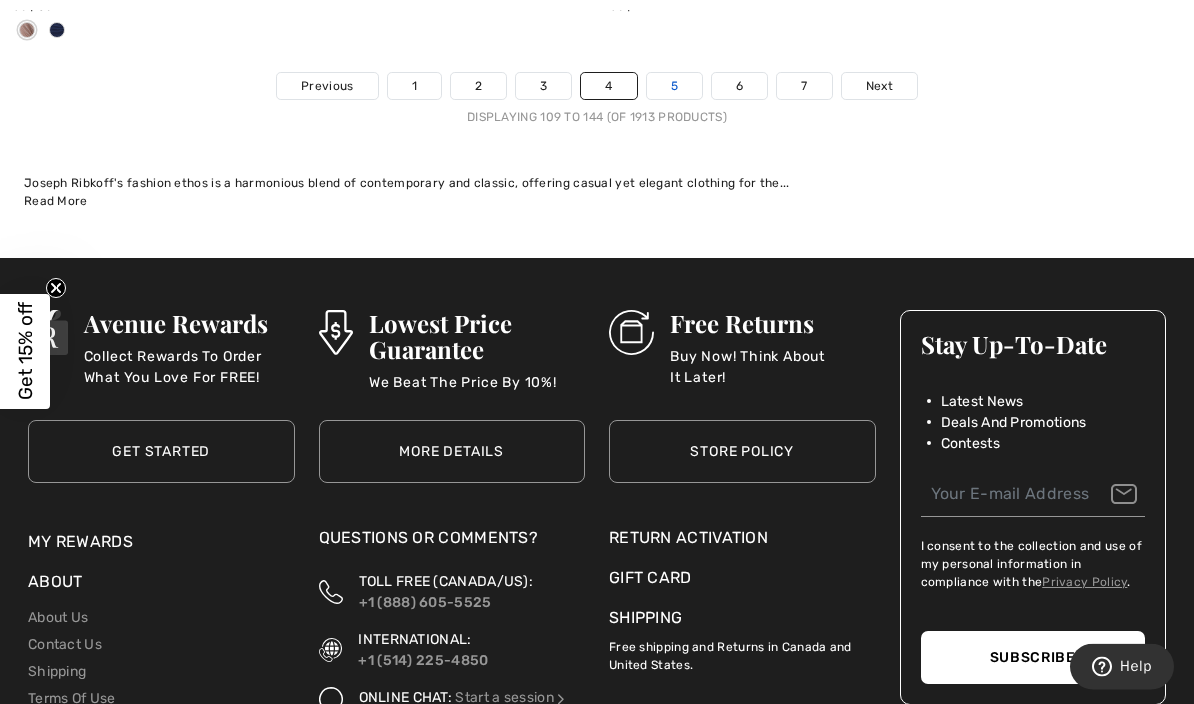 scroll, scrollTop: 18384, scrollLeft: 0, axis: vertical 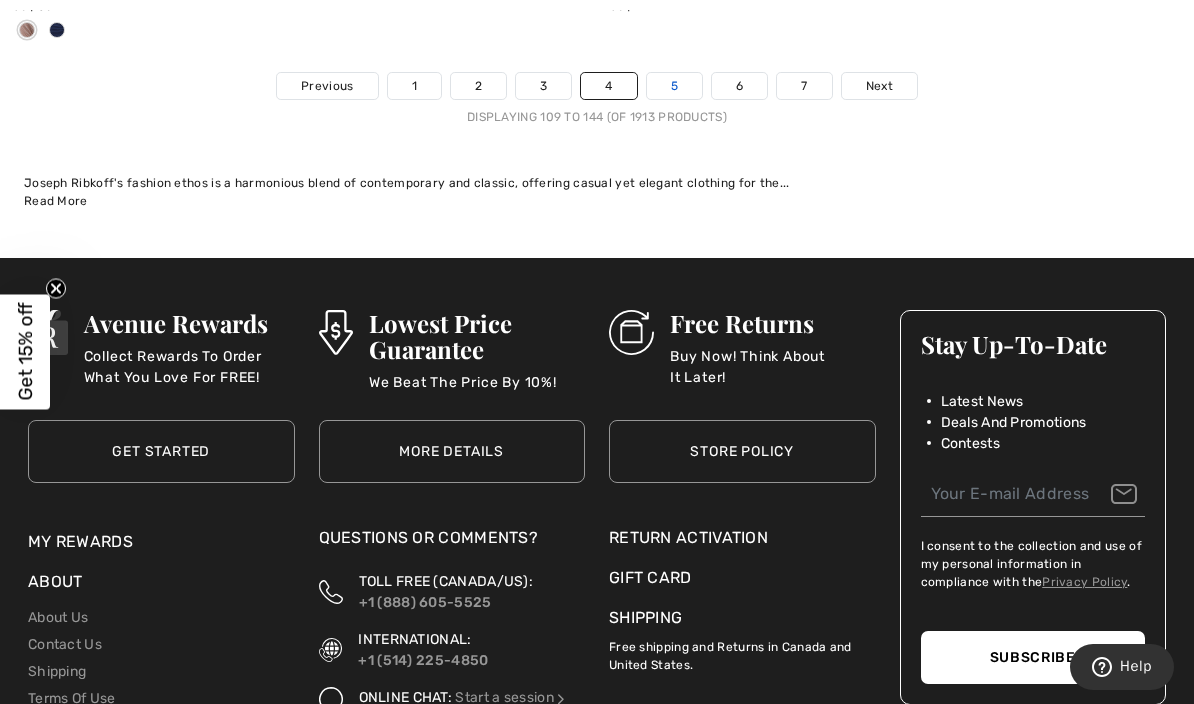 click on "5" at bounding box center [674, 86] 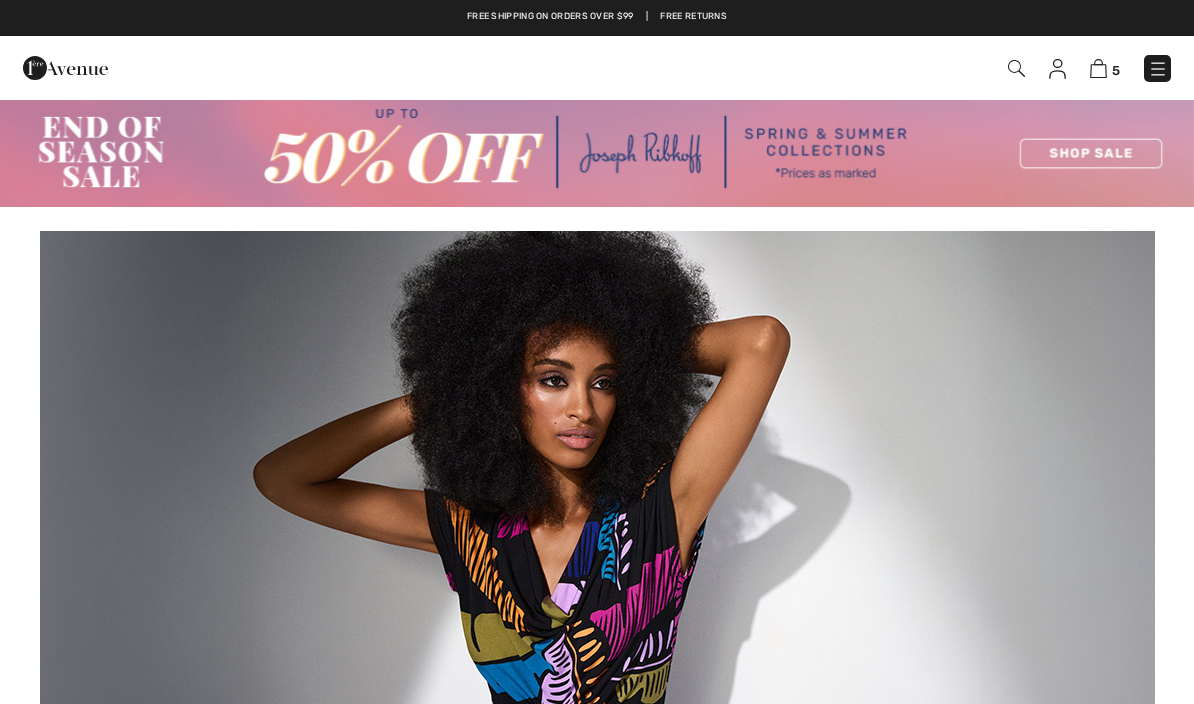 scroll, scrollTop: 87, scrollLeft: 0, axis: vertical 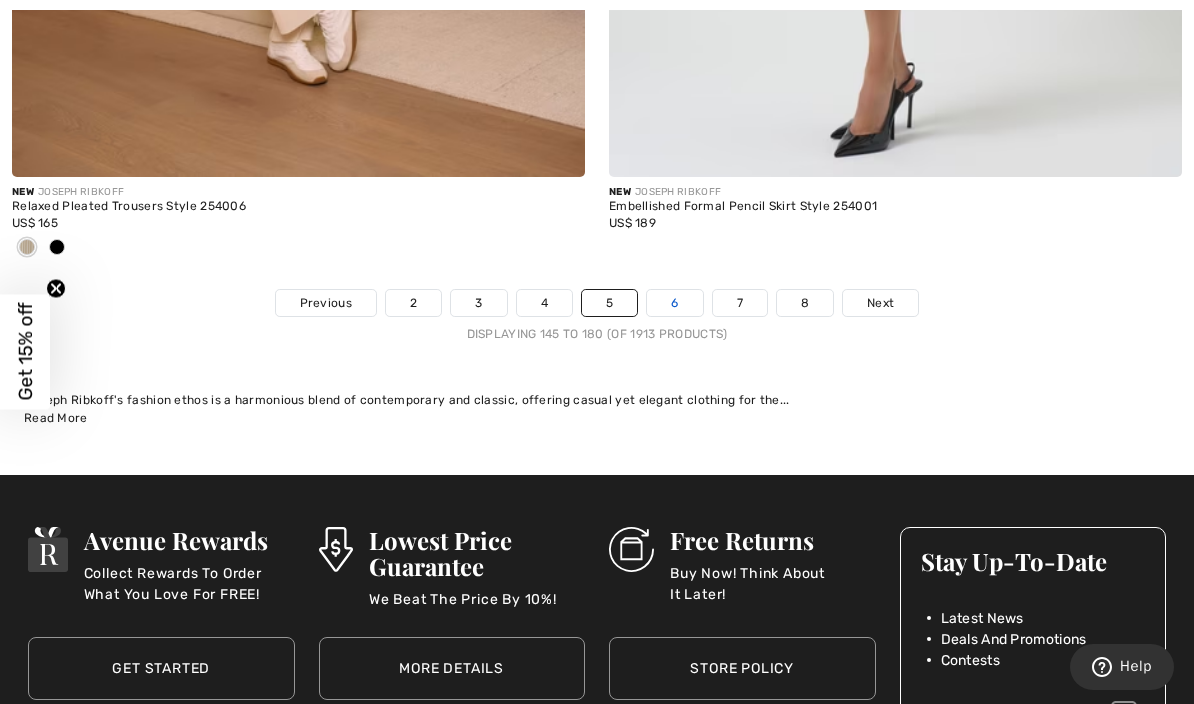 click on "6" at bounding box center [674, 303] 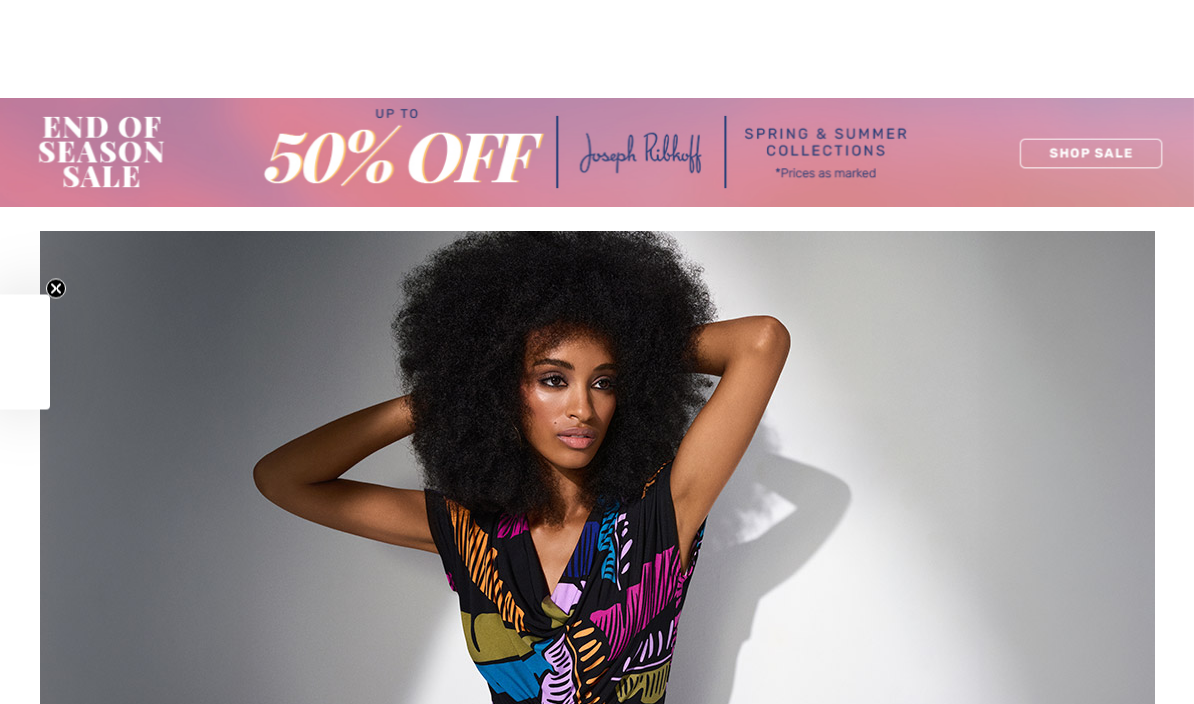 scroll, scrollTop: 426, scrollLeft: 0, axis: vertical 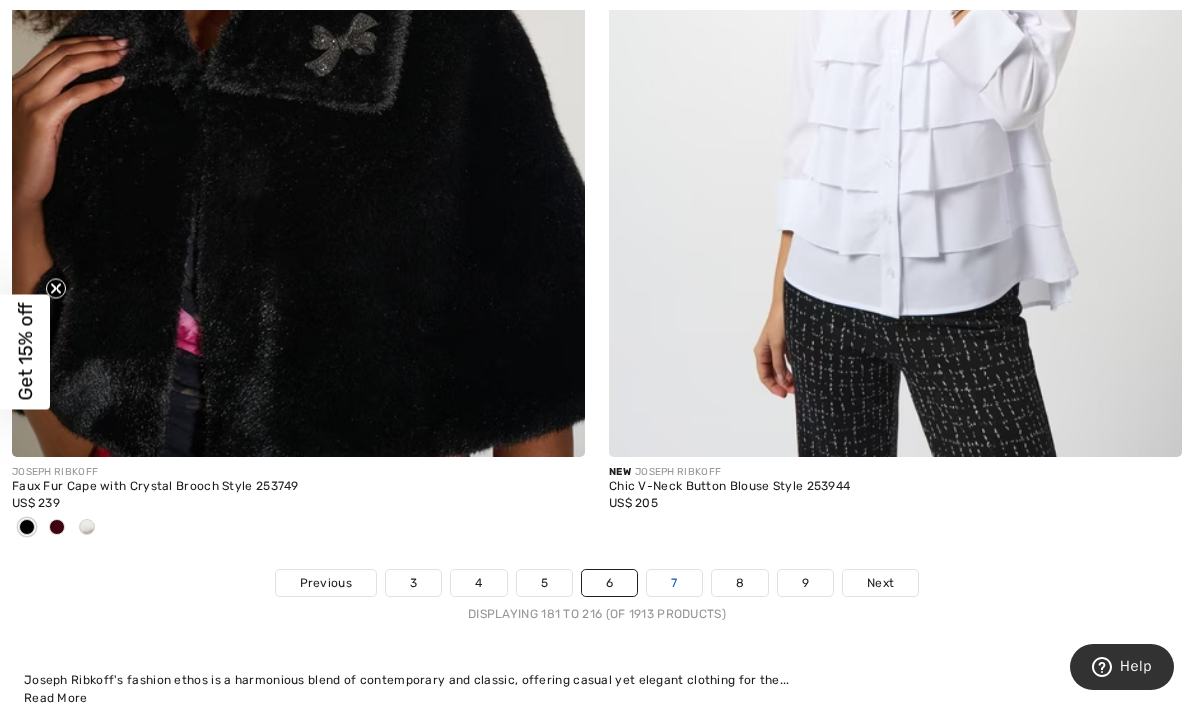 click on "7" at bounding box center (674, 583) 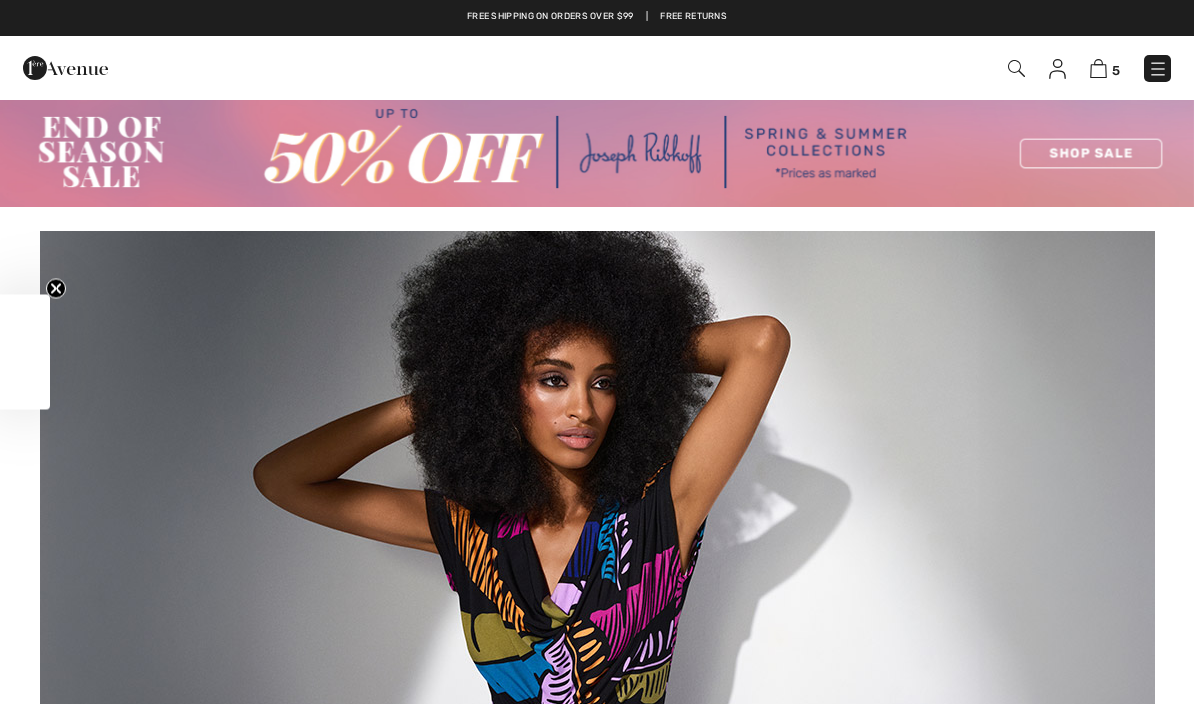 scroll, scrollTop: 0, scrollLeft: 0, axis: both 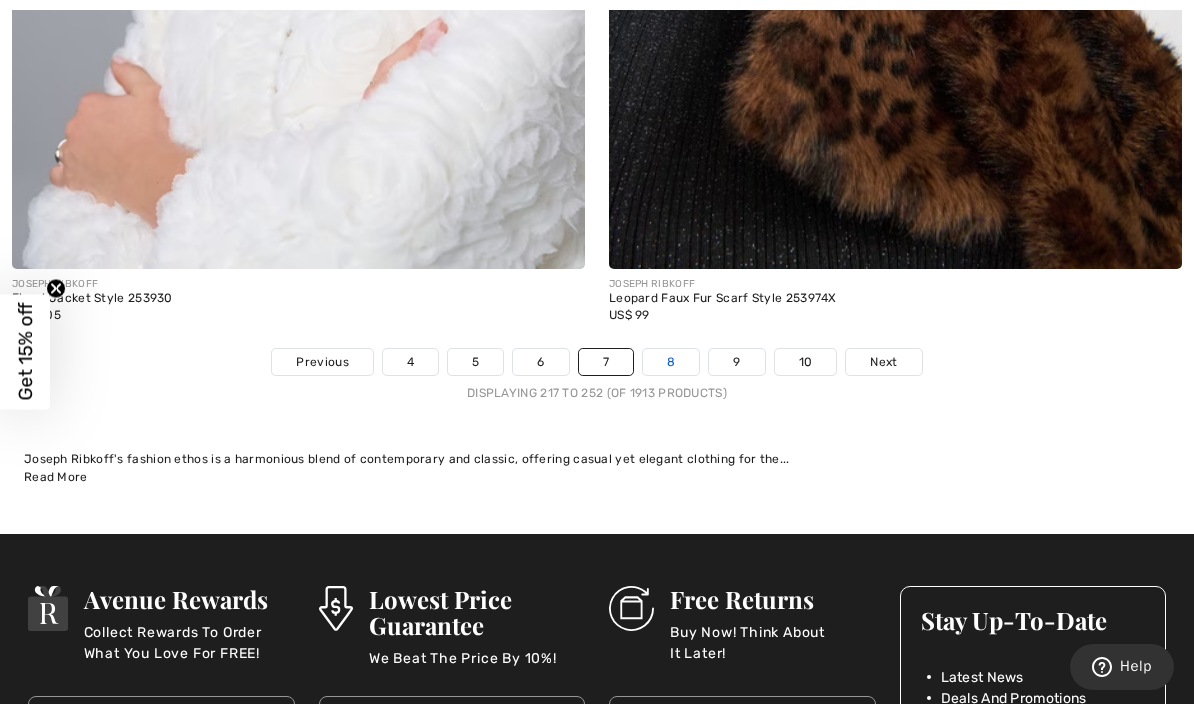 click on "8" at bounding box center [671, 362] 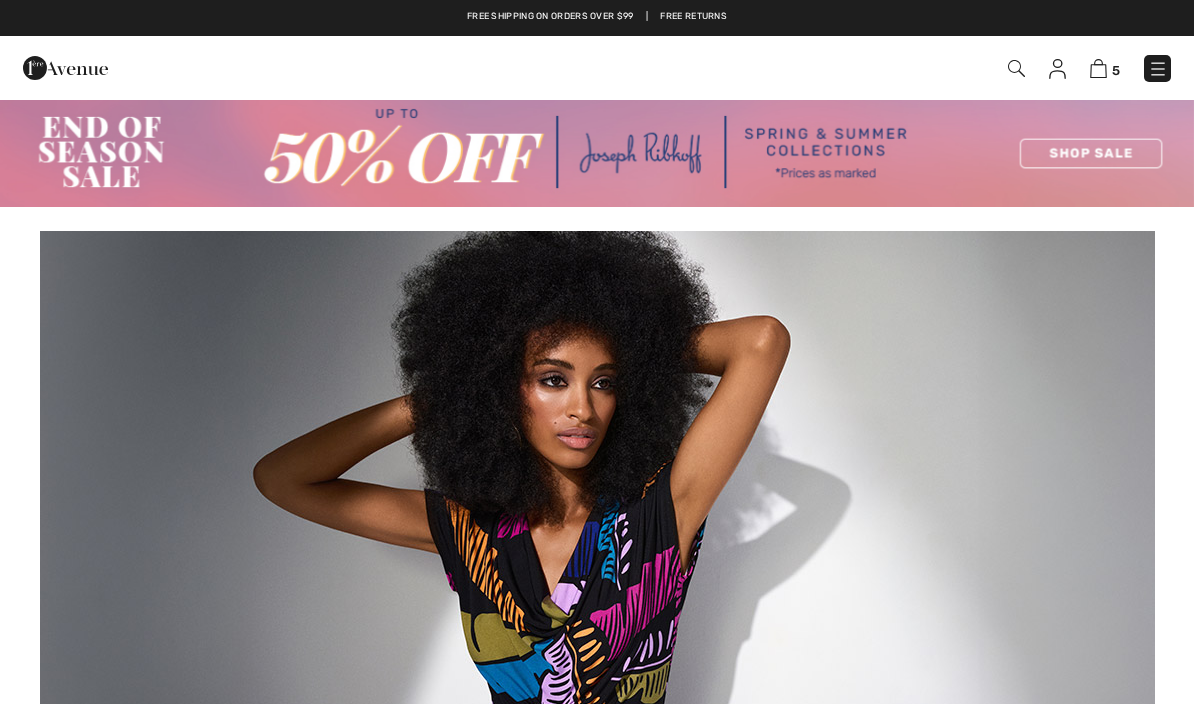 scroll, scrollTop: 0, scrollLeft: 0, axis: both 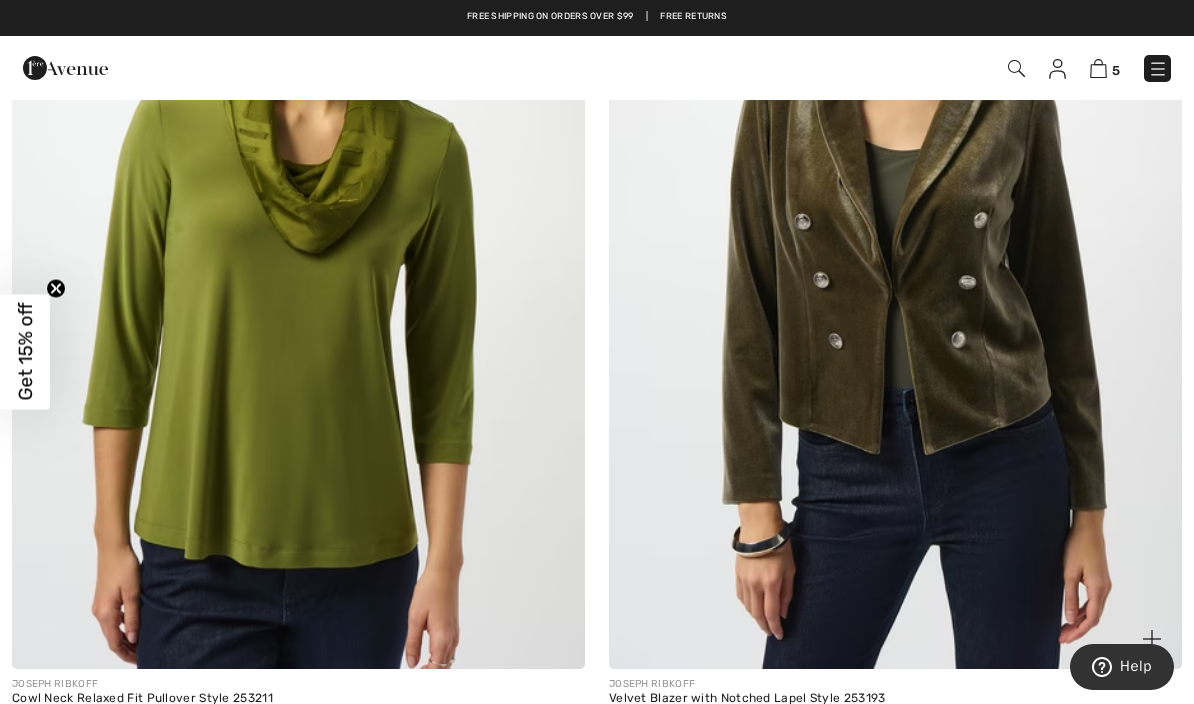 click at bounding box center (895, 240) 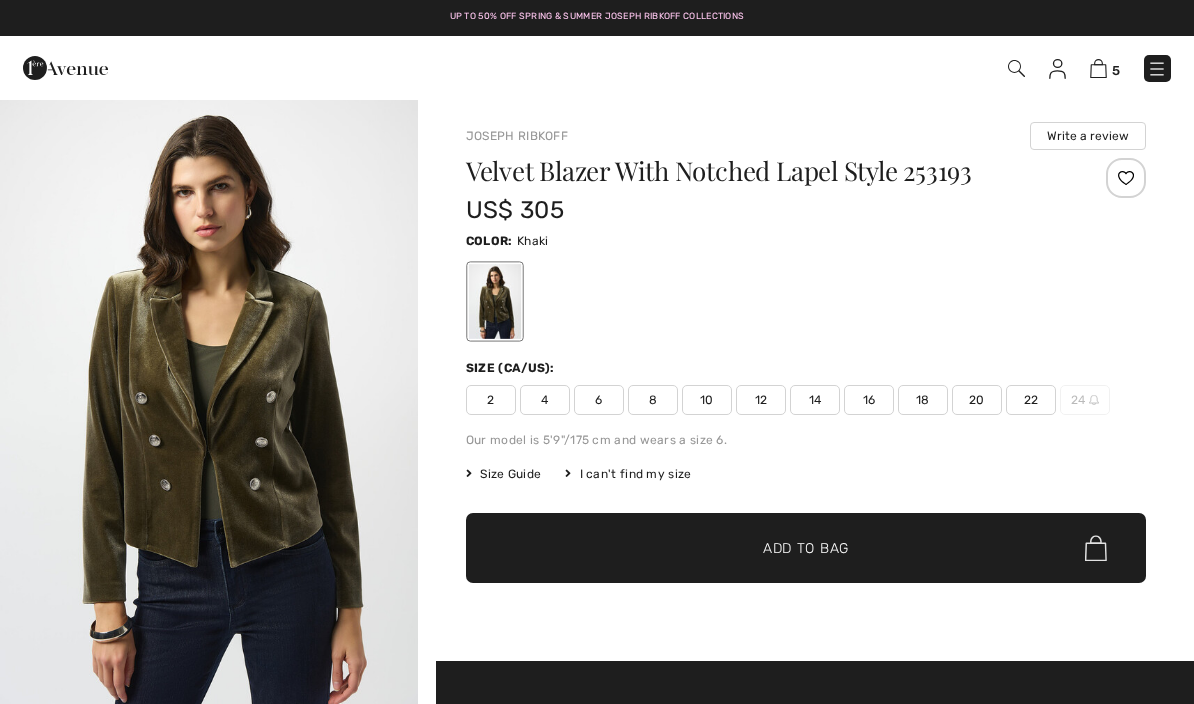 scroll, scrollTop: 0, scrollLeft: 0, axis: both 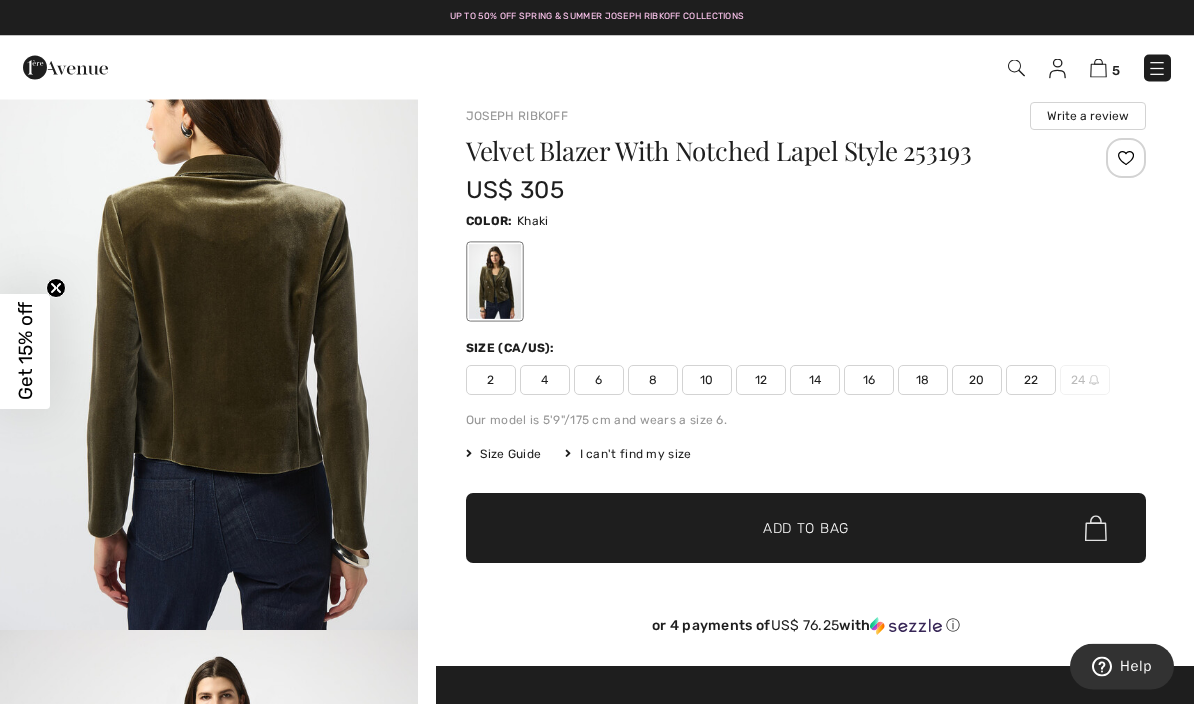 click on "14" at bounding box center (815, 381) 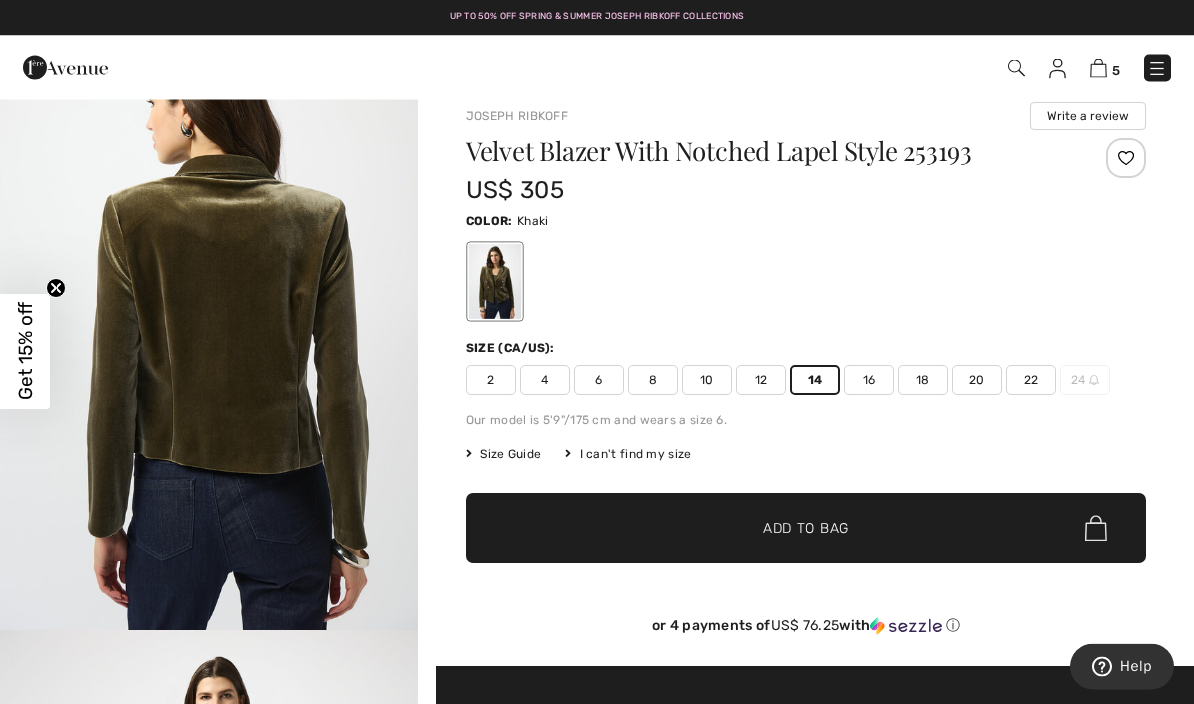 scroll, scrollTop: 20, scrollLeft: 0, axis: vertical 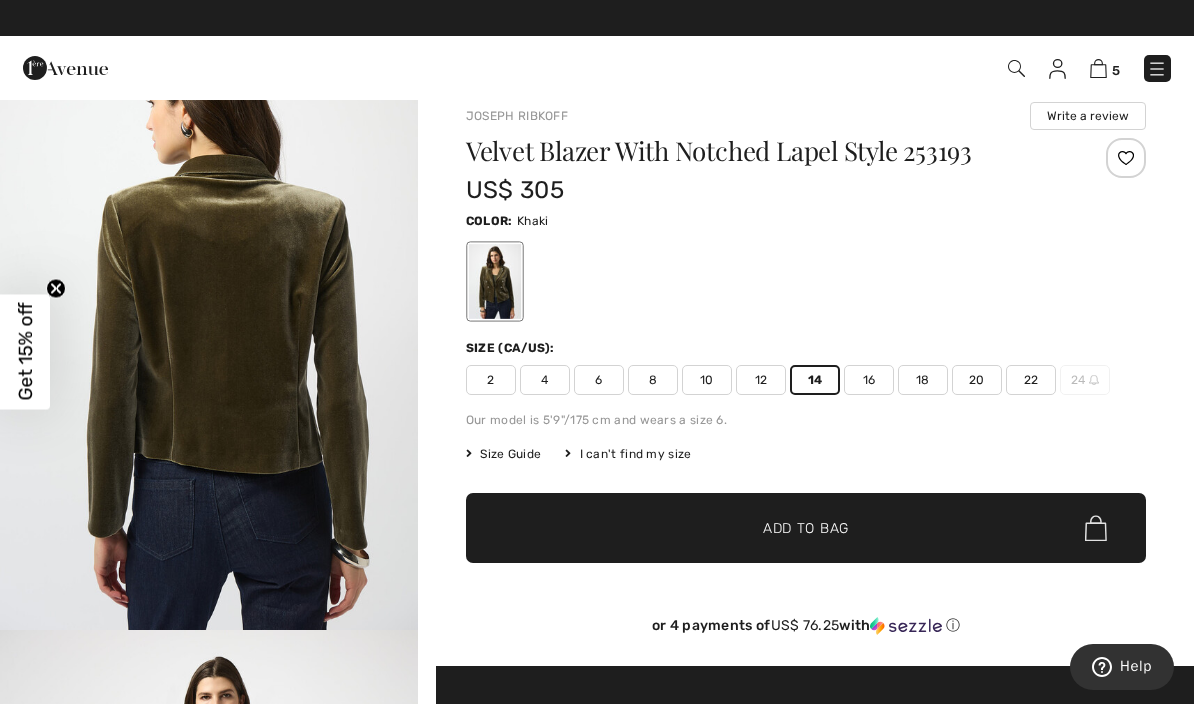 click on "Add to Bag" at bounding box center [806, 528] 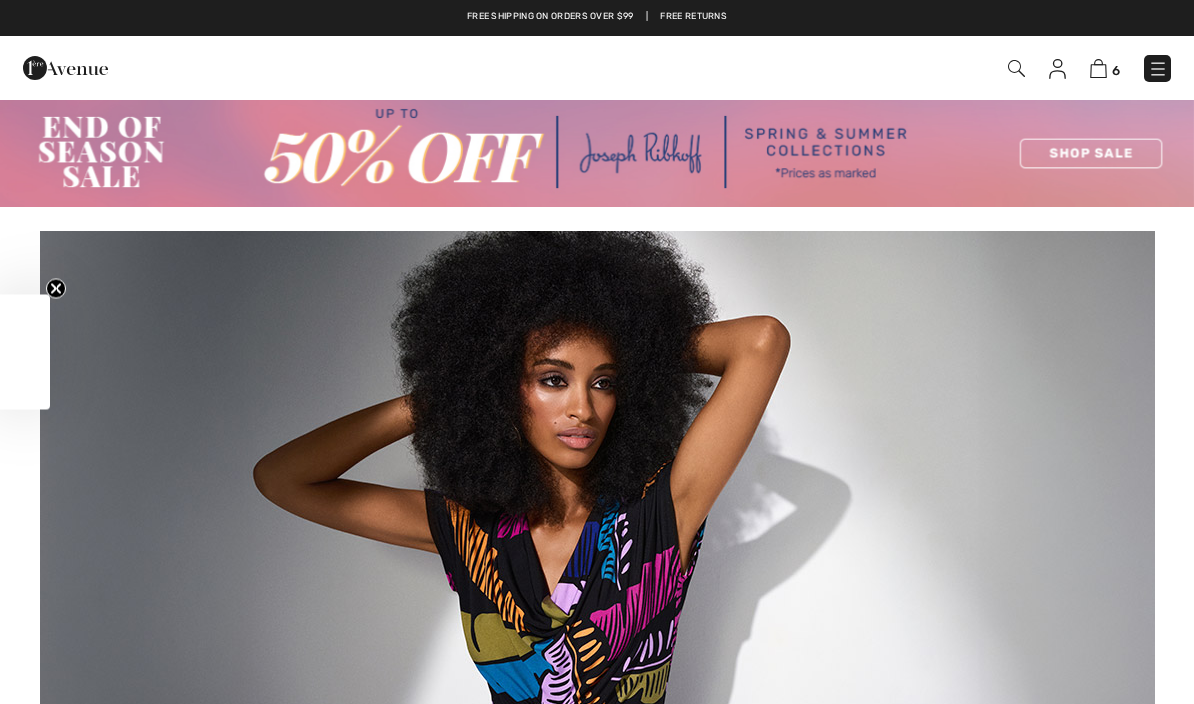 scroll, scrollTop: 14782, scrollLeft: 0, axis: vertical 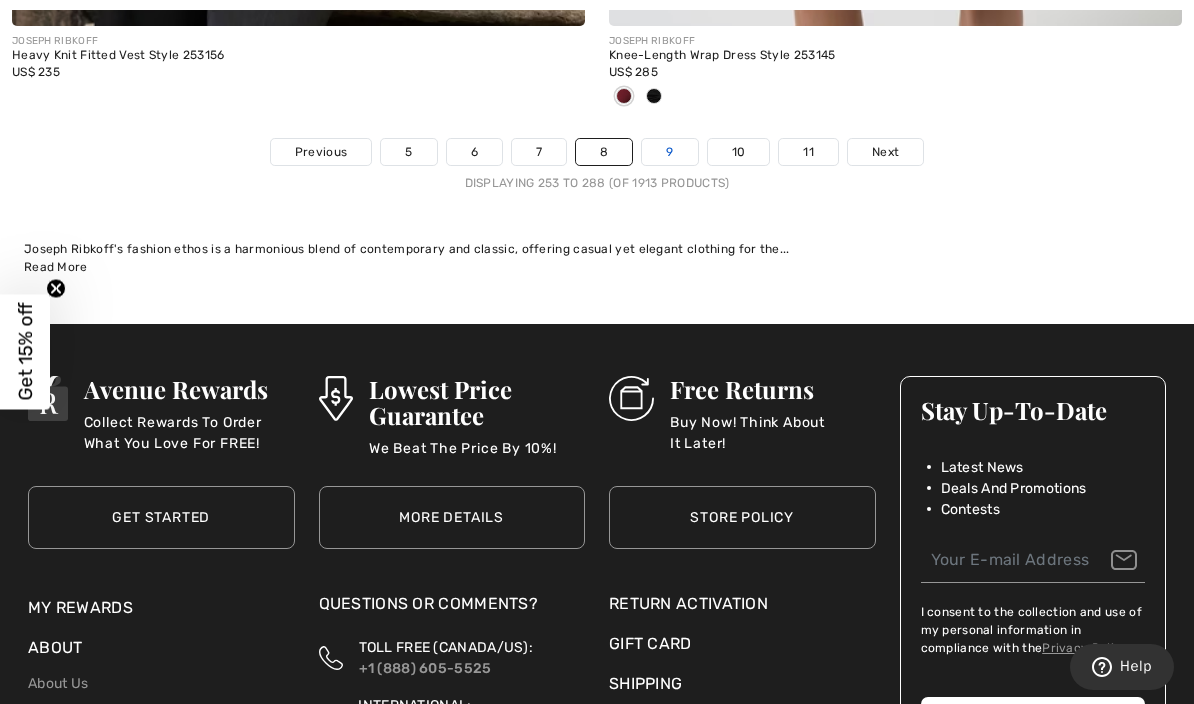 click on "9" at bounding box center [669, 152] 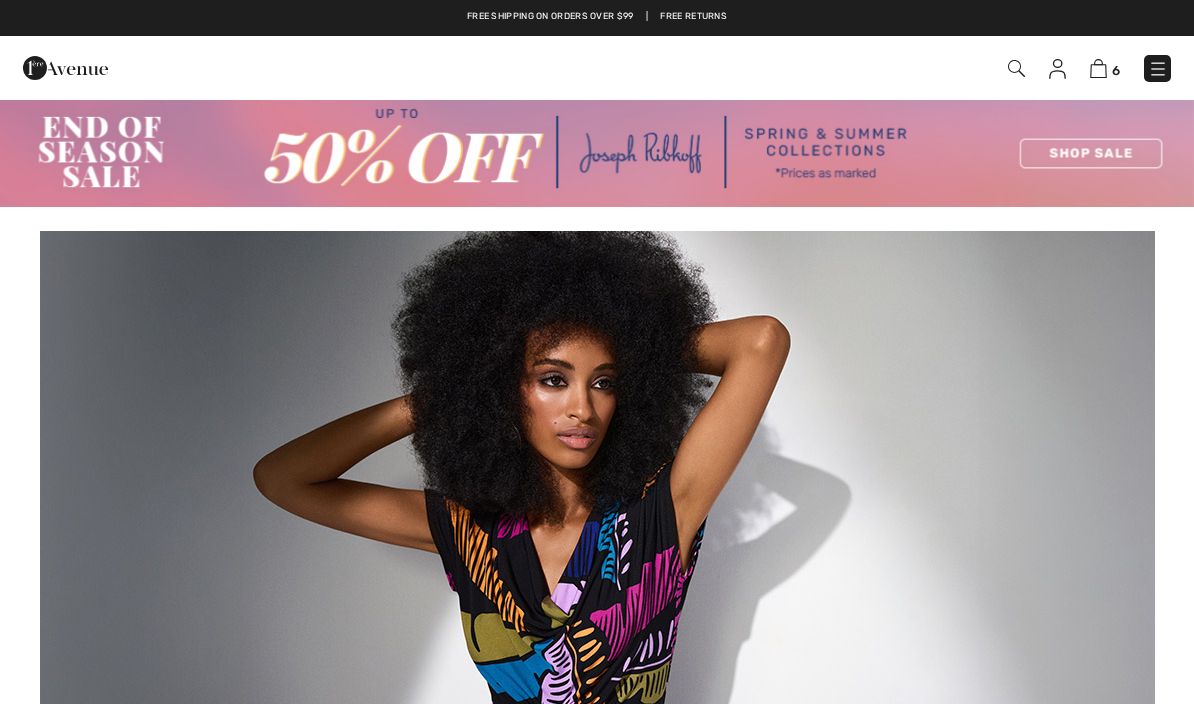 scroll, scrollTop: 0, scrollLeft: 0, axis: both 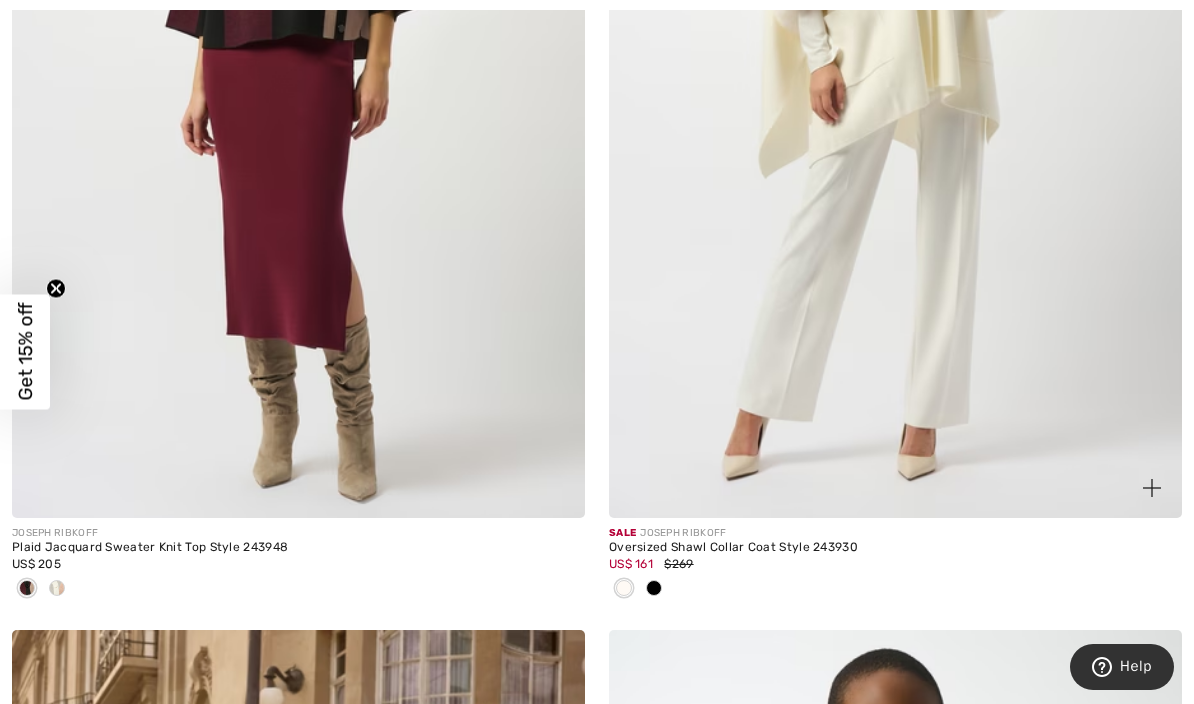 click at bounding box center (895, 89) 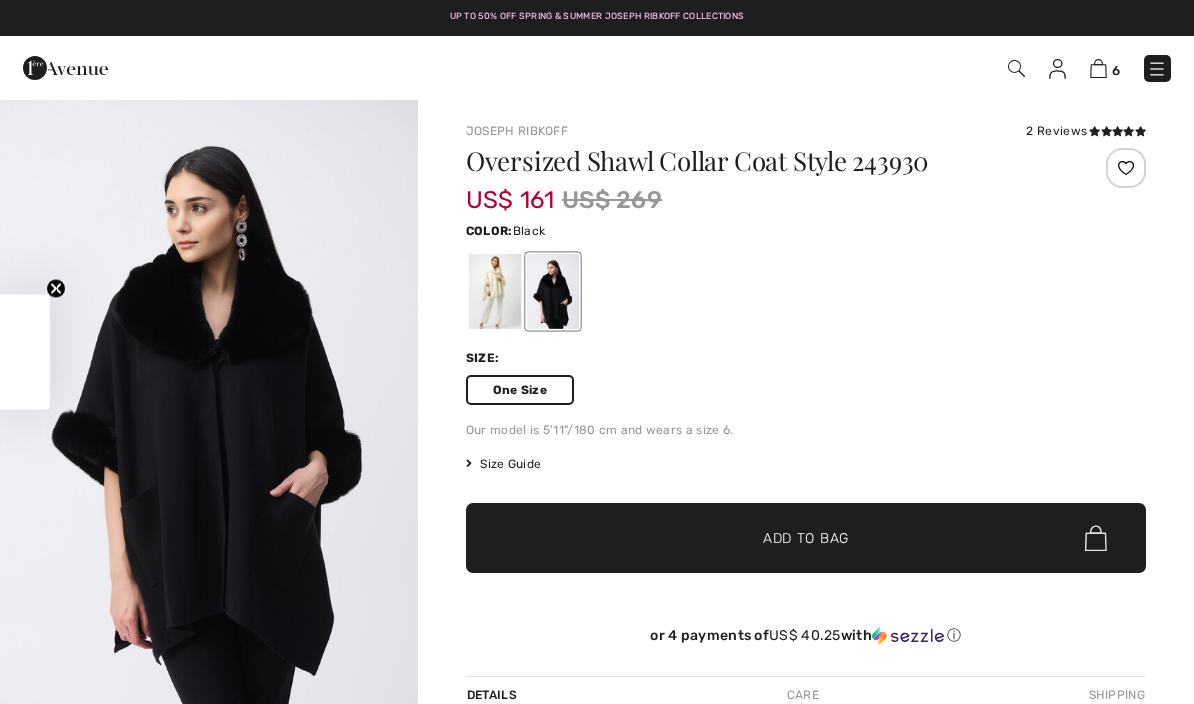 scroll, scrollTop: 0, scrollLeft: 0, axis: both 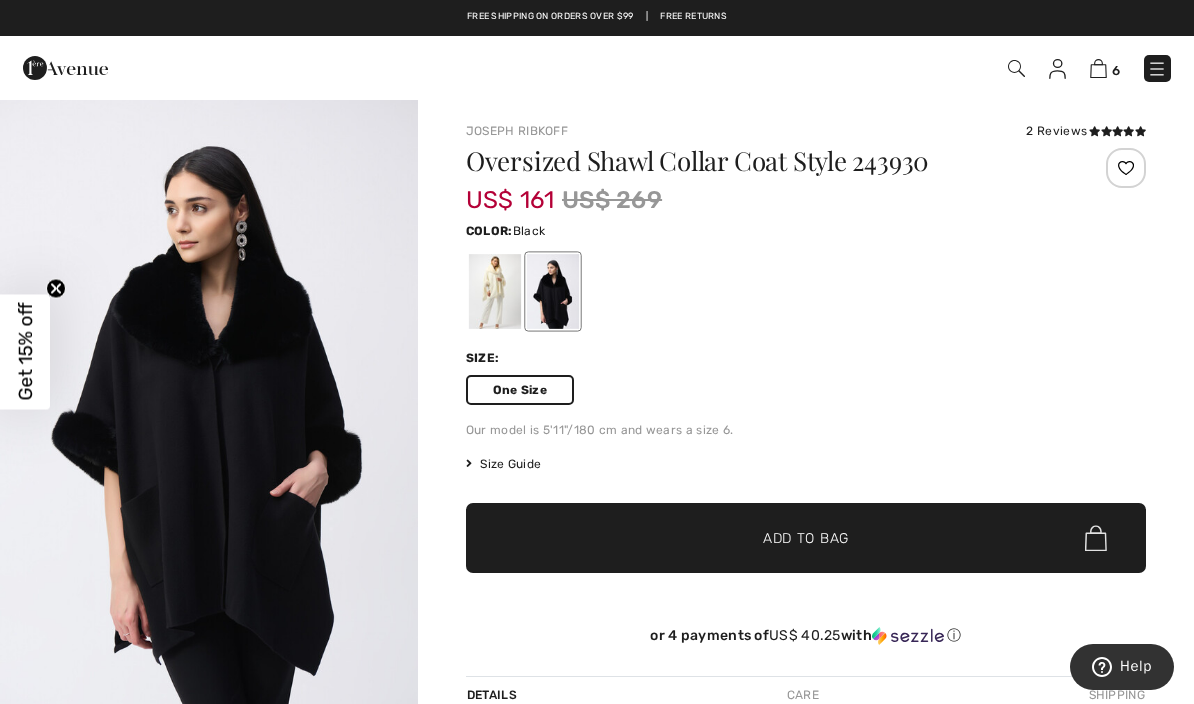 click at bounding box center (495, 291) 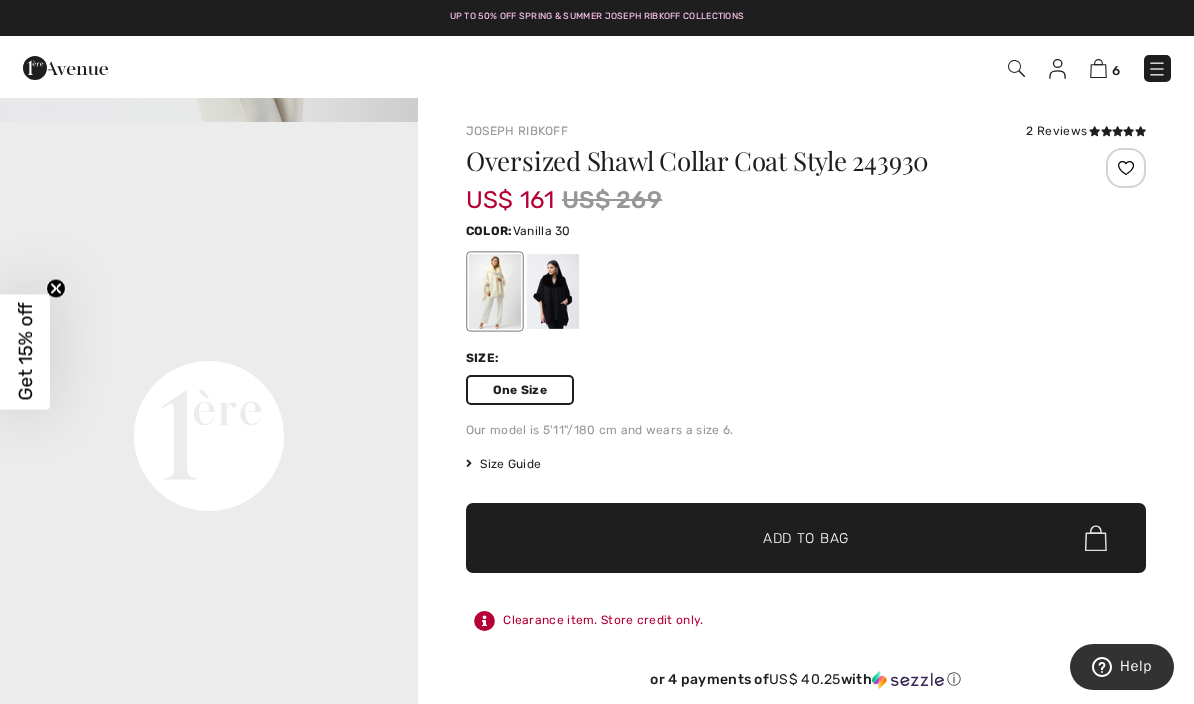 scroll, scrollTop: 1243, scrollLeft: 0, axis: vertical 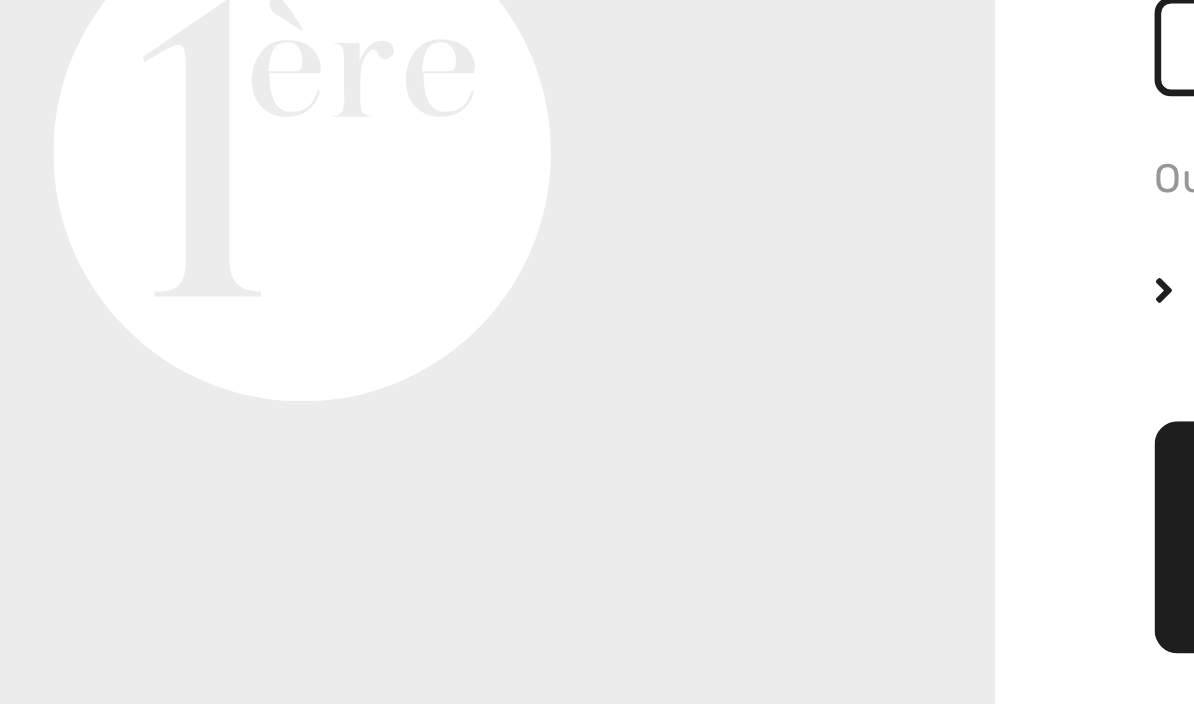 click on "Your browser does not support the video tag." at bounding box center (209, 8) 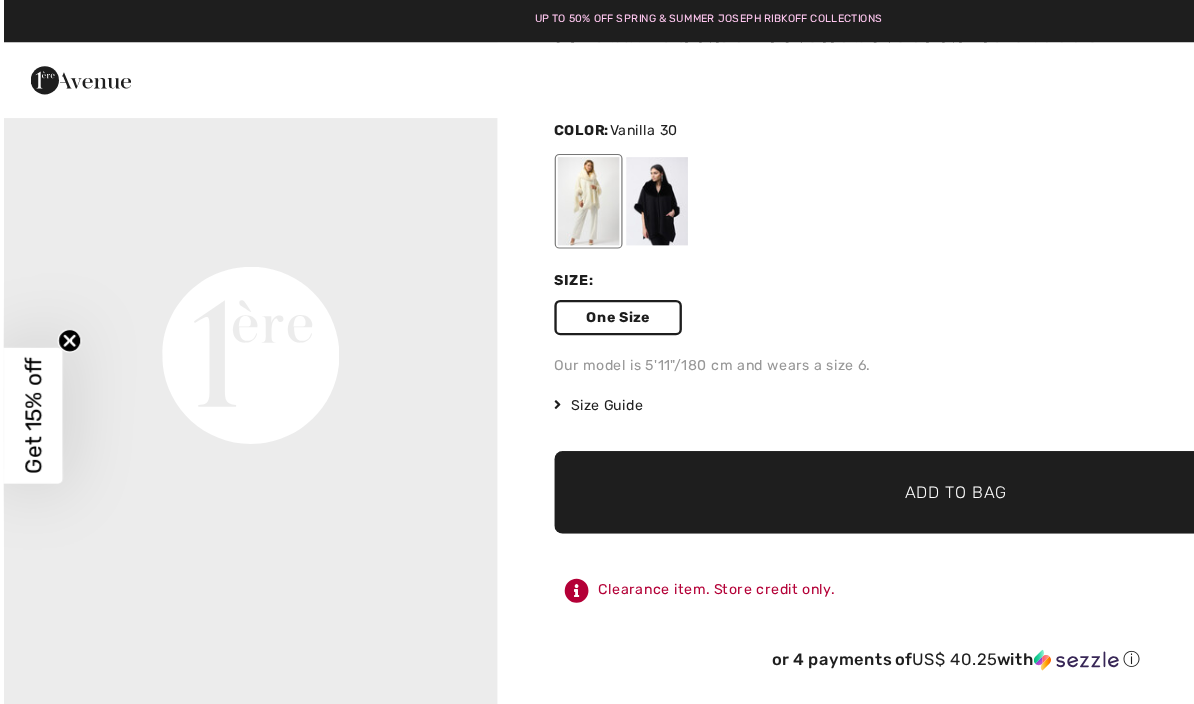 scroll, scrollTop: 0, scrollLeft: 0, axis: both 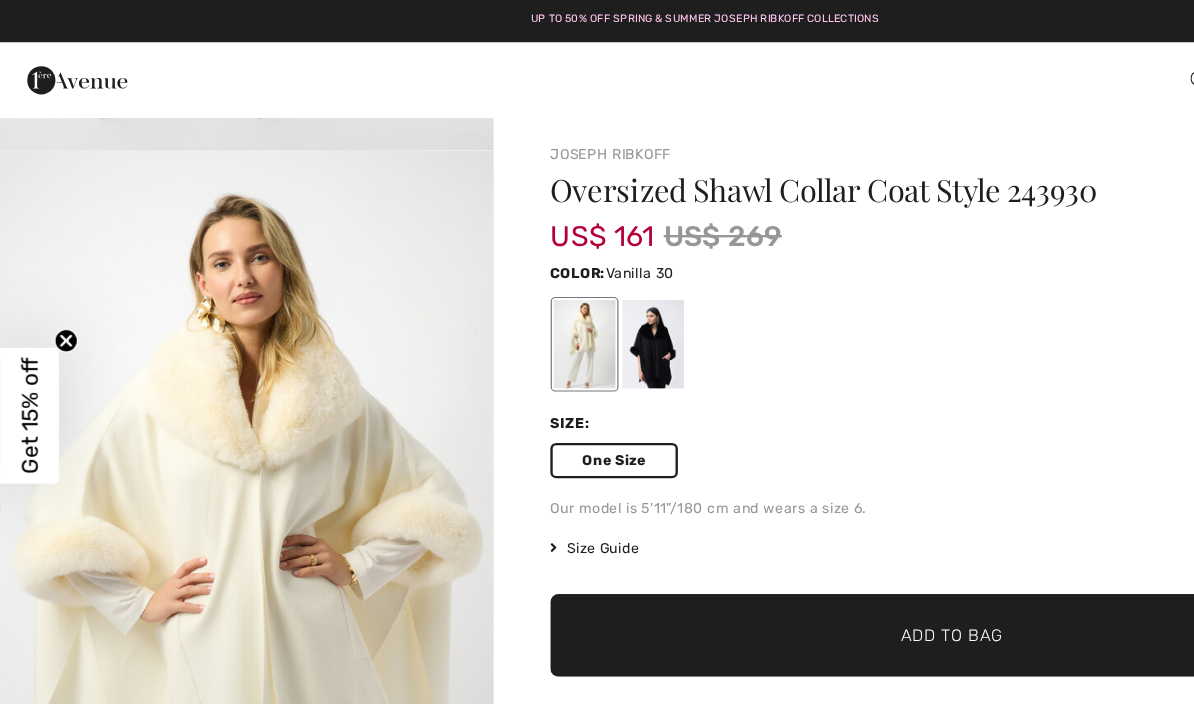 click at bounding box center (495, 291) 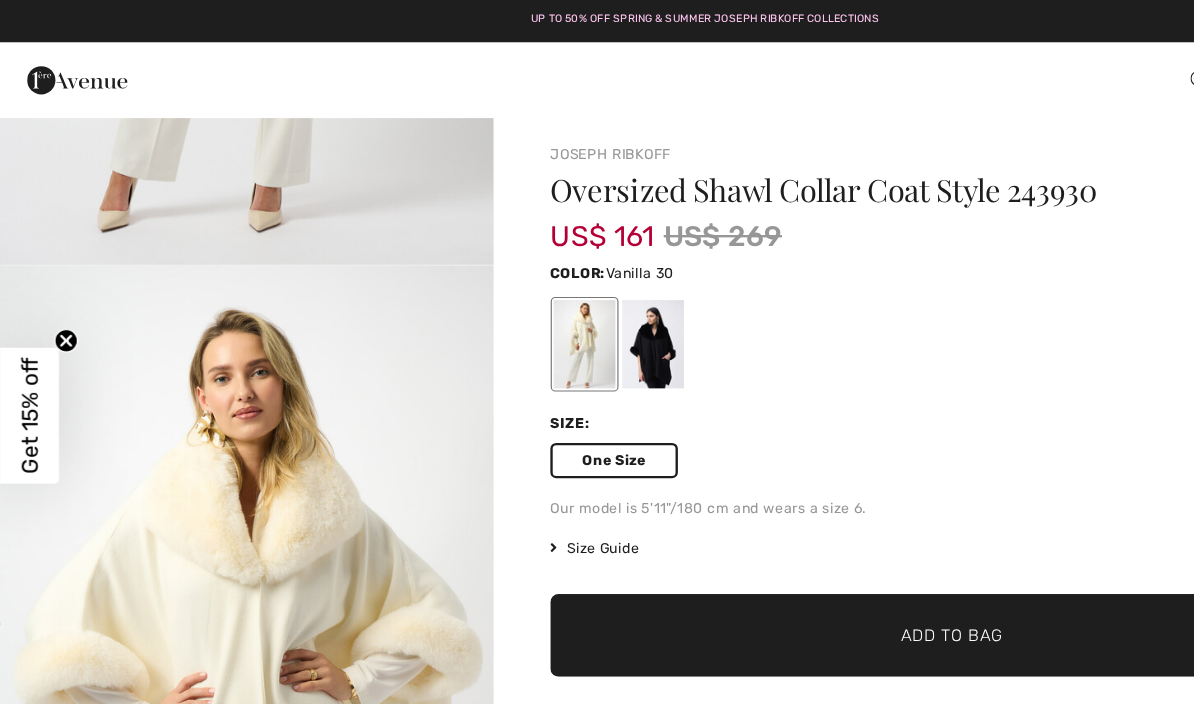 scroll, scrollTop: 0, scrollLeft: 0, axis: both 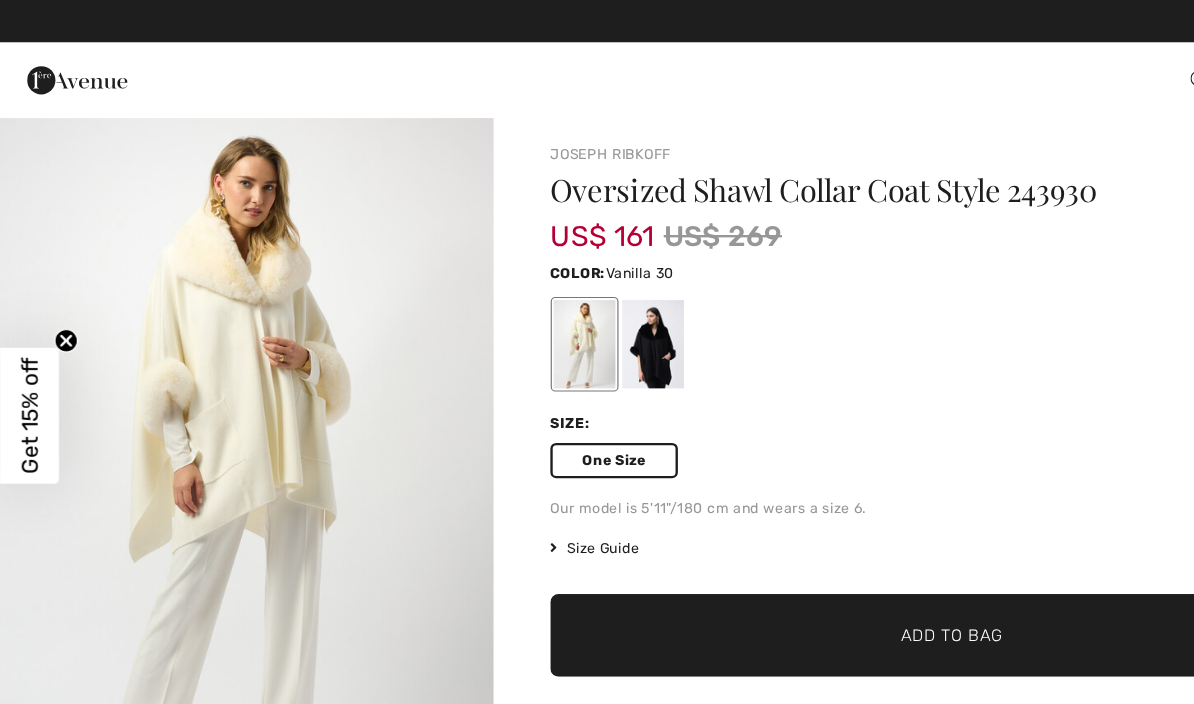 click at bounding box center (209, 411) 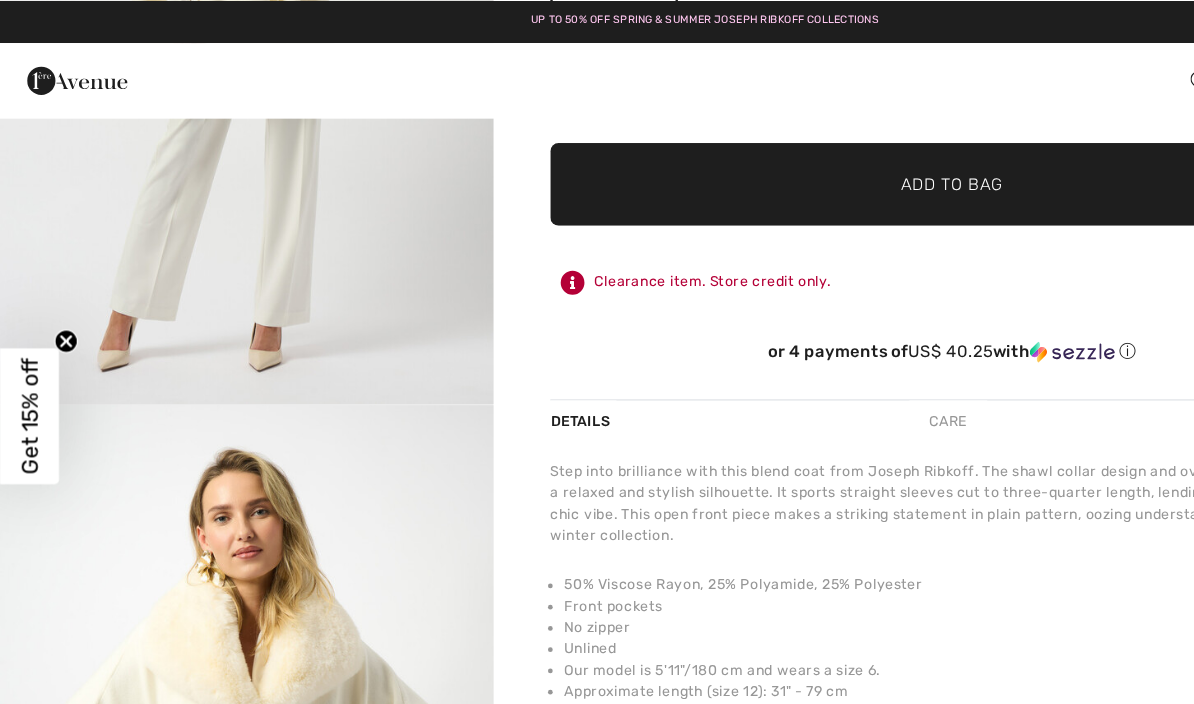 scroll, scrollTop: 374, scrollLeft: 0, axis: vertical 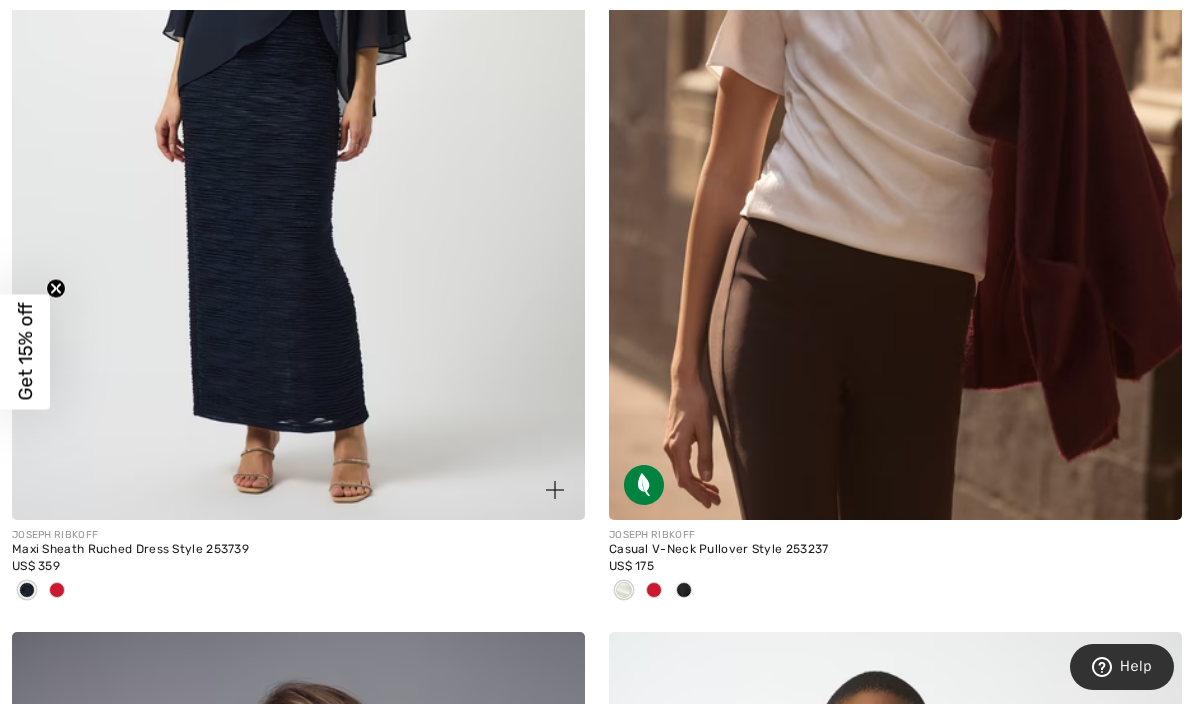 click at bounding box center (57, 591) 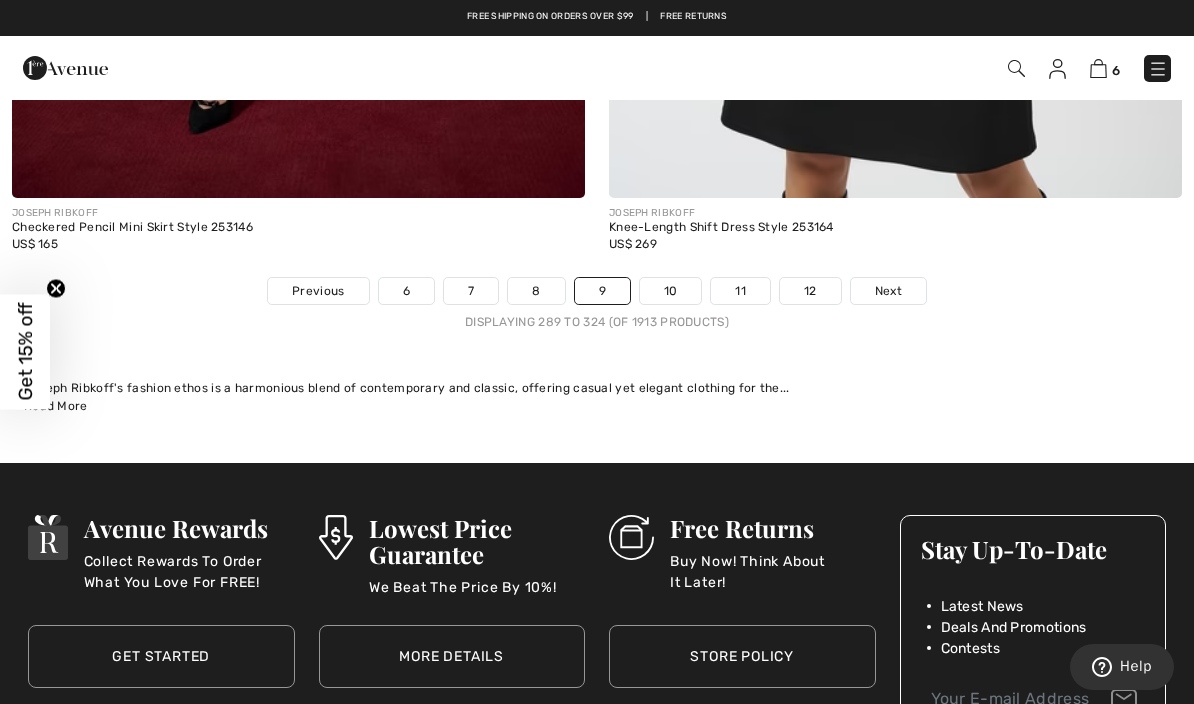 scroll, scrollTop: 18261, scrollLeft: 0, axis: vertical 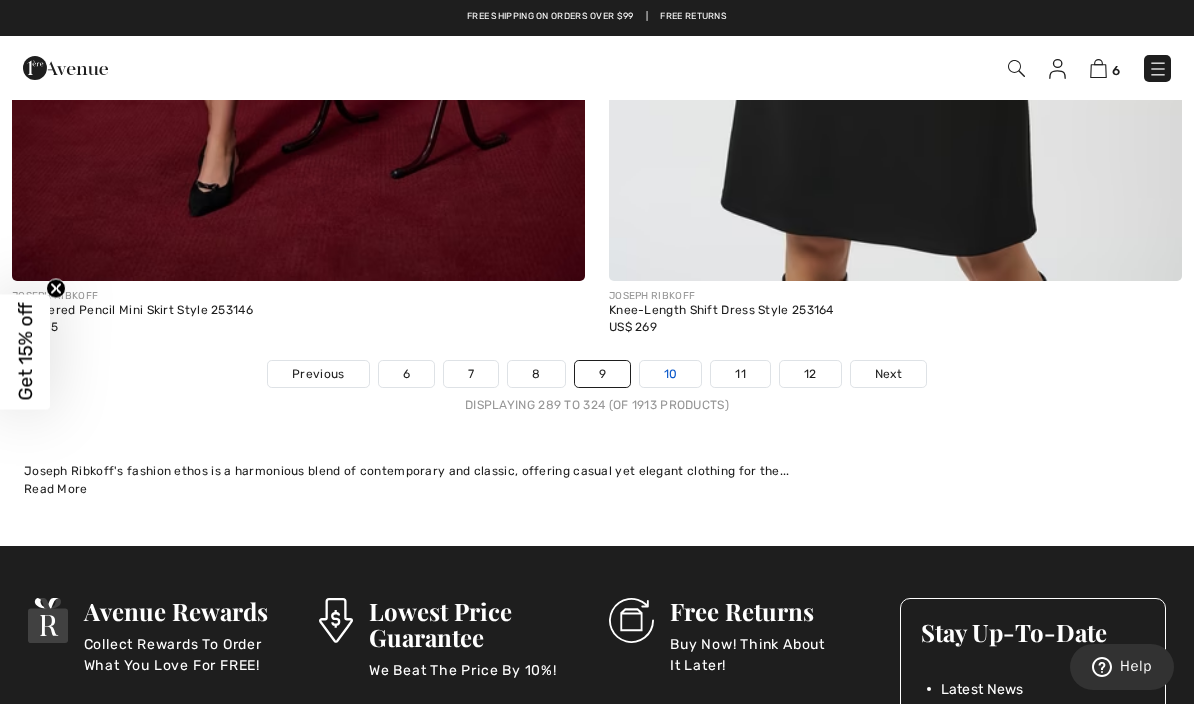 click on "10" at bounding box center [671, 374] 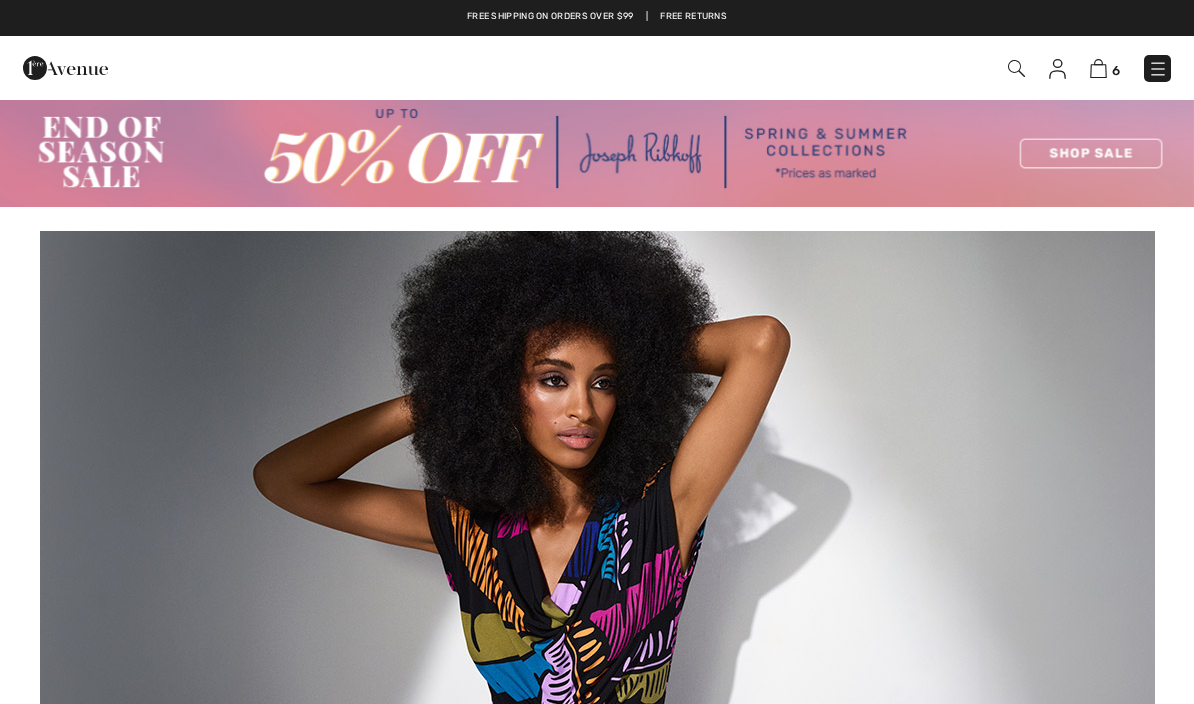 scroll, scrollTop: 0, scrollLeft: 0, axis: both 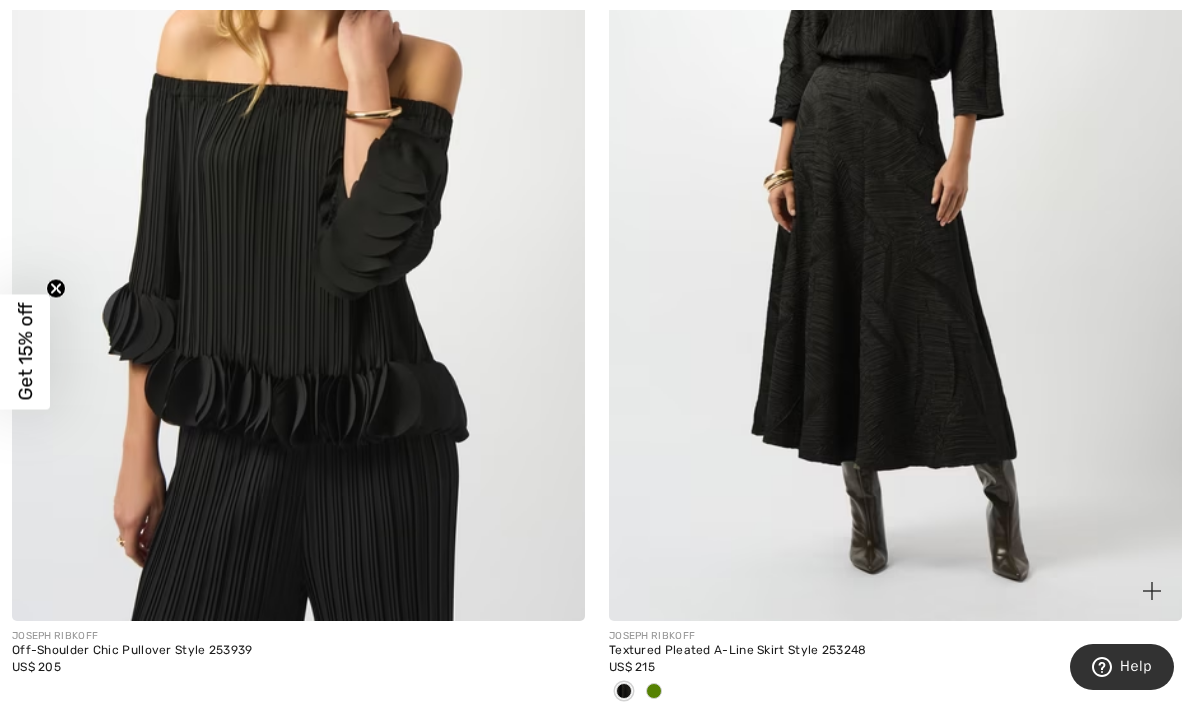 click at bounding box center [895, 192] 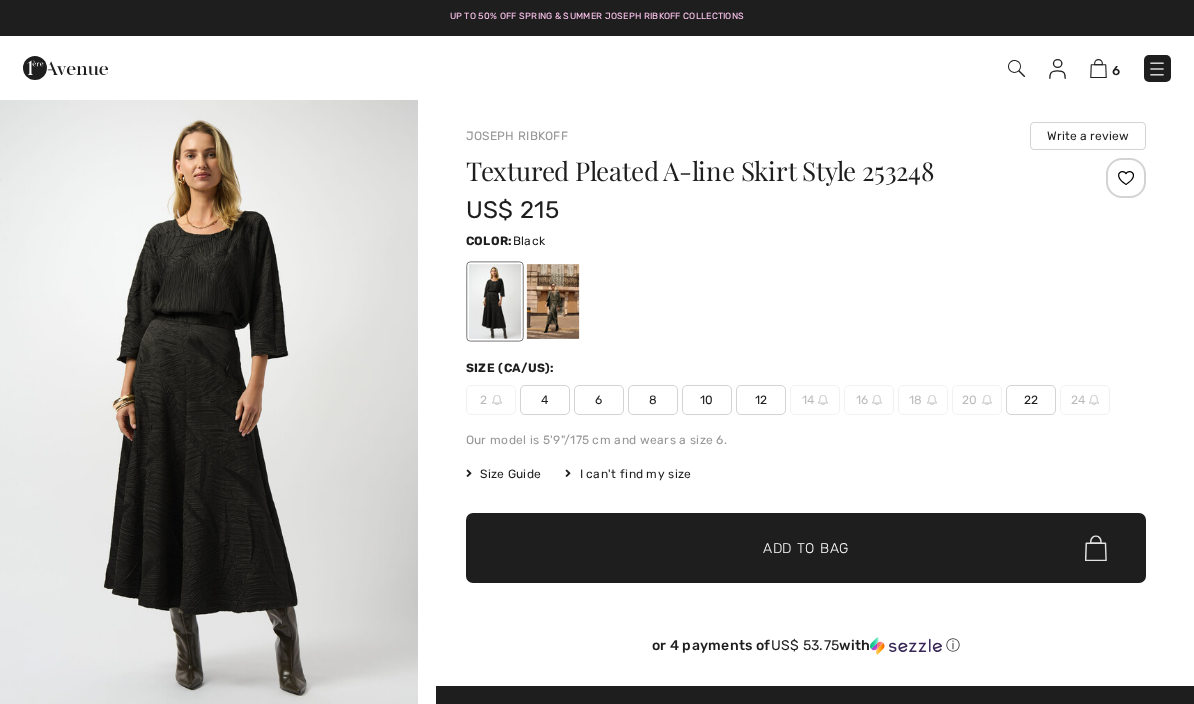 scroll, scrollTop: 0, scrollLeft: 0, axis: both 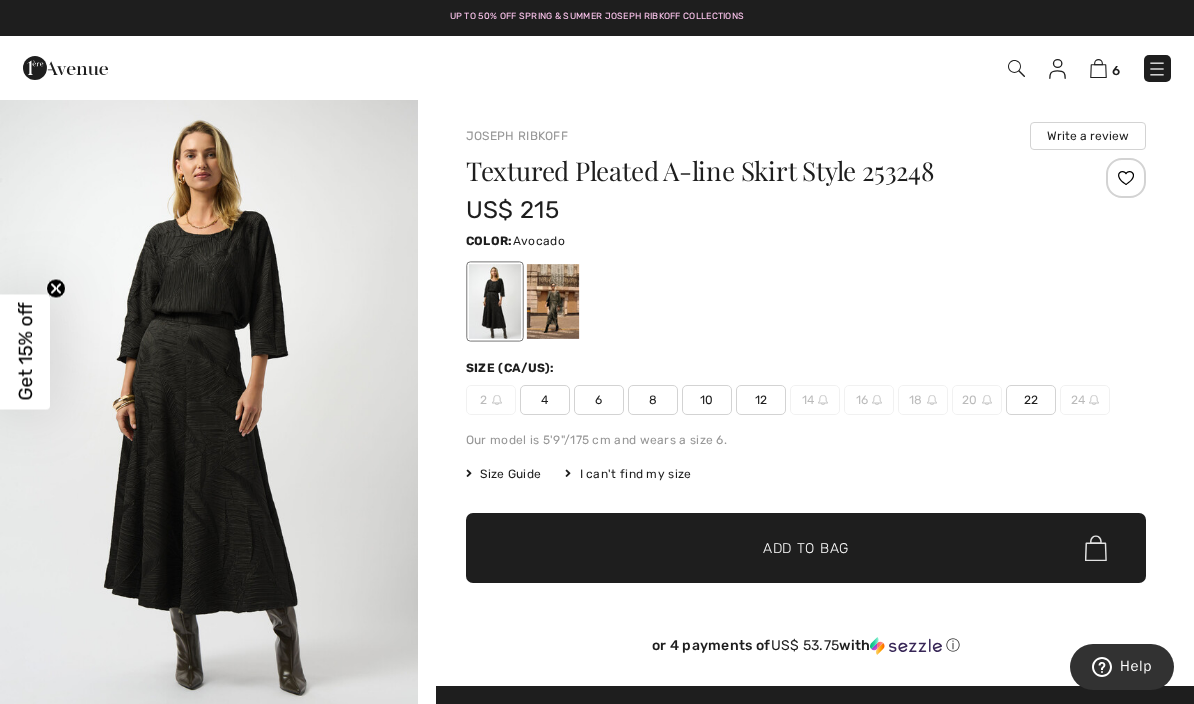 click at bounding box center (553, 301) 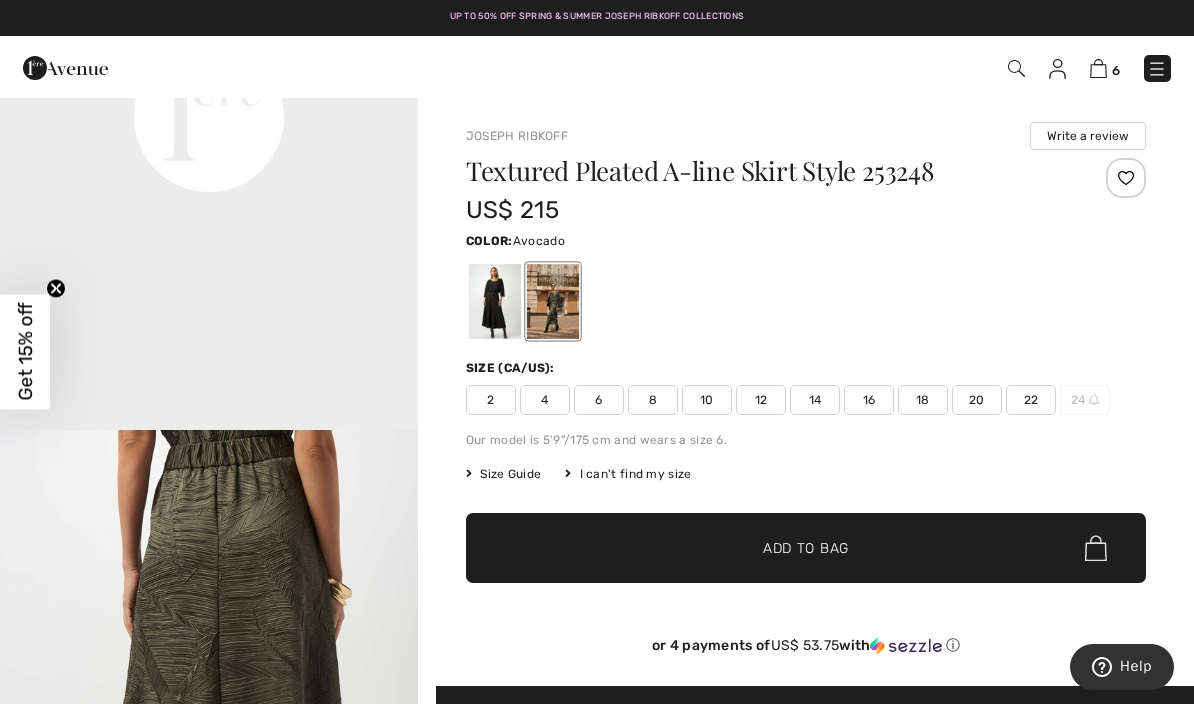 scroll, scrollTop: 1559, scrollLeft: 0, axis: vertical 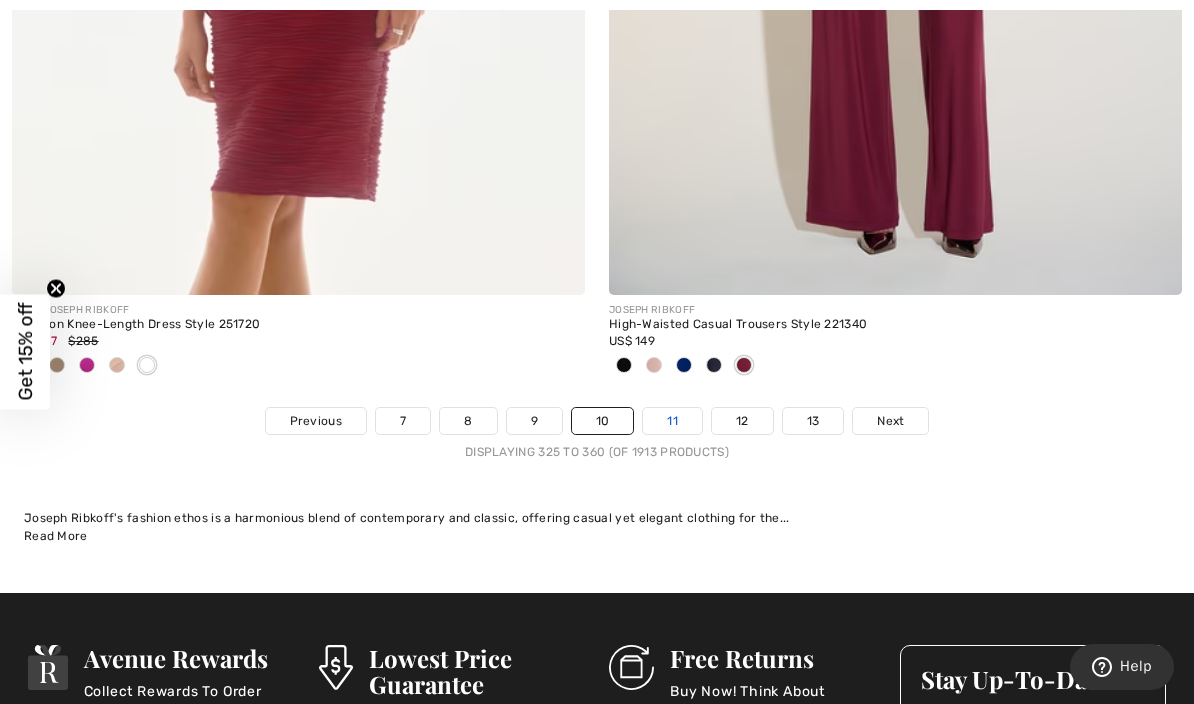 click on "11" at bounding box center (672, 421) 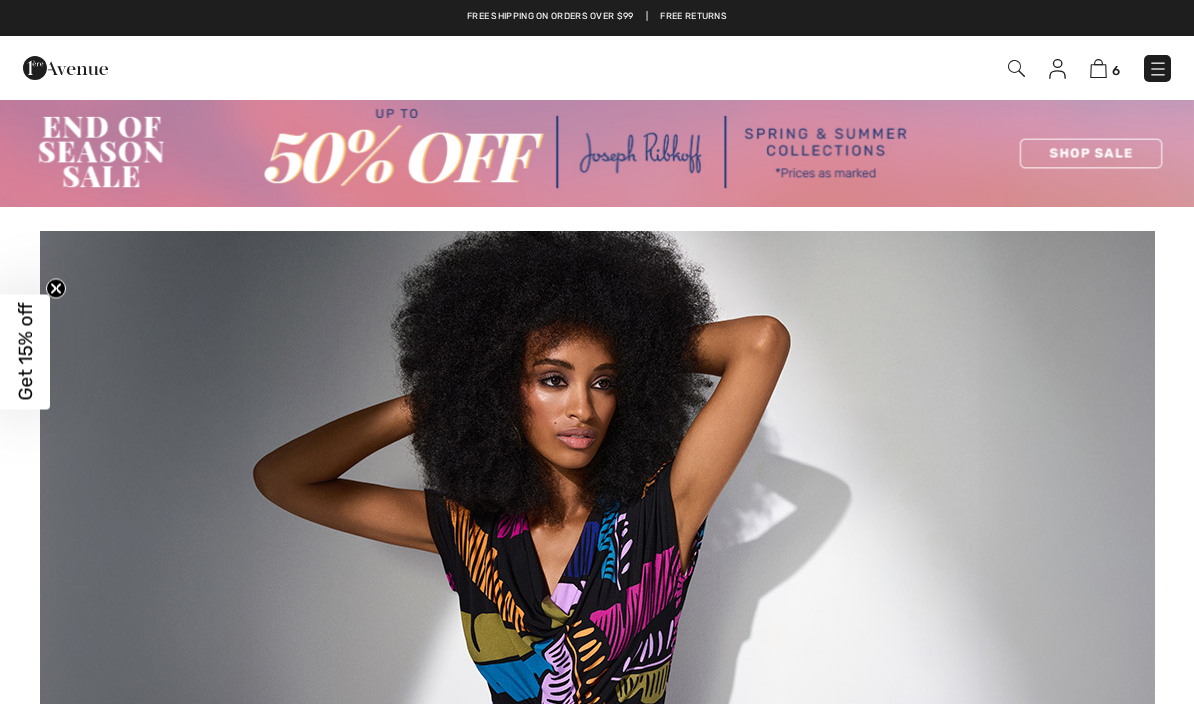 scroll, scrollTop: 0, scrollLeft: 0, axis: both 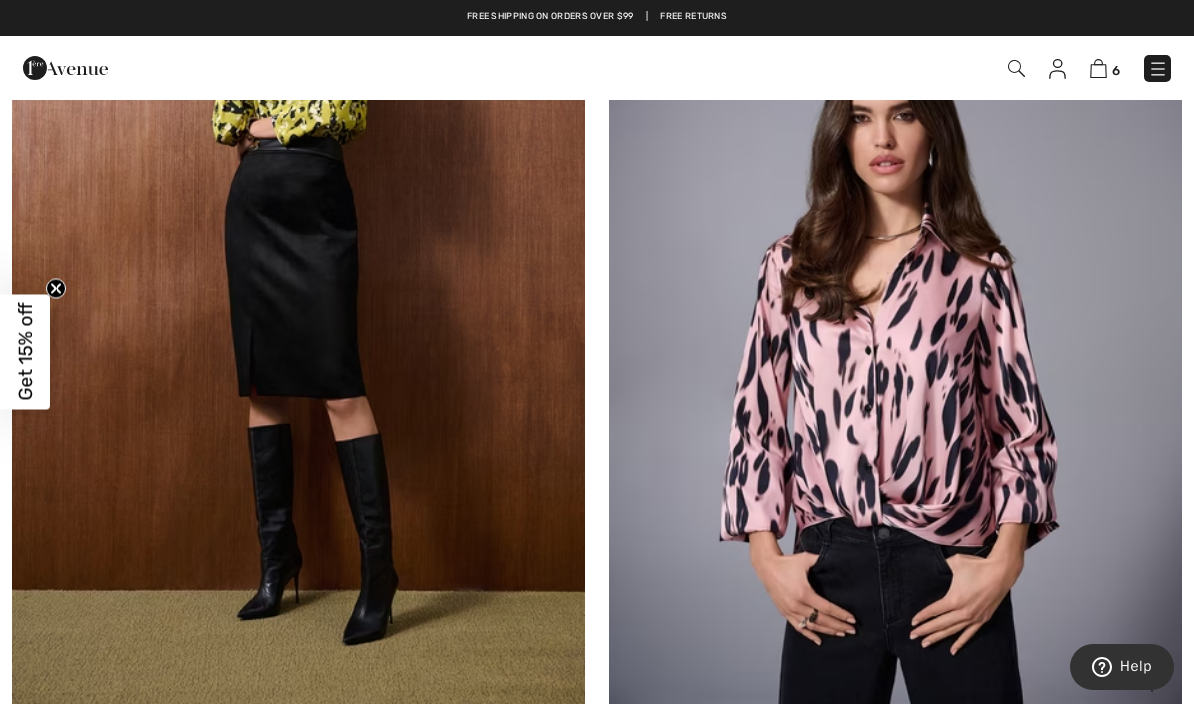 click at bounding box center [895, 283] 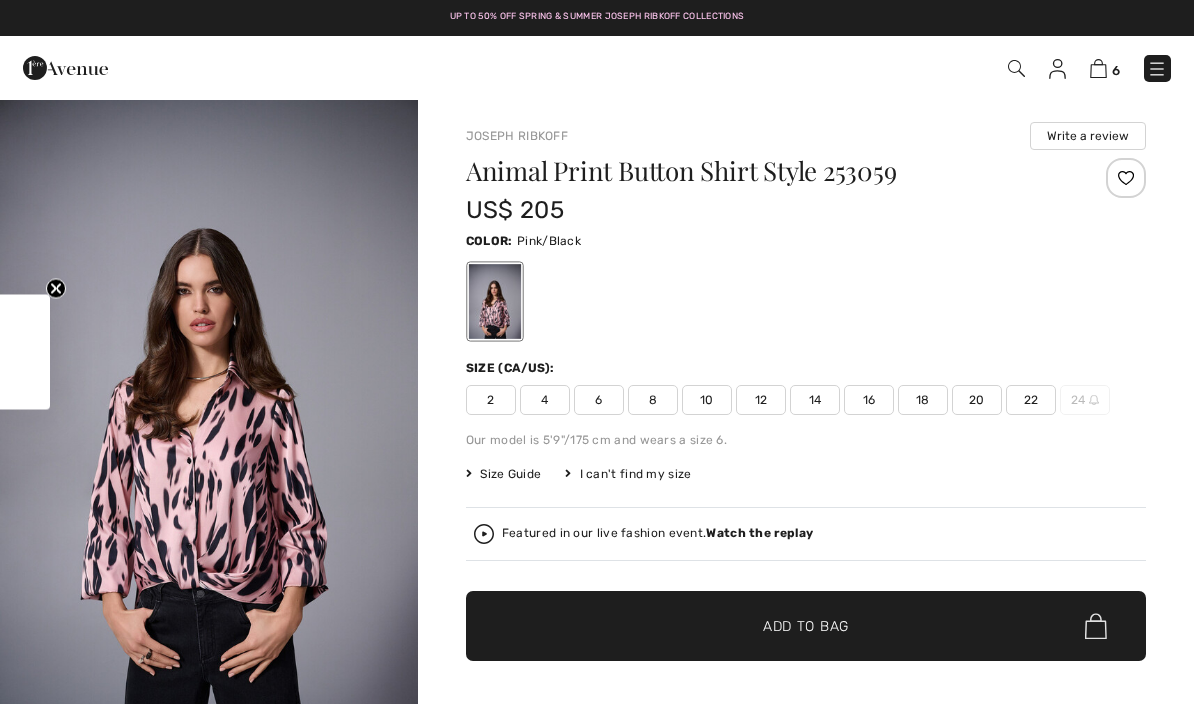 scroll, scrollTop: 0, scrollLeft: 0, axis: both 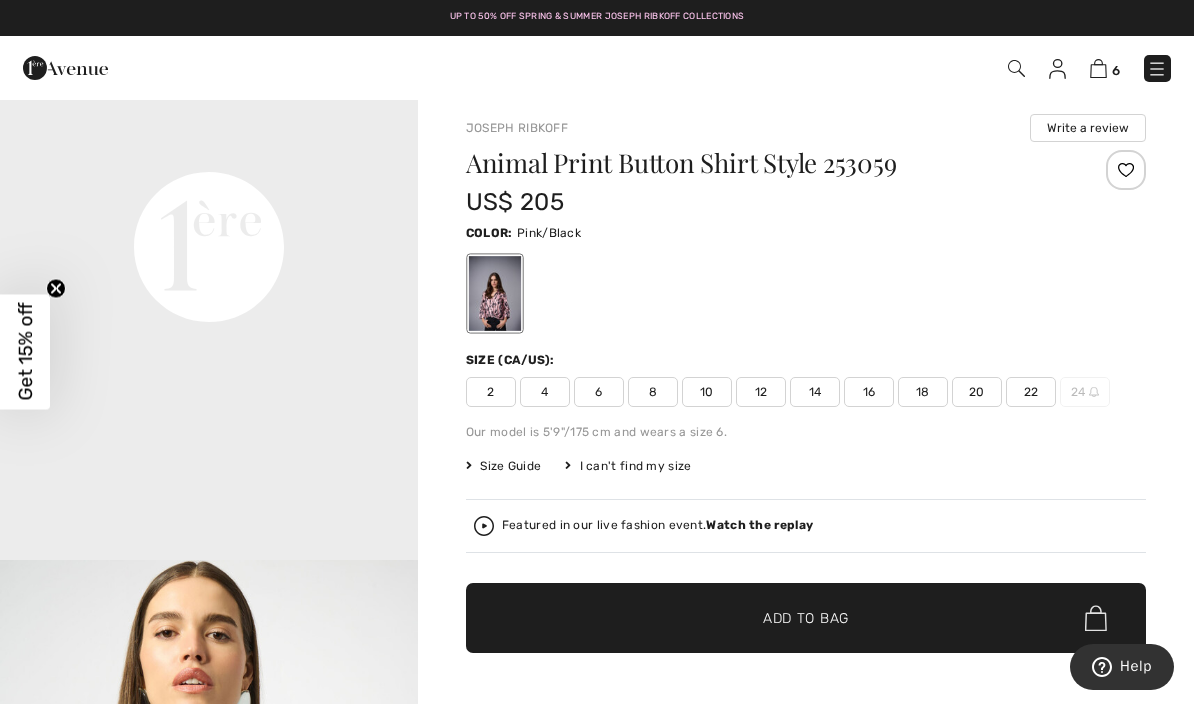 click on "Featured in our live fashion event.  Watch the replay" at bounding box center (806, 526) 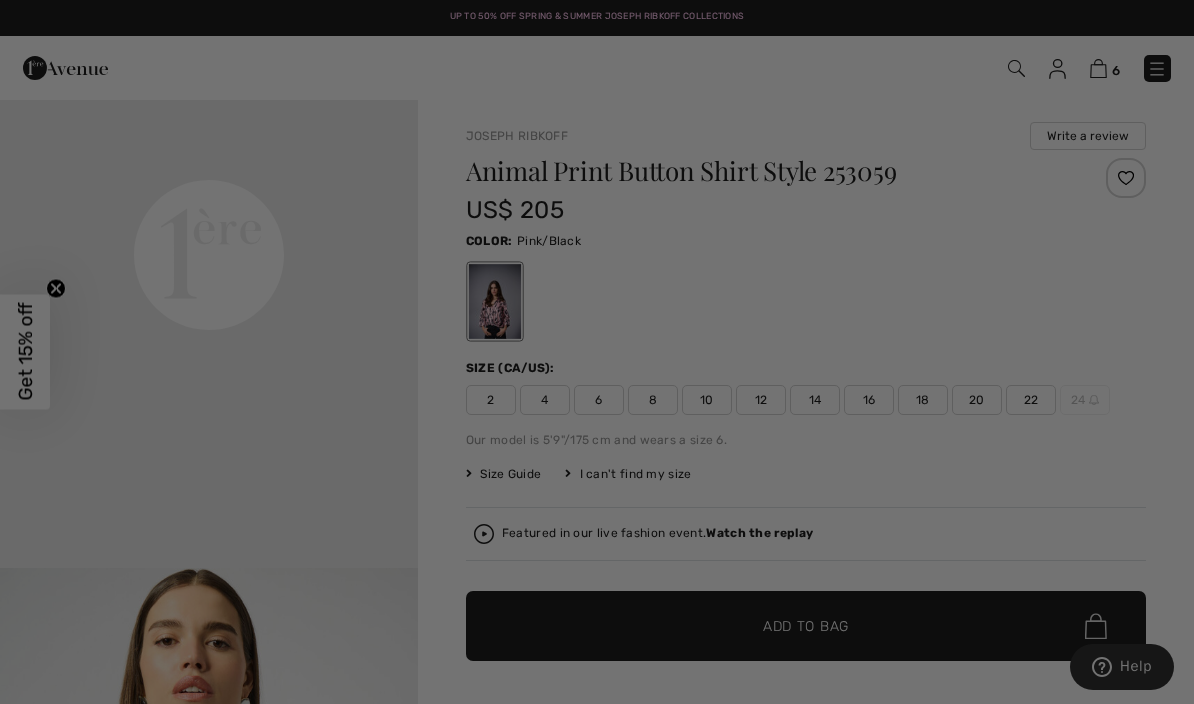 scroll, scrollTop: 0, scrollLeft: 0, axis: both 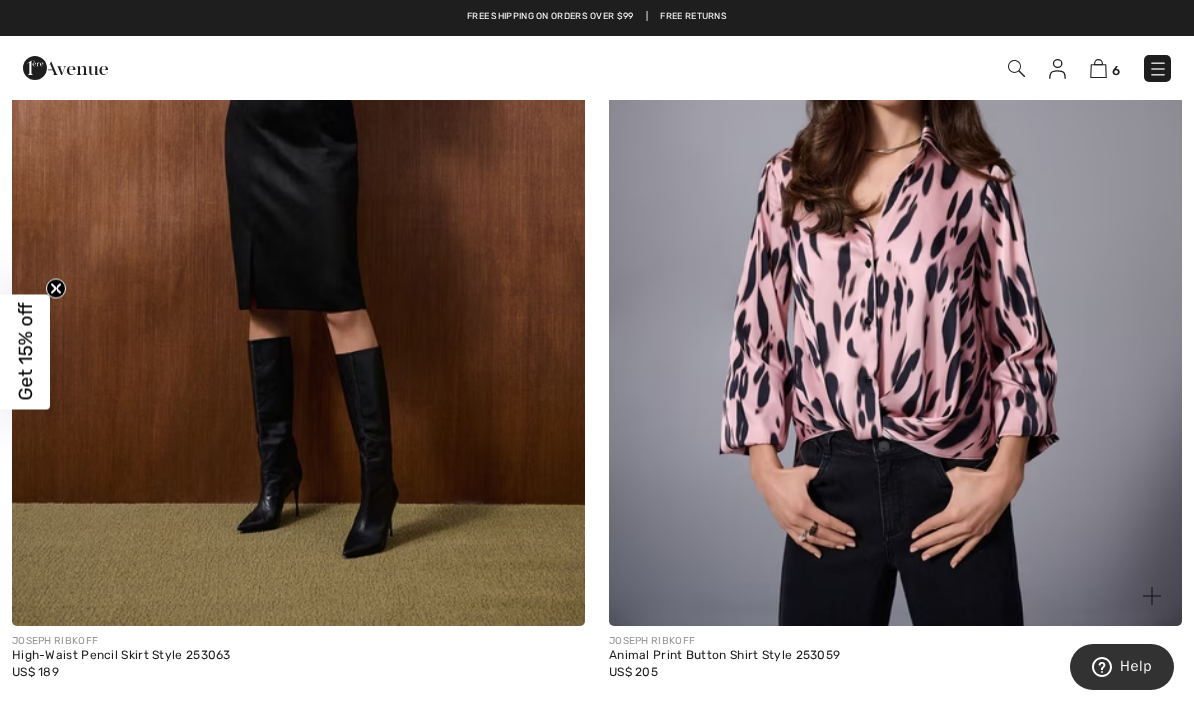 click at bounding box center [895, 196] 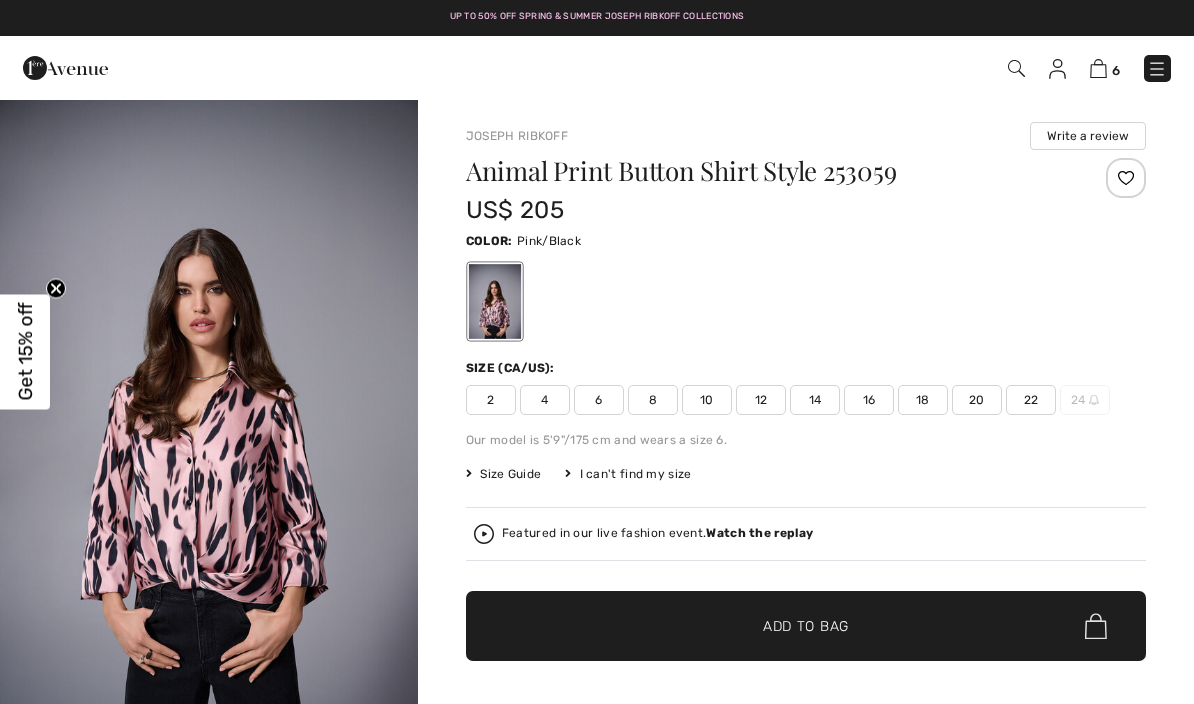 scroll, scrollTop: 0, scrollLeft: 0, axis: both 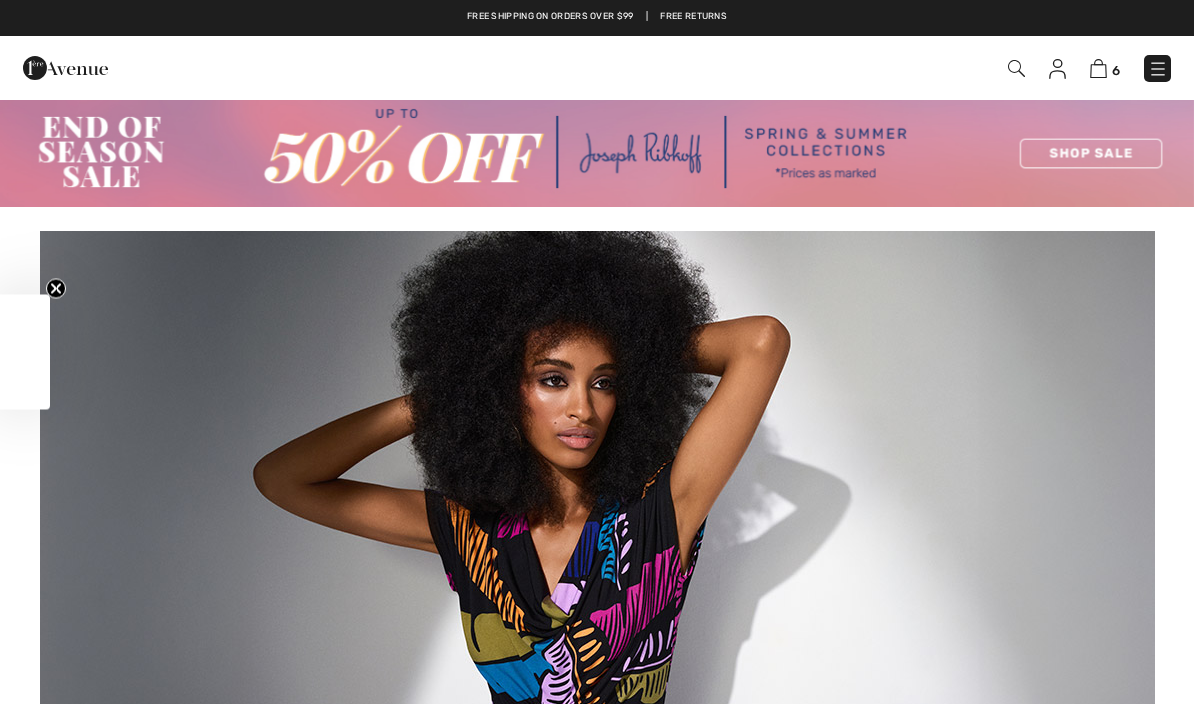 checkbox on "true" 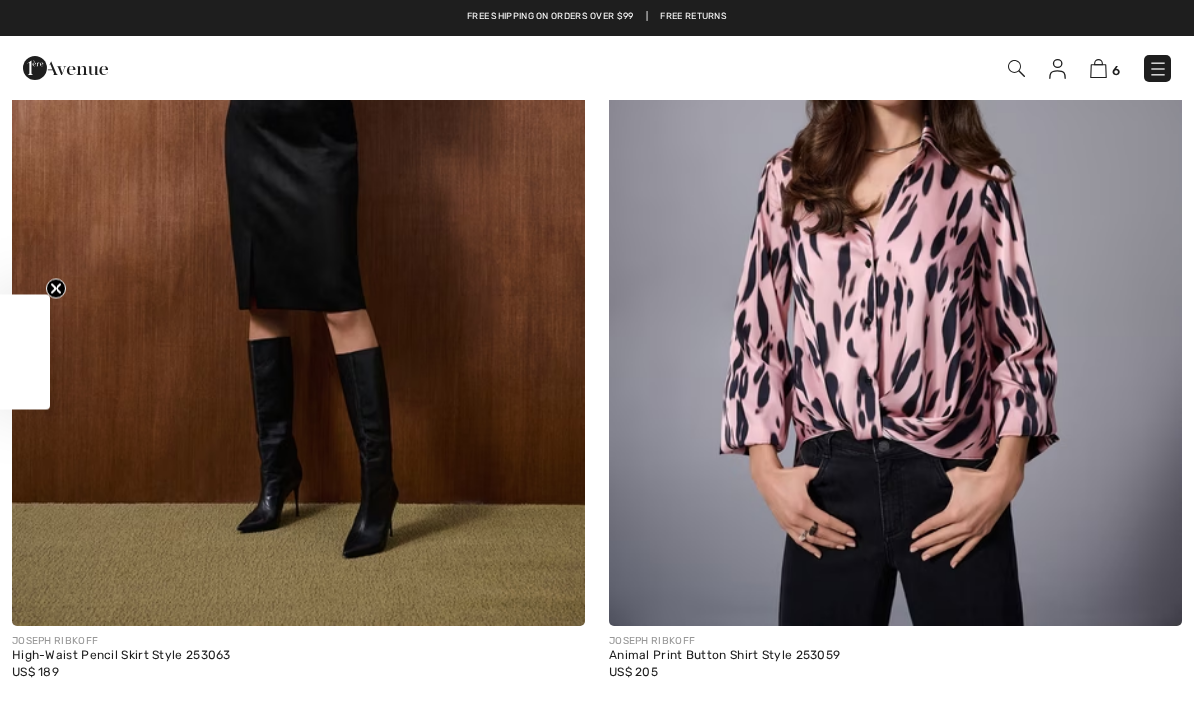 scroll, scrollTop: 0, scrollLeft: 0, axis: both 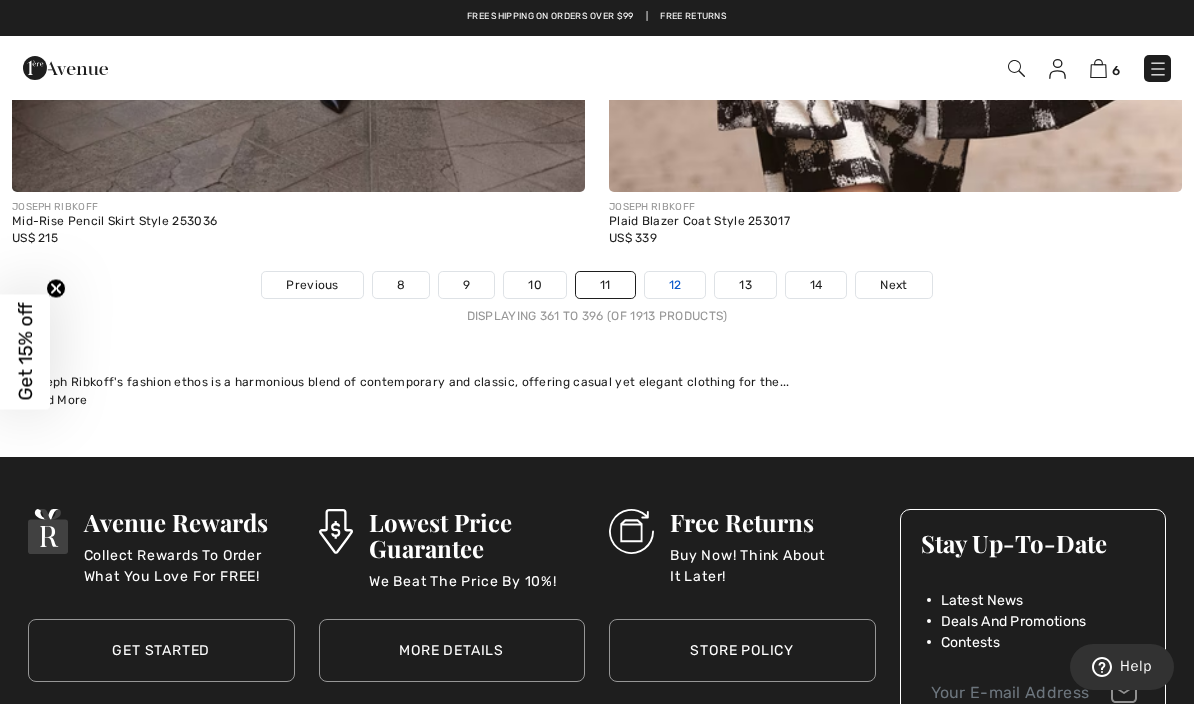 click on "12" at bounding box center (675, 285) 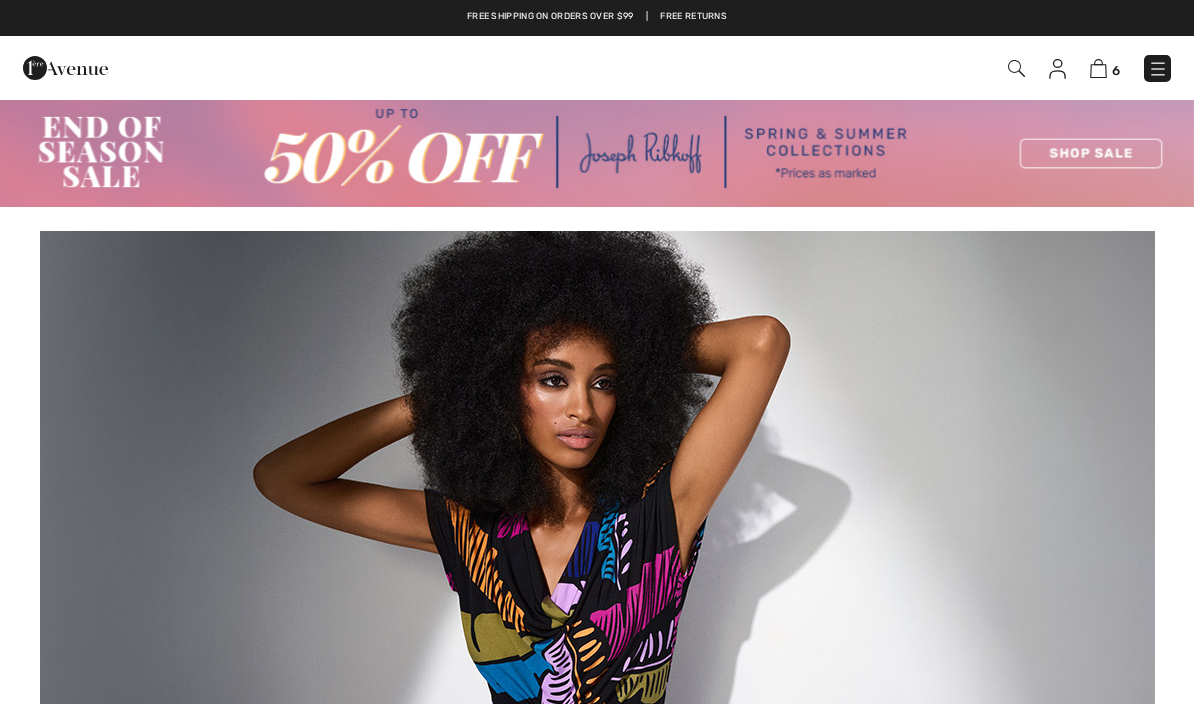 scroll, scrollTop: 0, scrollLeft: 0, axis: both 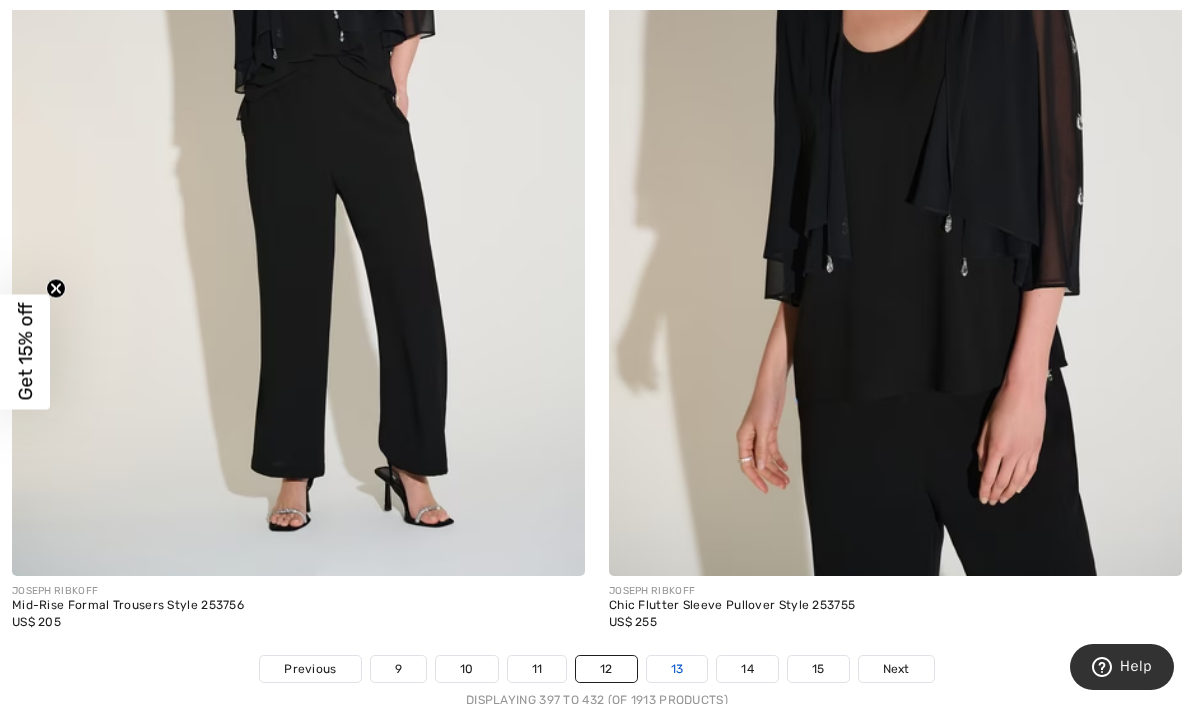 click on "13" at bounding box center (677, 669) 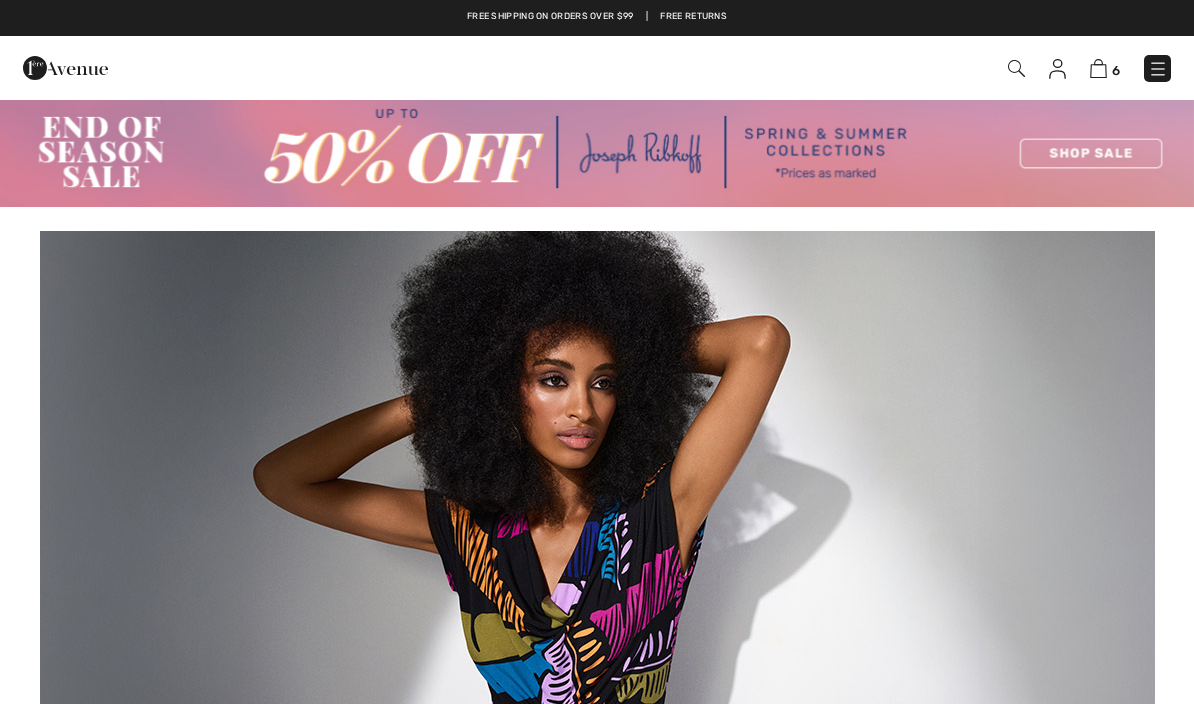 scroll, scrollTop: 0, scrollLeft: 0, axis: both 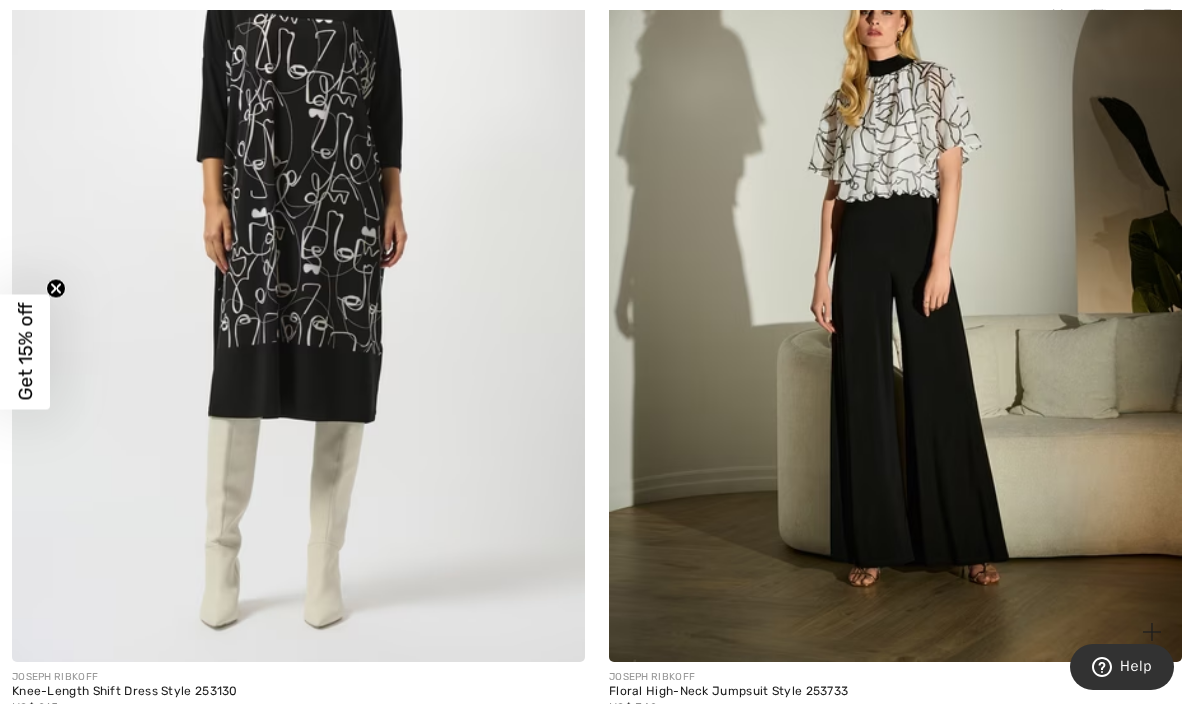 click at bounding box center (895, 233) 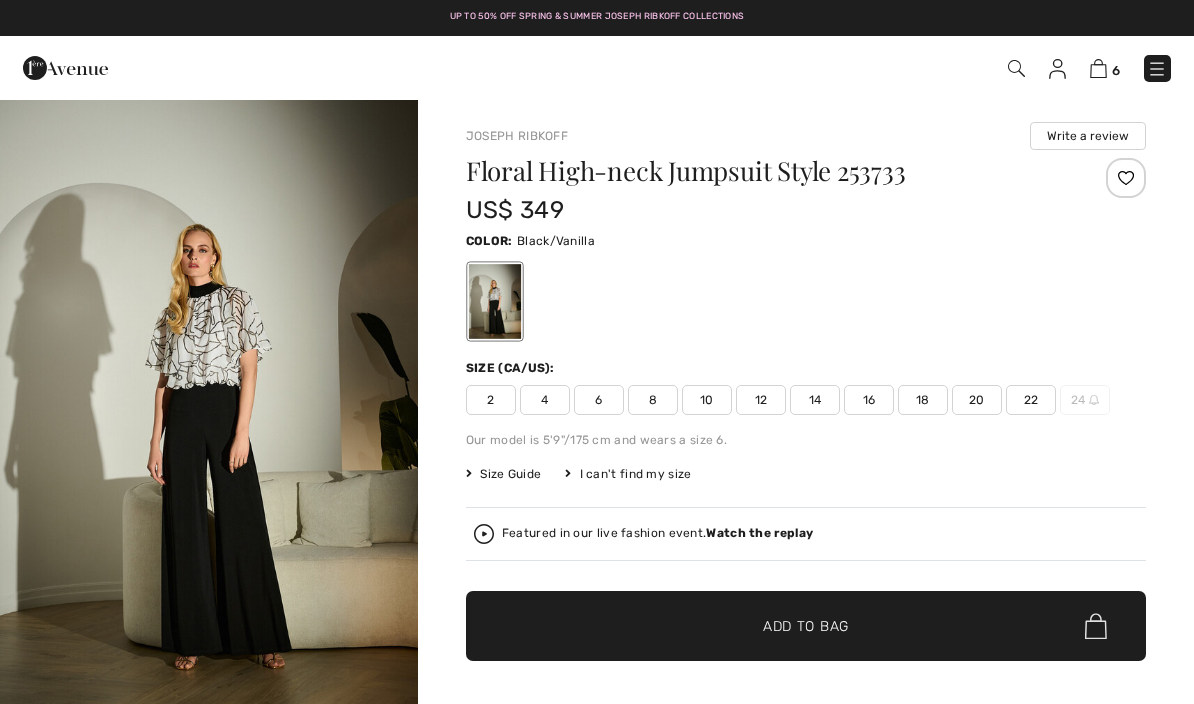 scroll, scrollTop: 0, scrollLeft: 0, axis: both 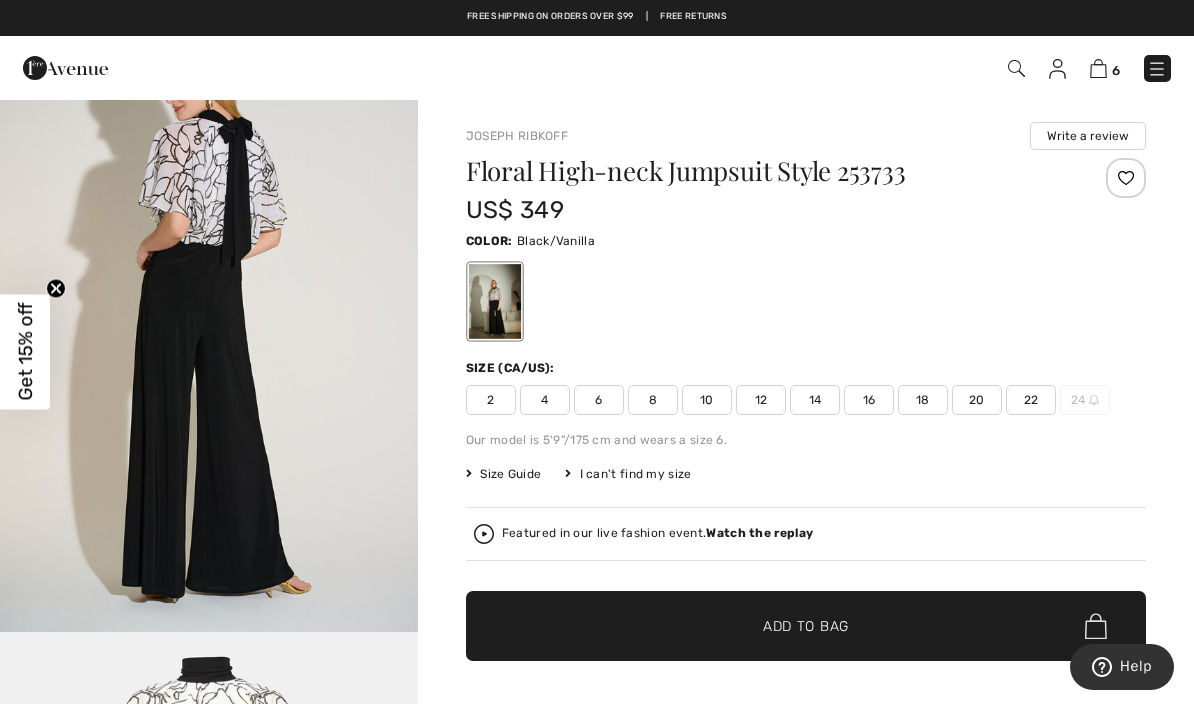 click on "Size (CA/US):" at bounding box center (806, 368) 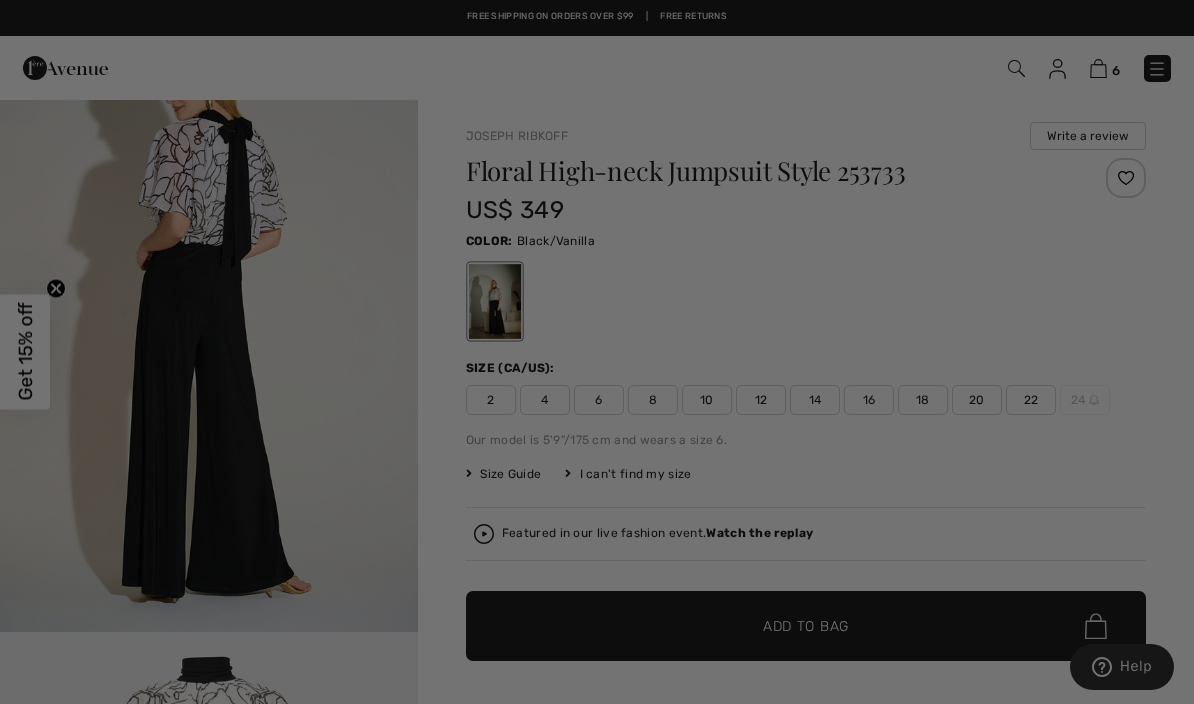 scroll, scrollTop: 0, scrollLeft: 0, axis: both 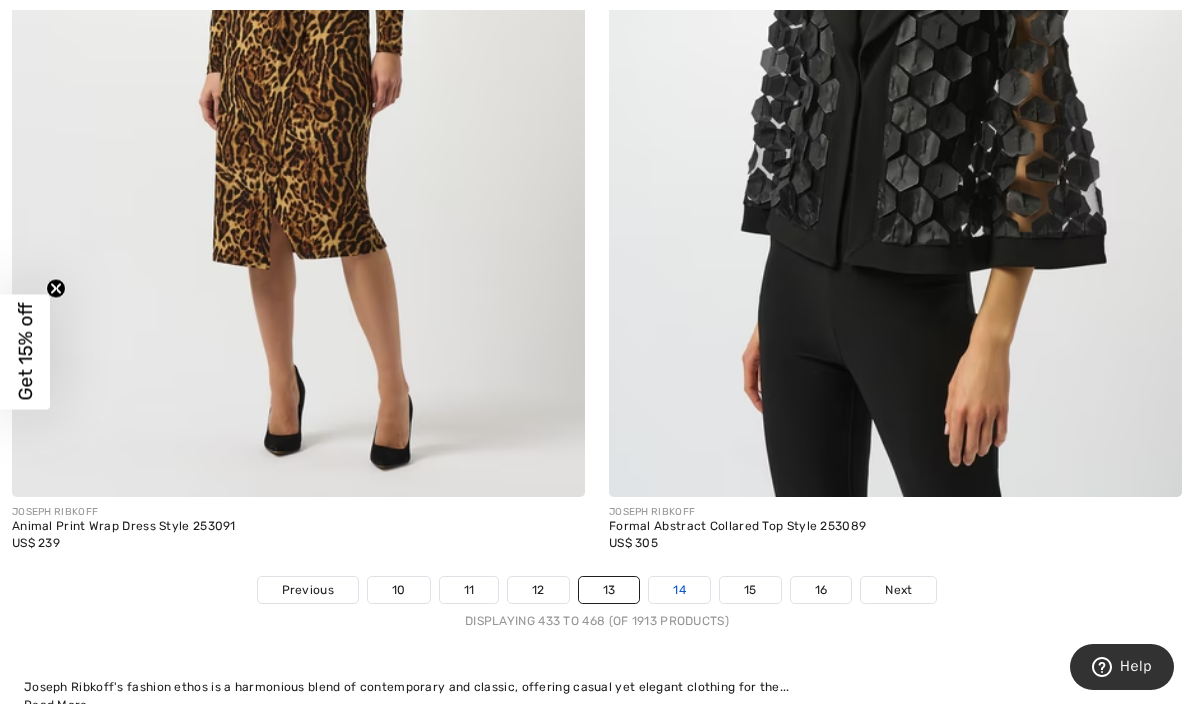 click on "14" at bounding box center (679, 590) 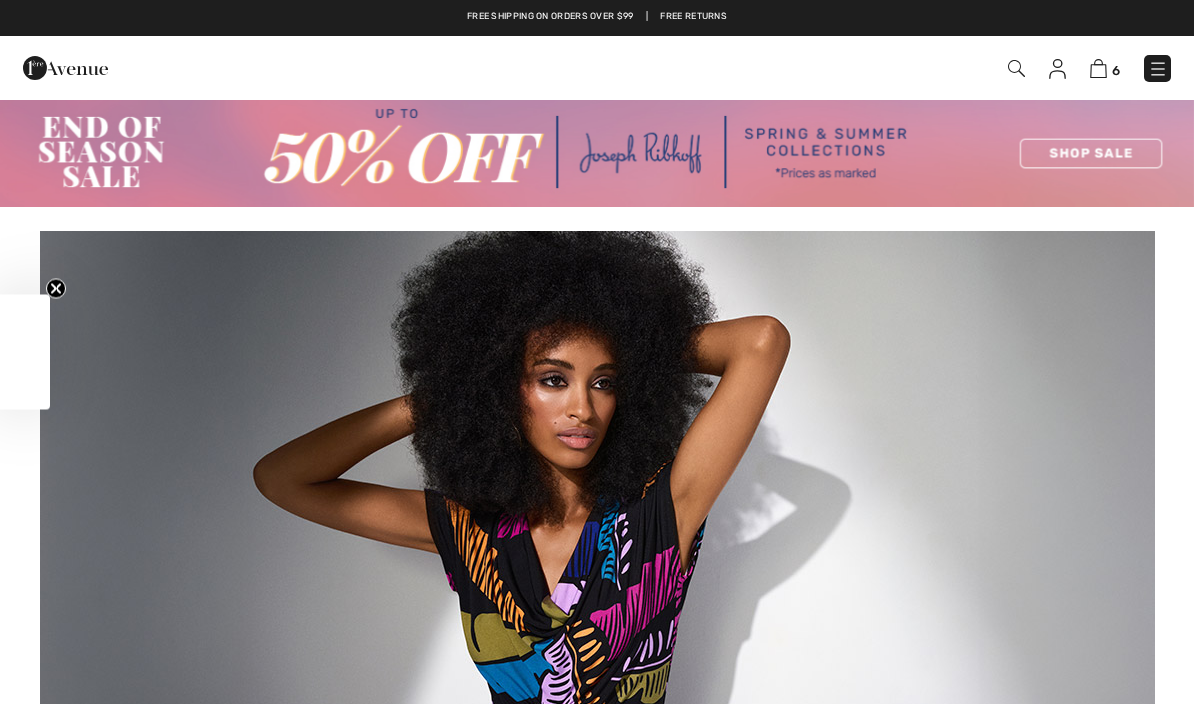 scroll, scrollTop: 0, scrollLeft: 0, axis: both 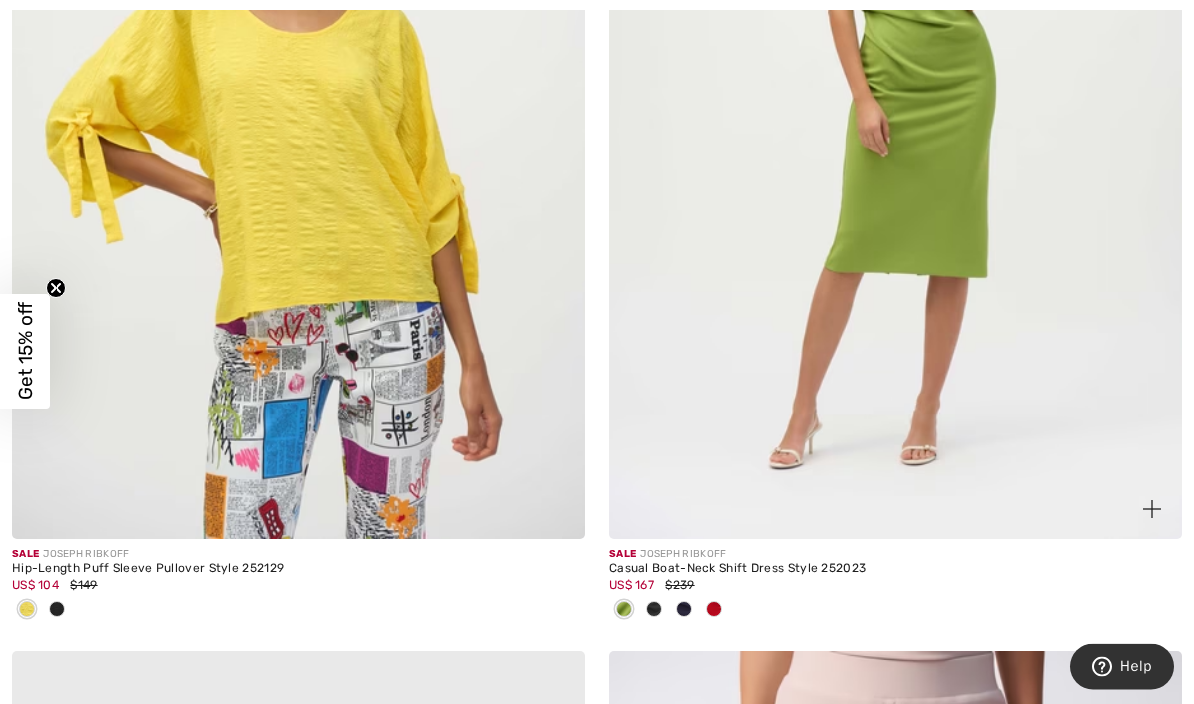 click at bounding box center [895, 111] 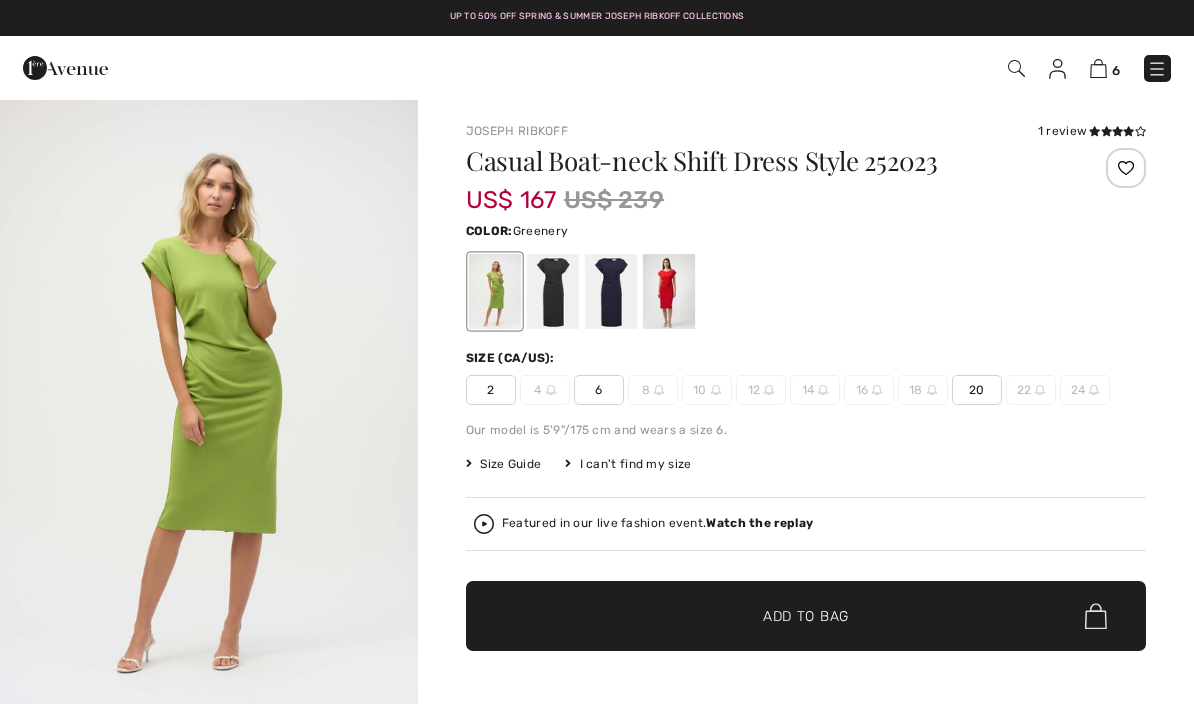 scroll, scrollTop: 0, scrollLeft: 0, axis: both 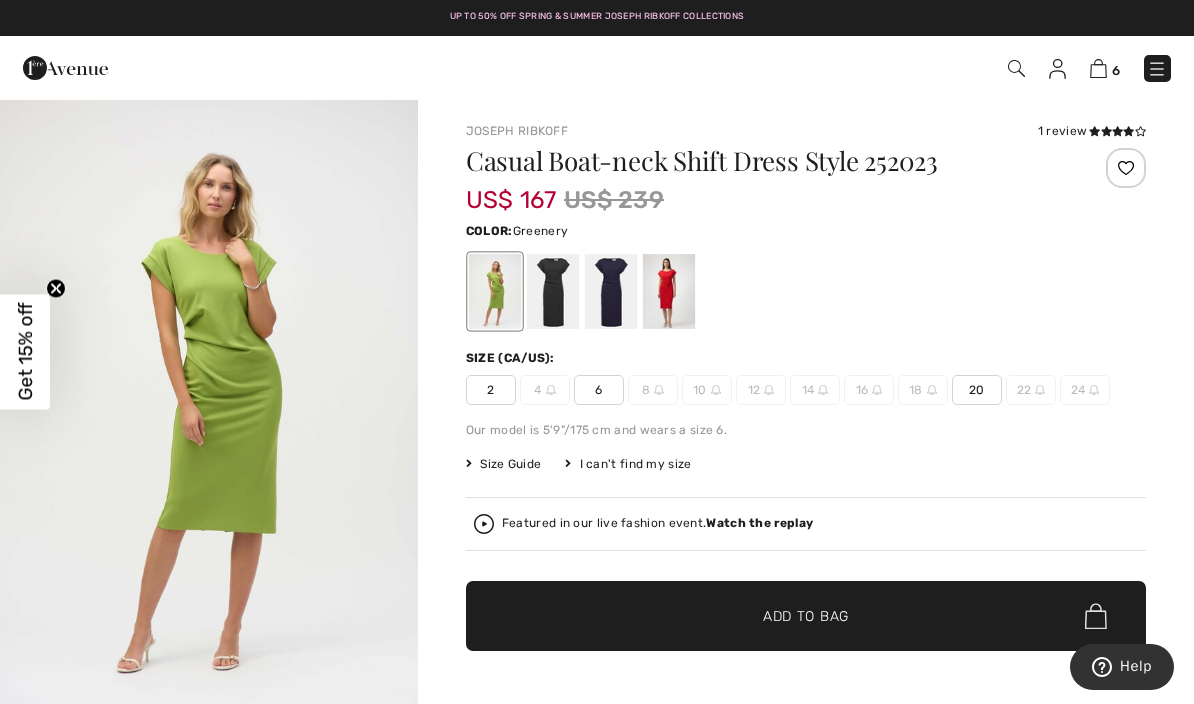 click at bounding box center [553, 291] 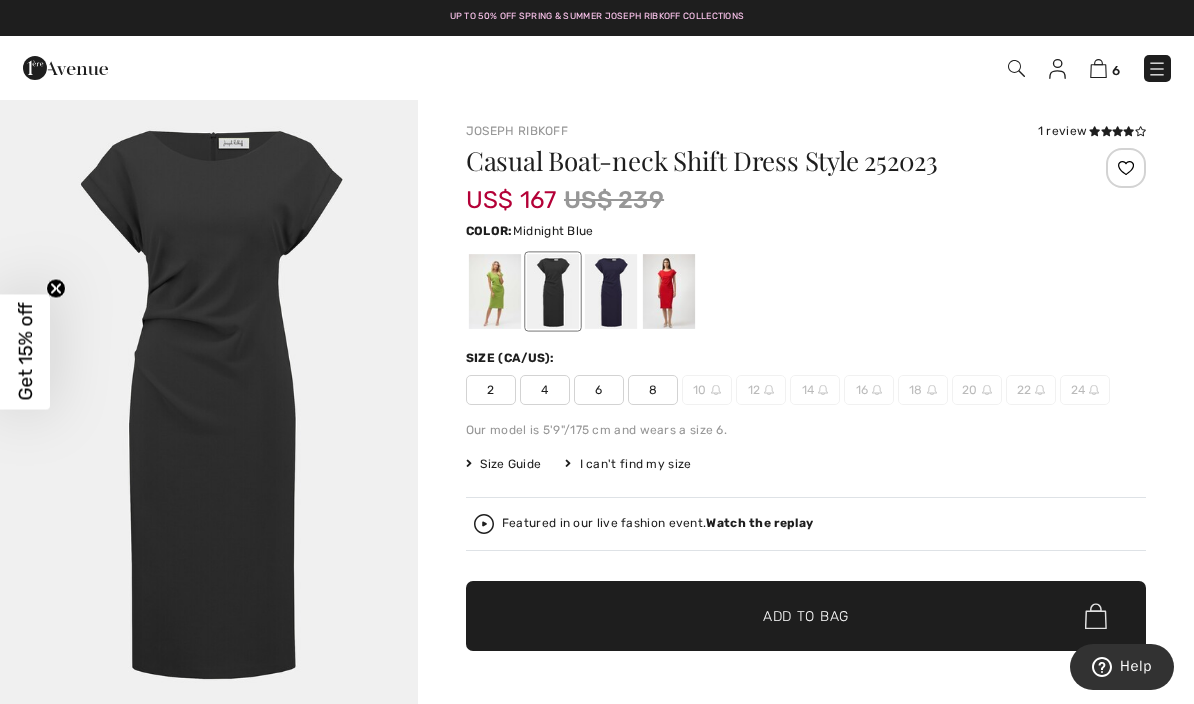 click at bounding box center (611, 291) 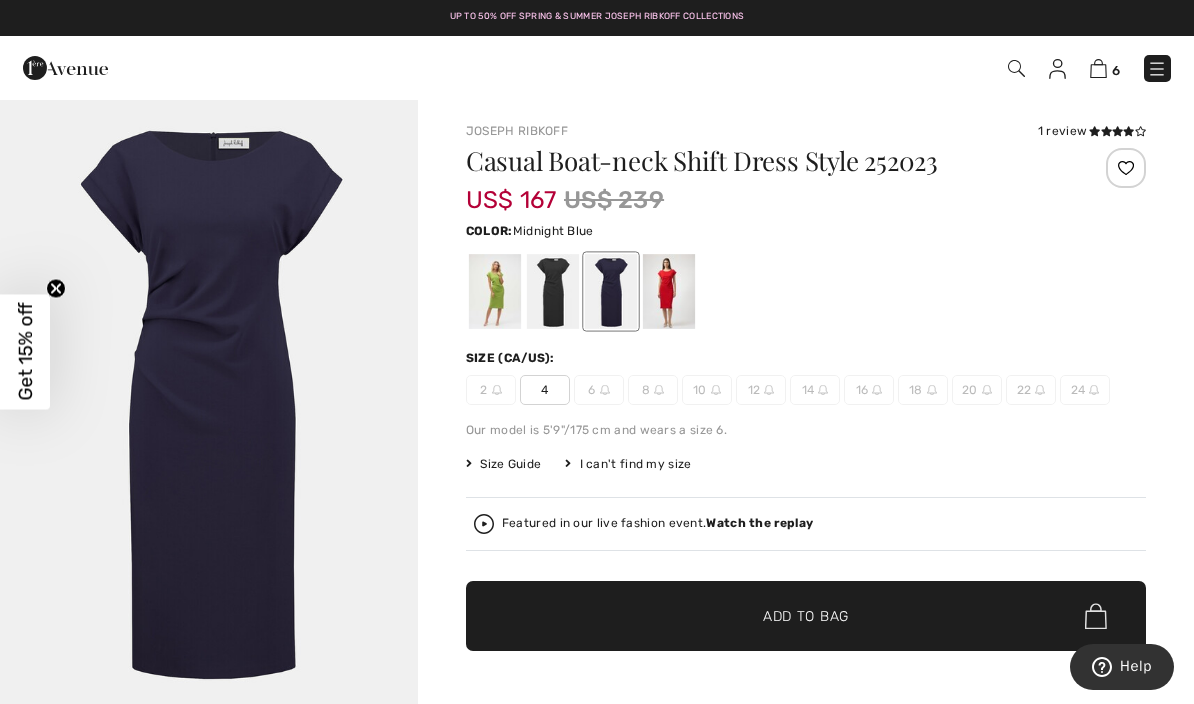 click at bounding box center [669, 291] 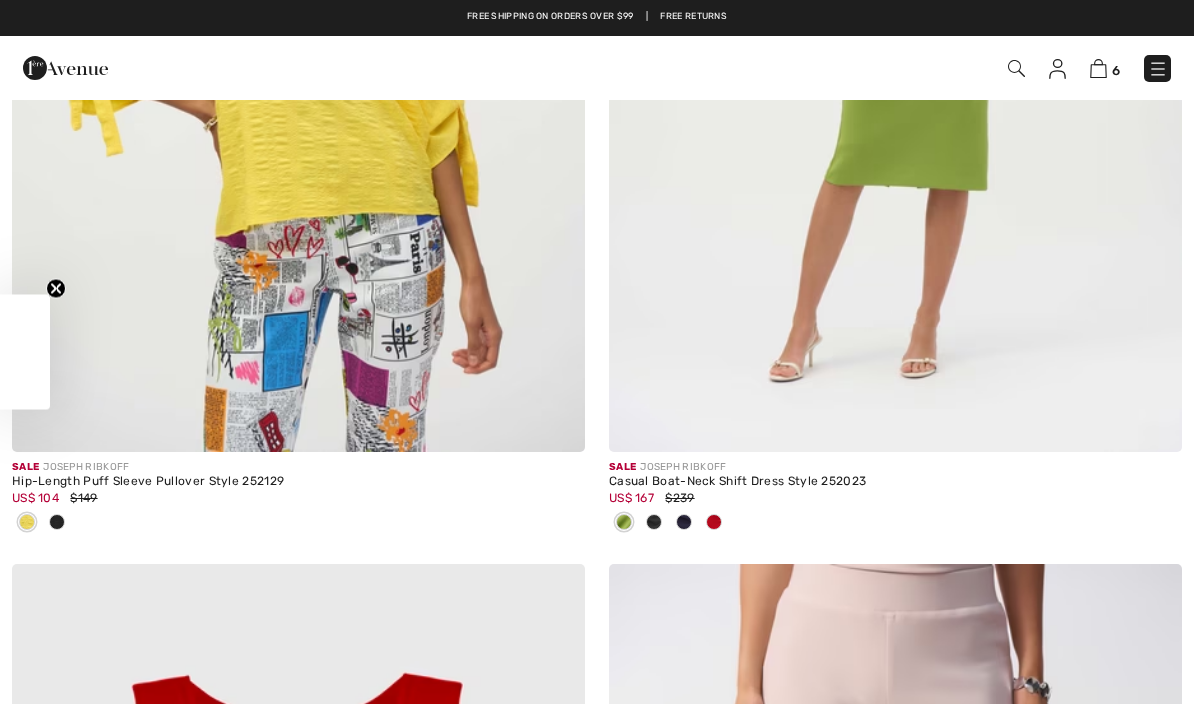 scroll, scrollTop: 0, scrollLeft: 0, axis: both 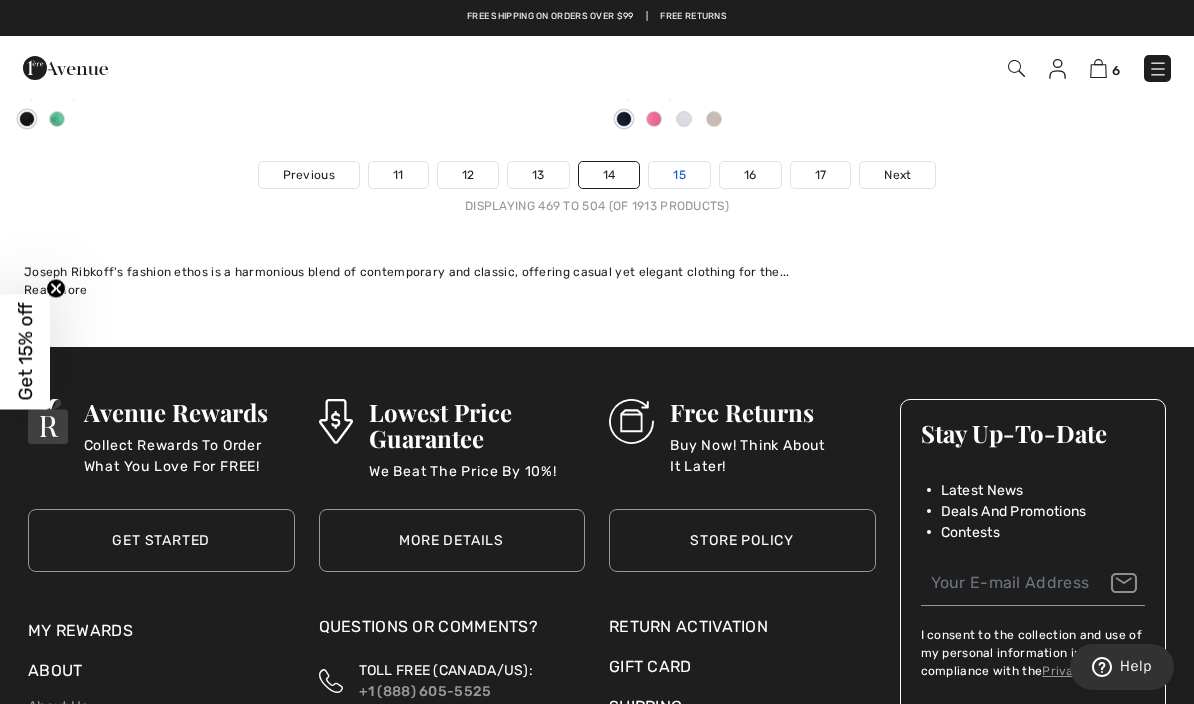 click on "15" at bounding box center (679, 175) 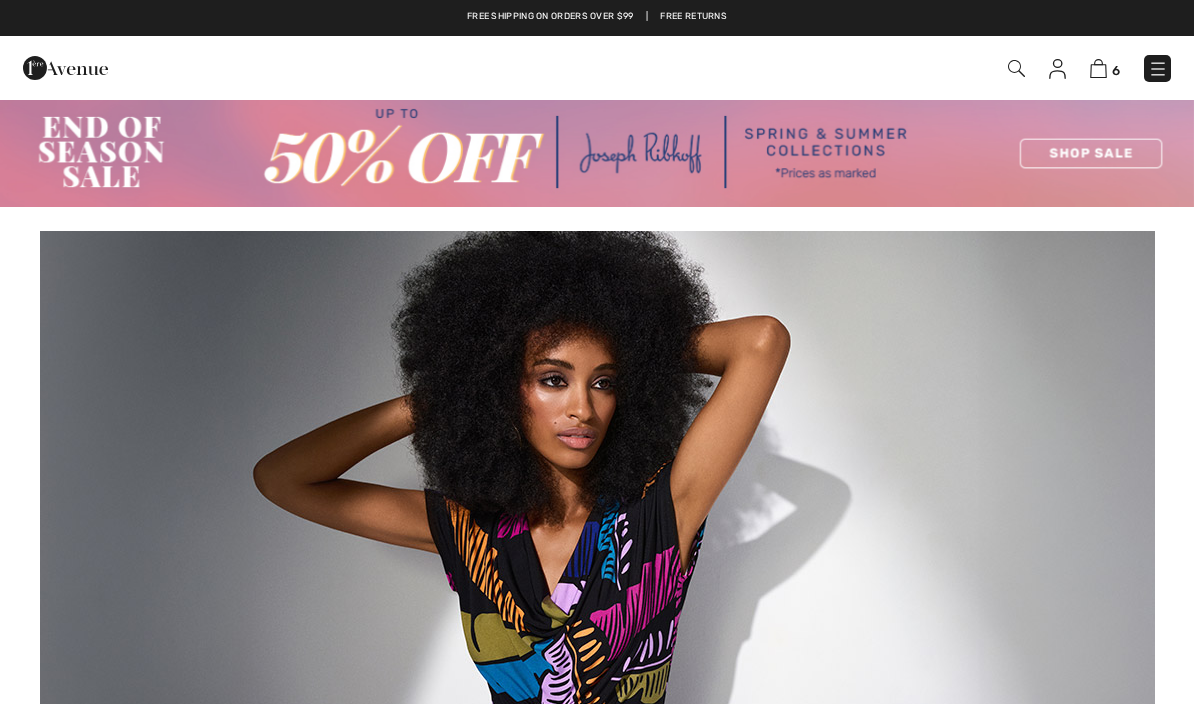 scroll, scrollTop: 0, scrollLeft: 0, axis: both 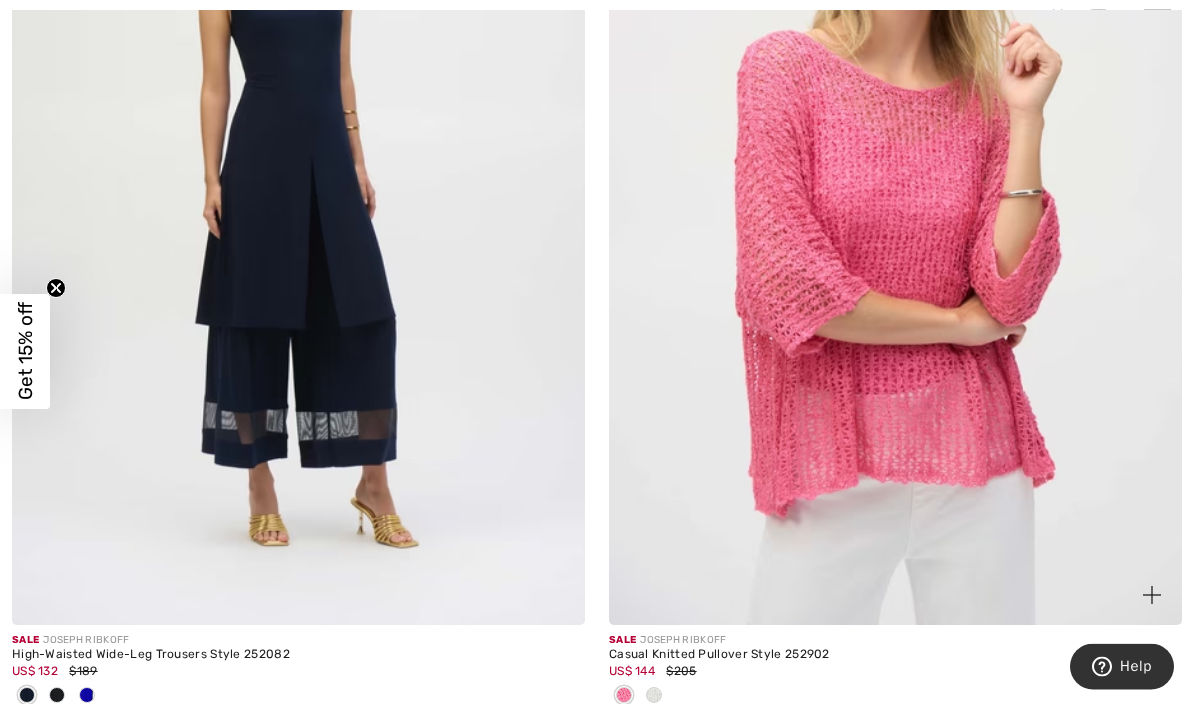 click at bounding box center [895, 197] 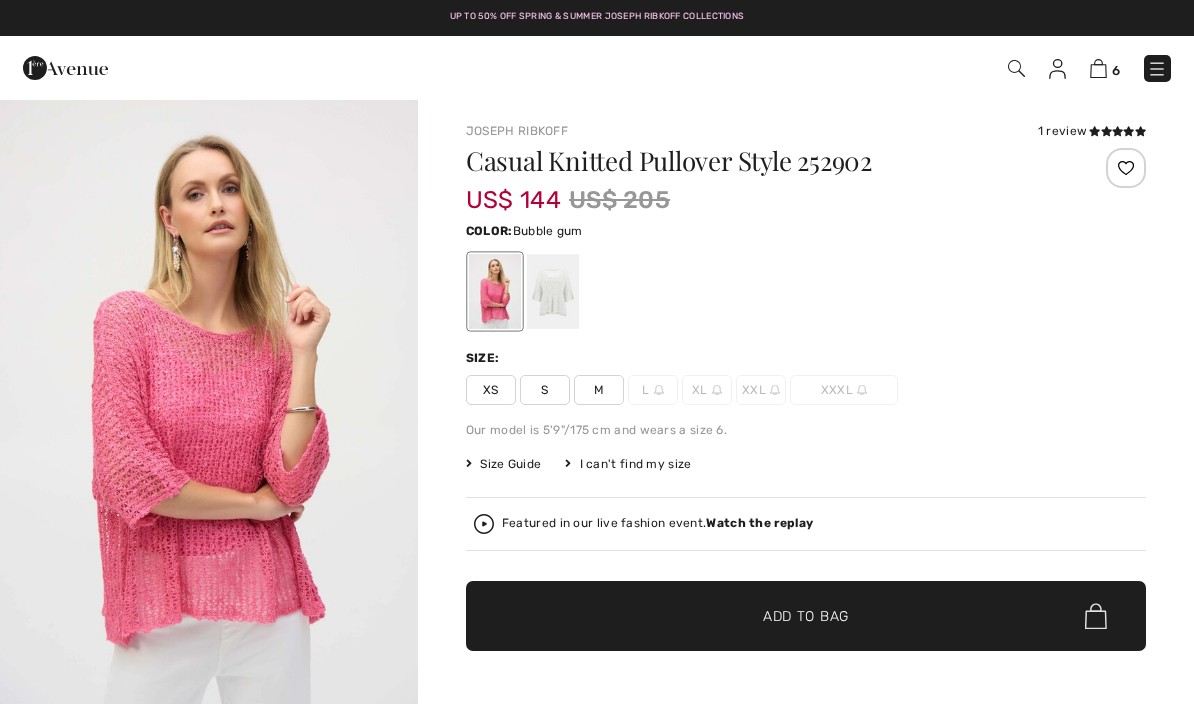 scroll, scrollTop: 0, scrollLeft: 0, axis: both 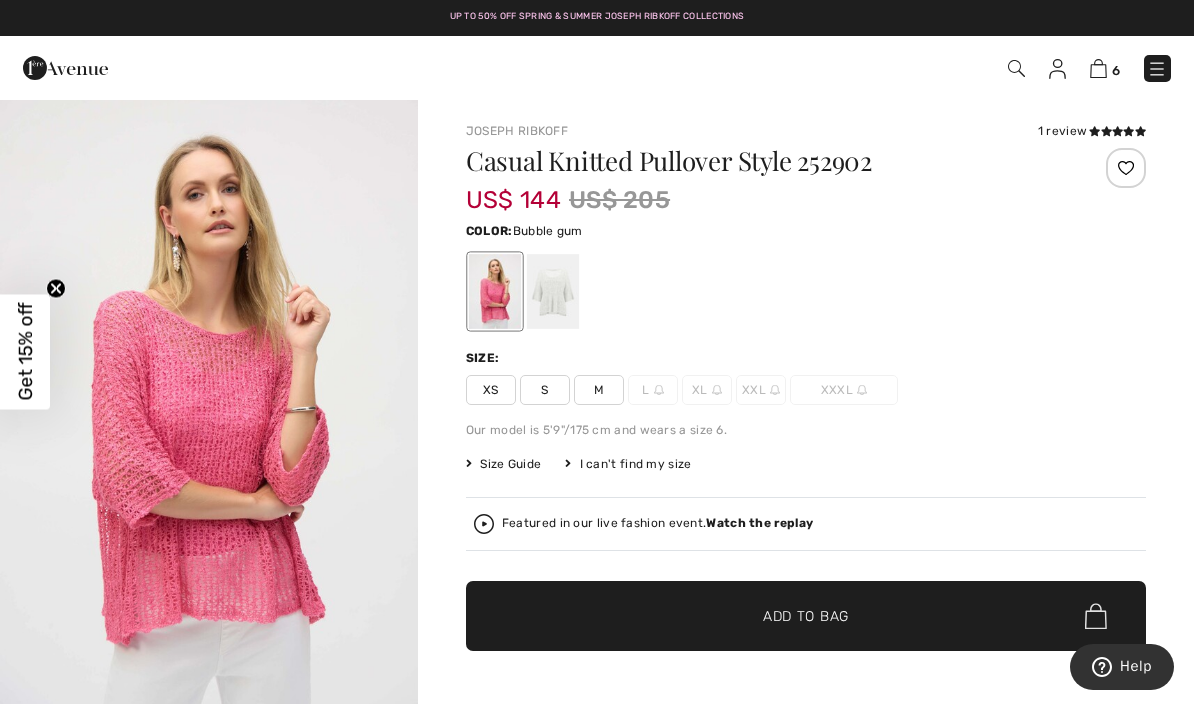 click at bounding box center [553, 291] 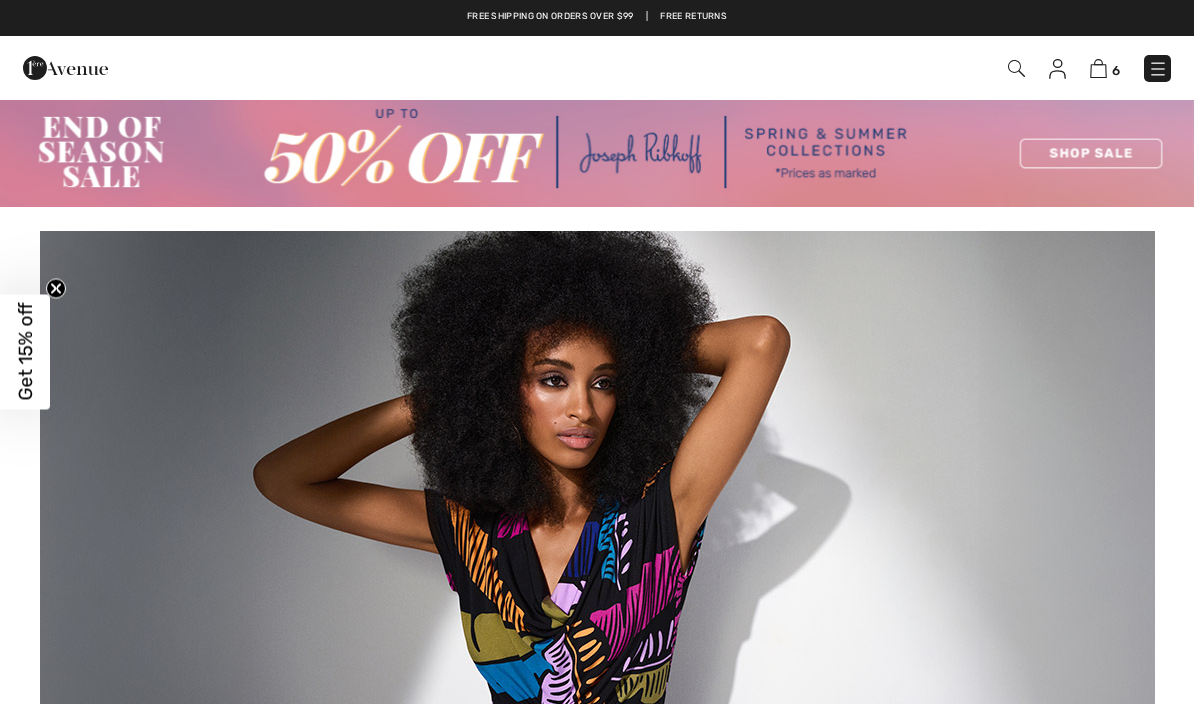 checkbox on "true" 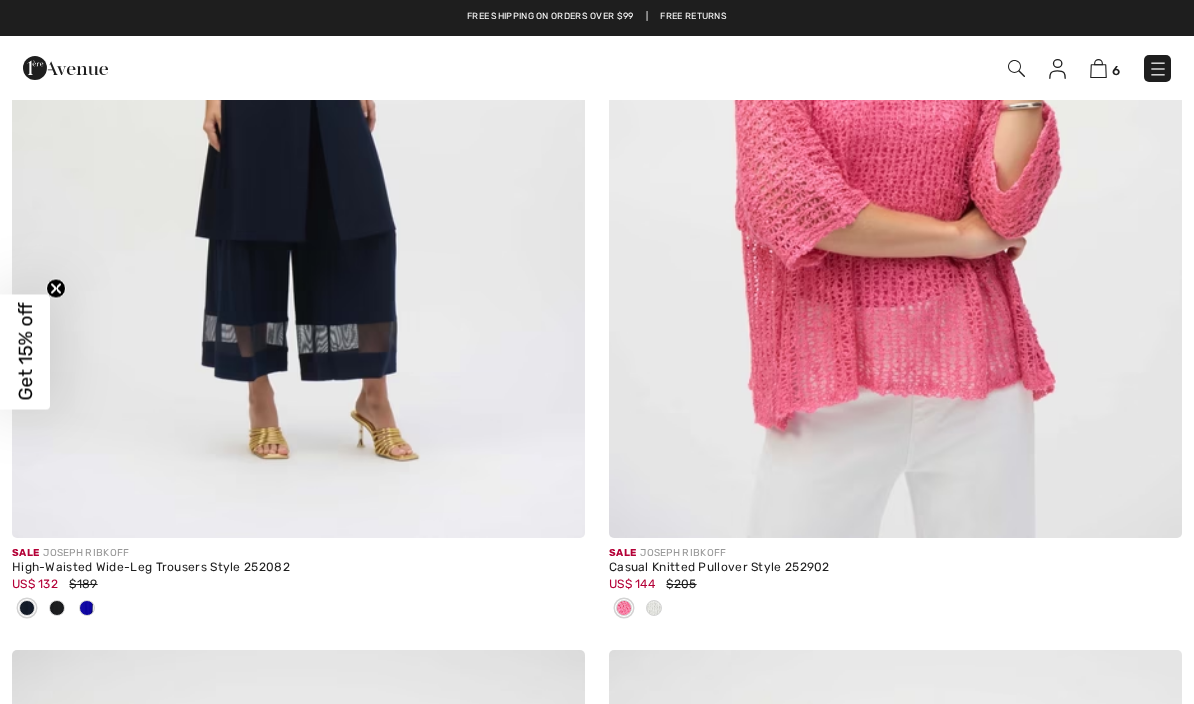 scroll, scrollTop: 0, scrollLeft: 0, axis: both 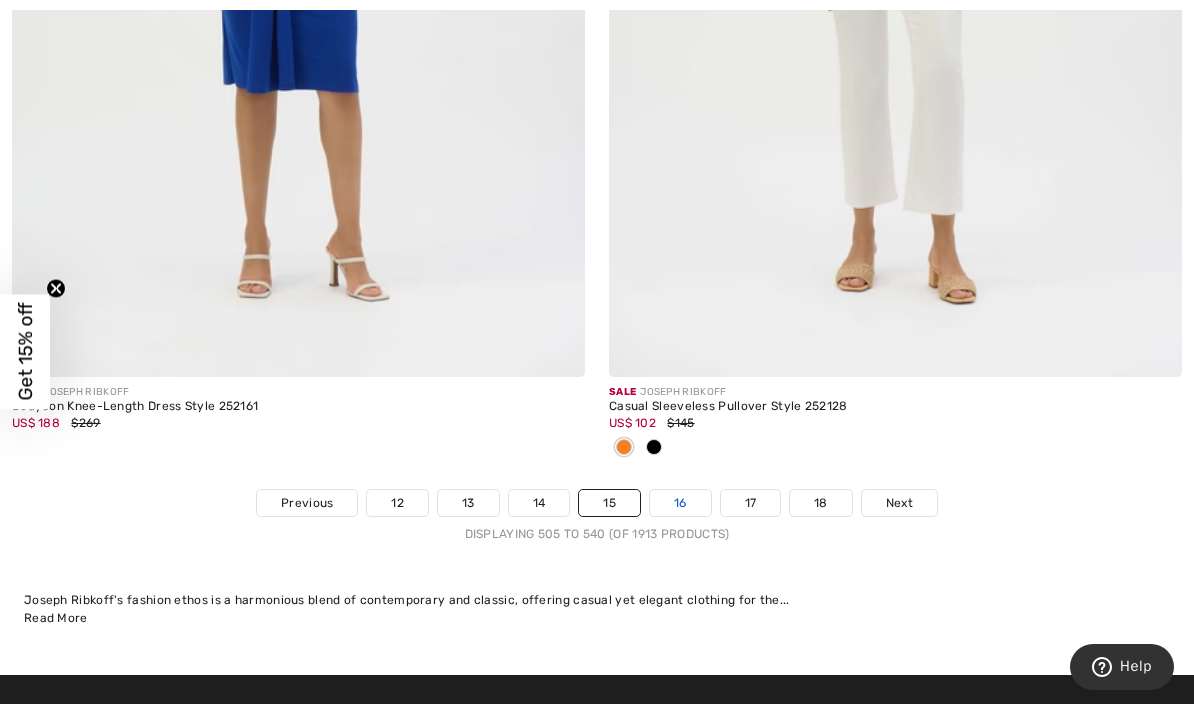 click on "16" at bounding box center [680, 503] 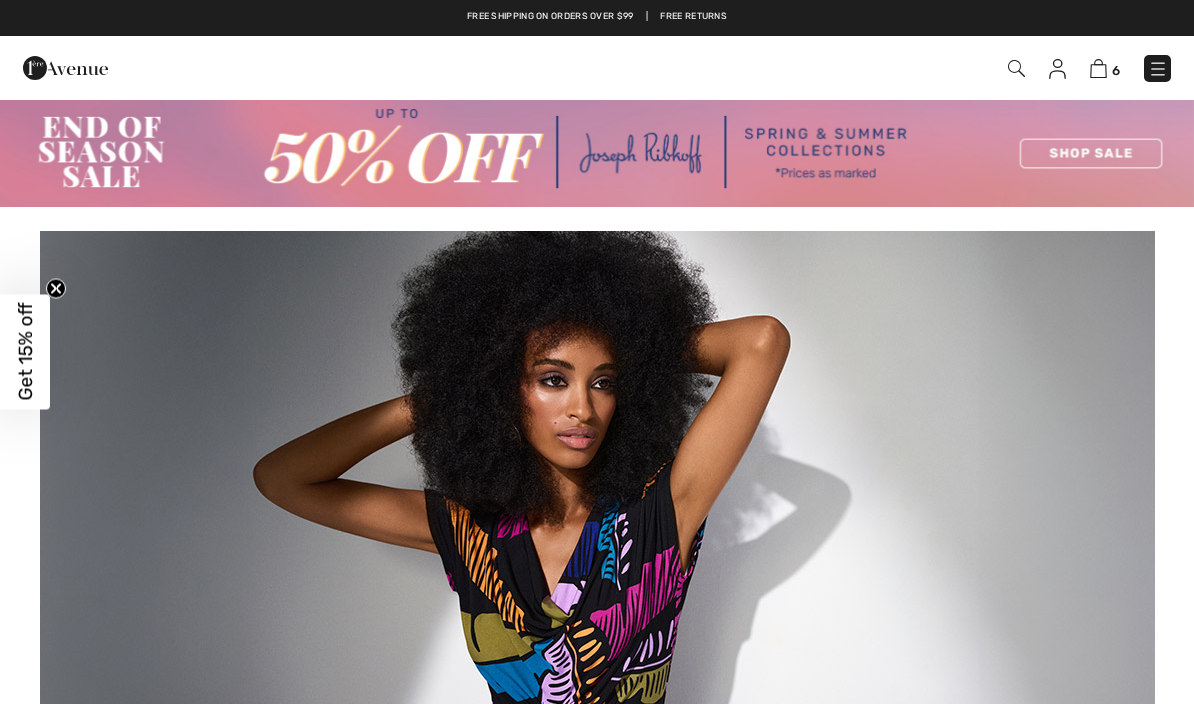 scroll, scrollTop: 0, scrollLeft: 0, axis: both 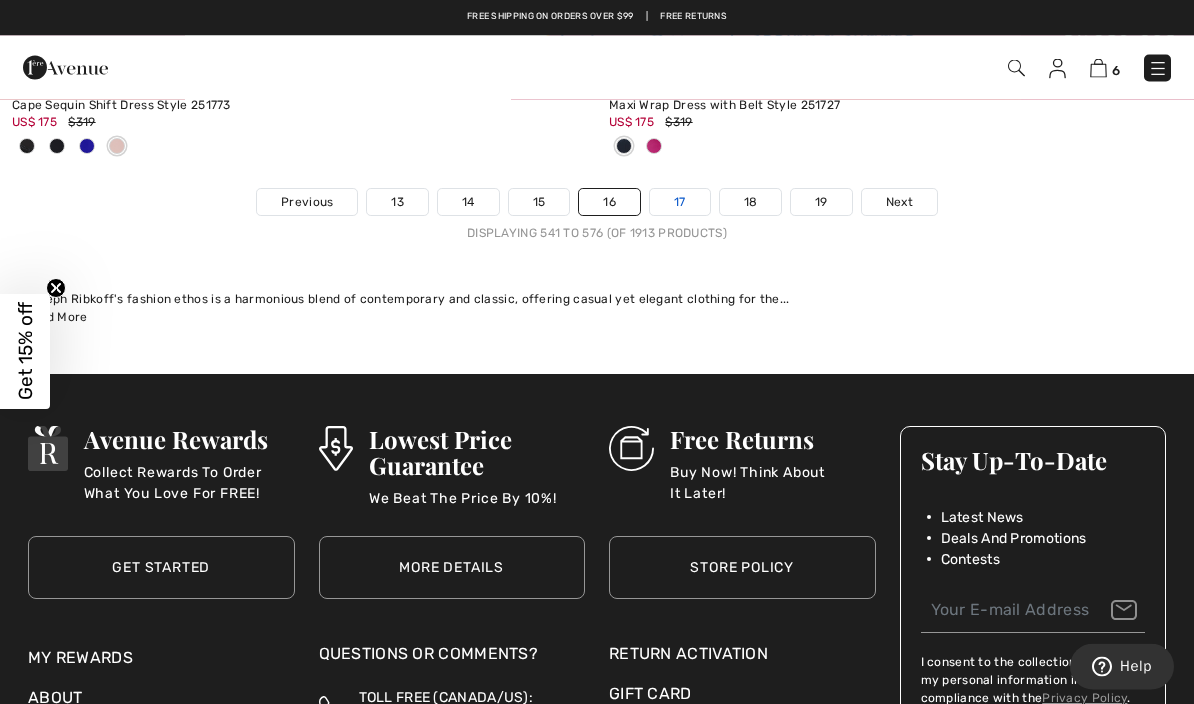 click on "17" at bounding box center (680, 203) 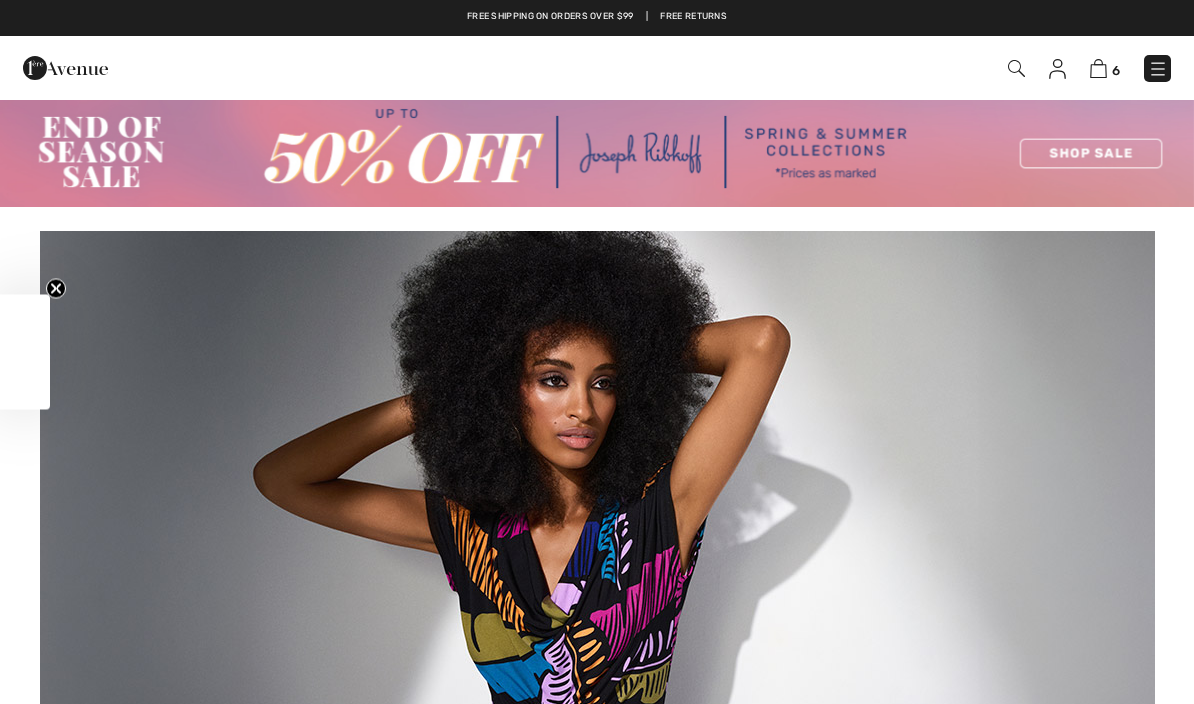 scroll, scrollTop: 0, scrollLeft: 0, axis: both 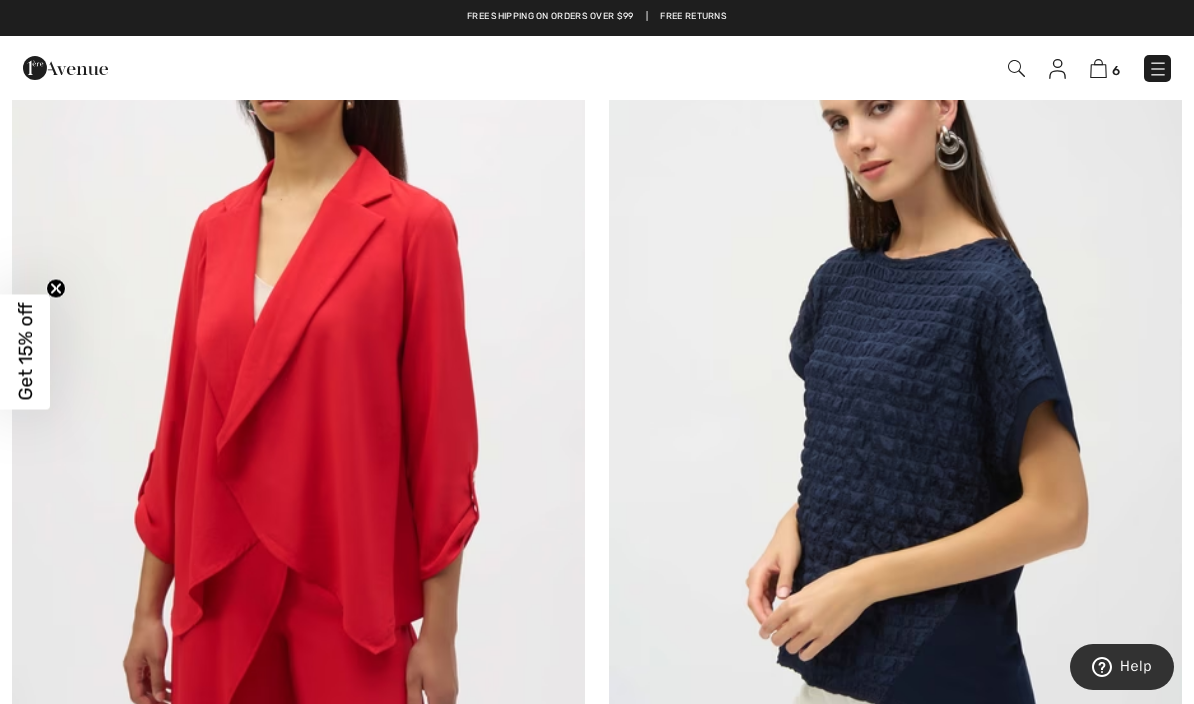 click at bounding box center (895, 361) 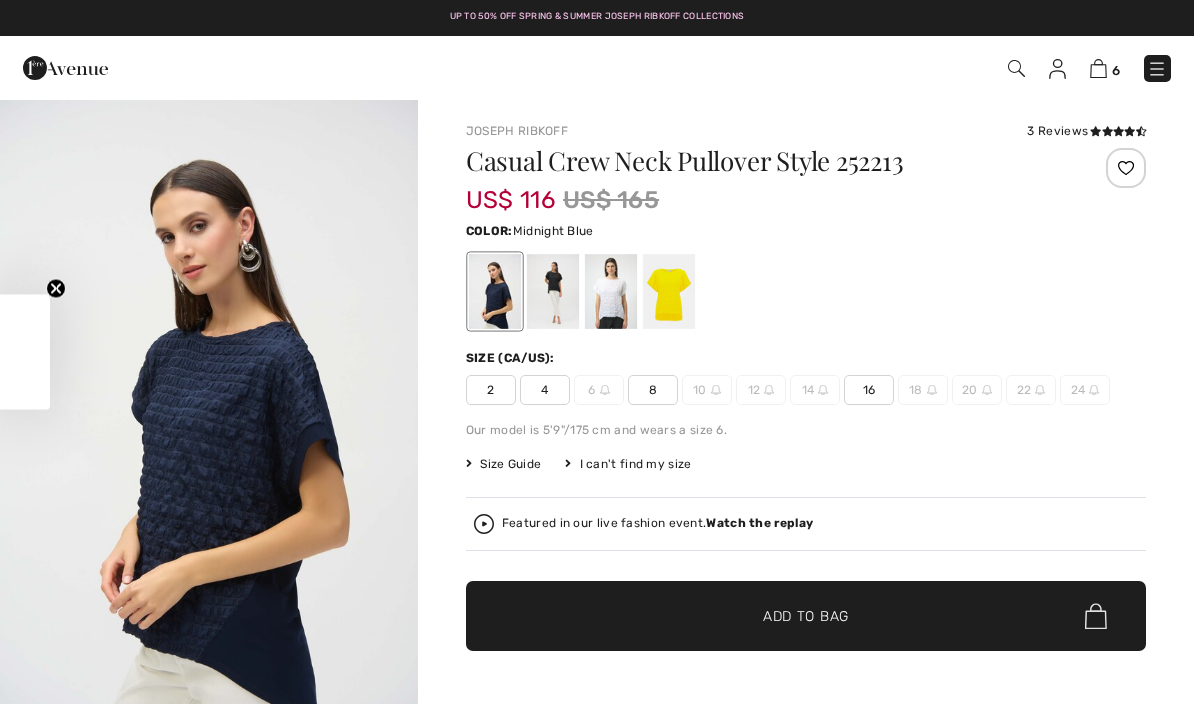 scroll, scrollTop: 0, scrollLeft: 0, axis: both 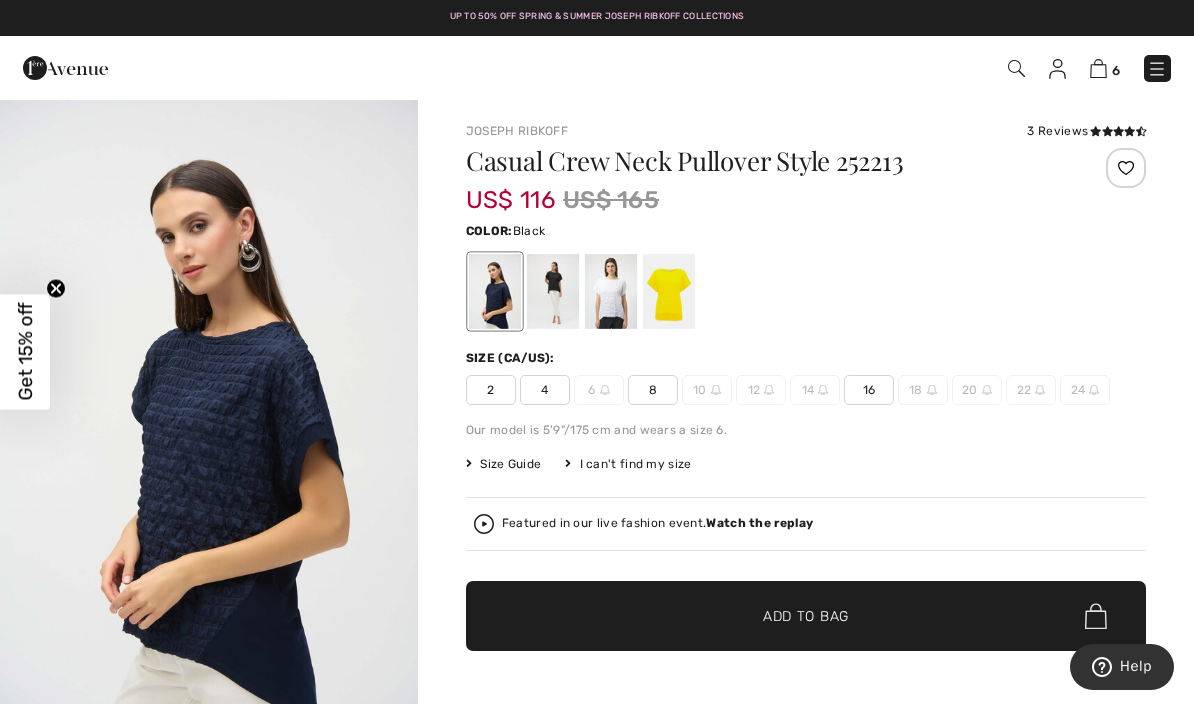 click at bounding box center [553, 291] 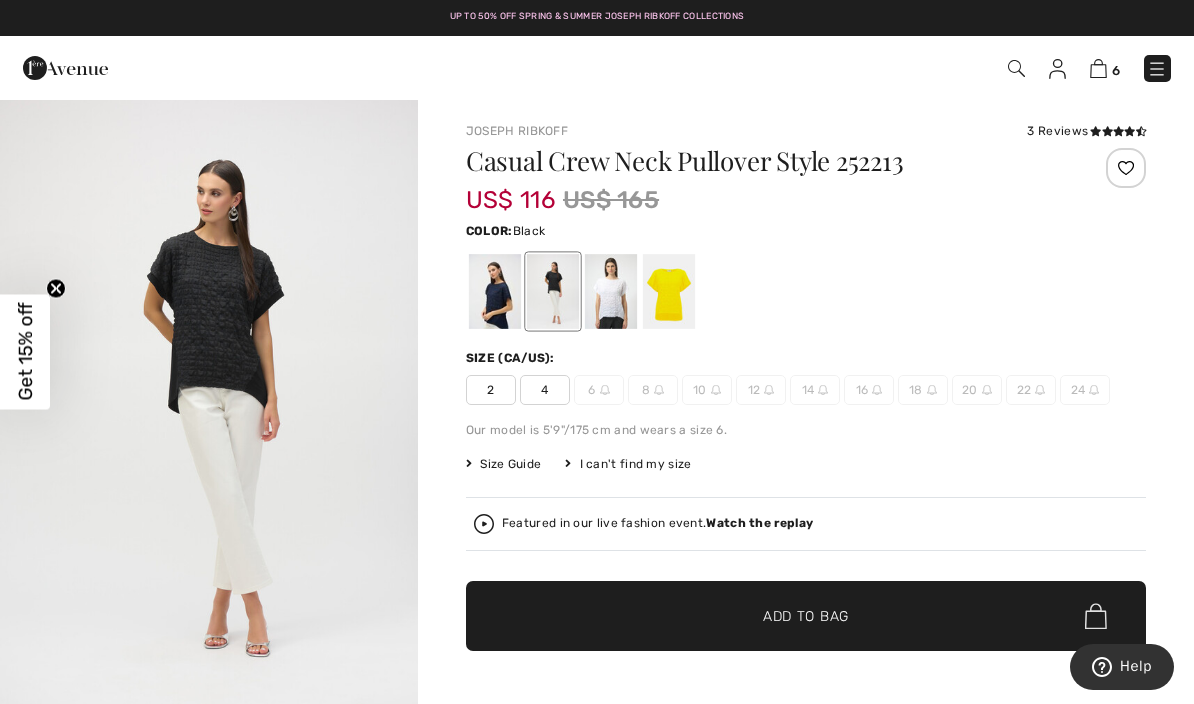 click at bounding box center [611, 291] 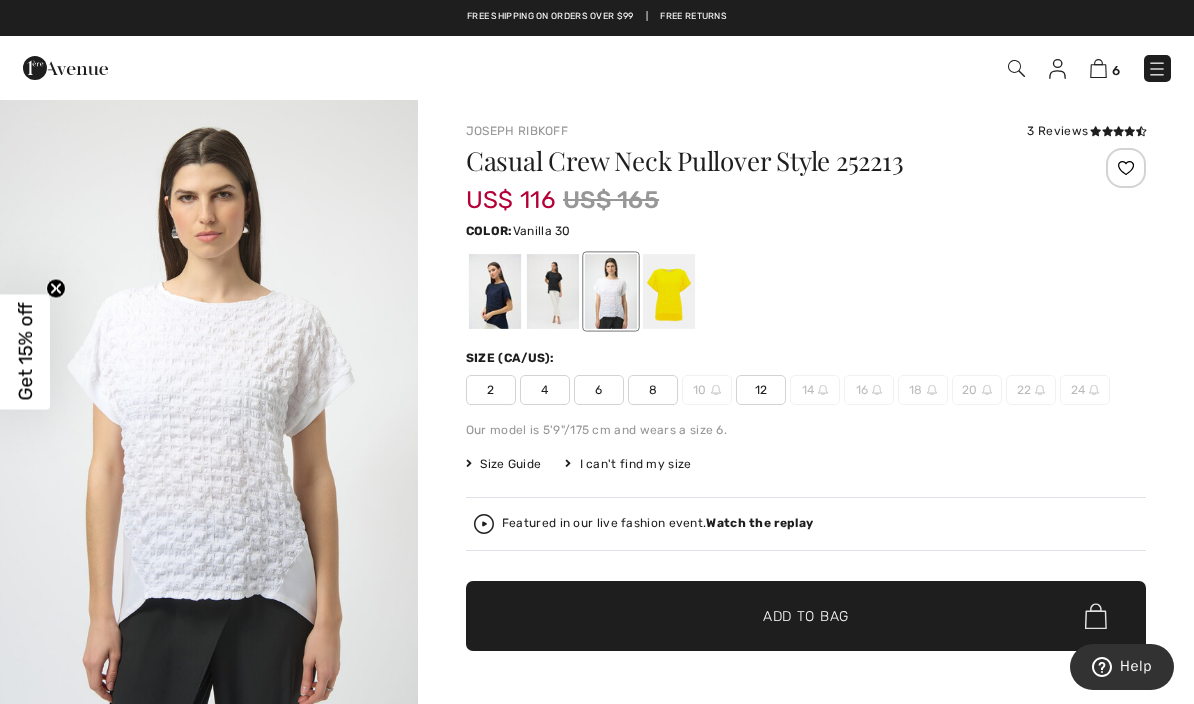 click at bounding box center [669, 291] 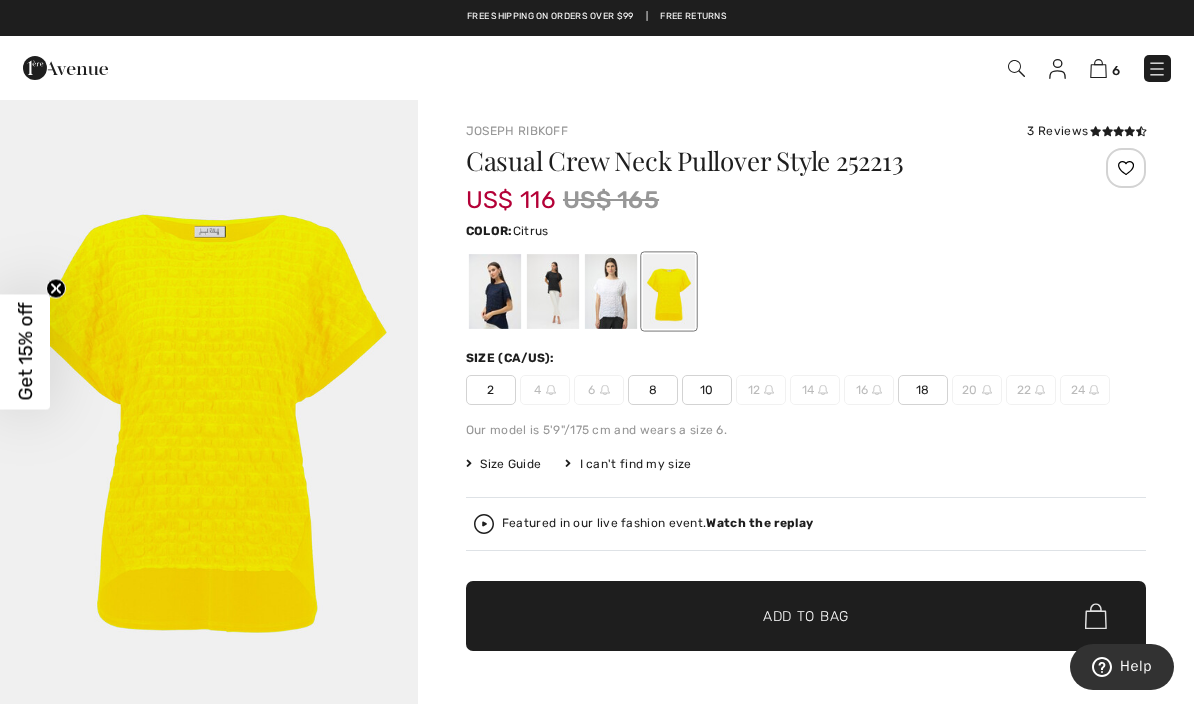click at bounding box center (611, 291) 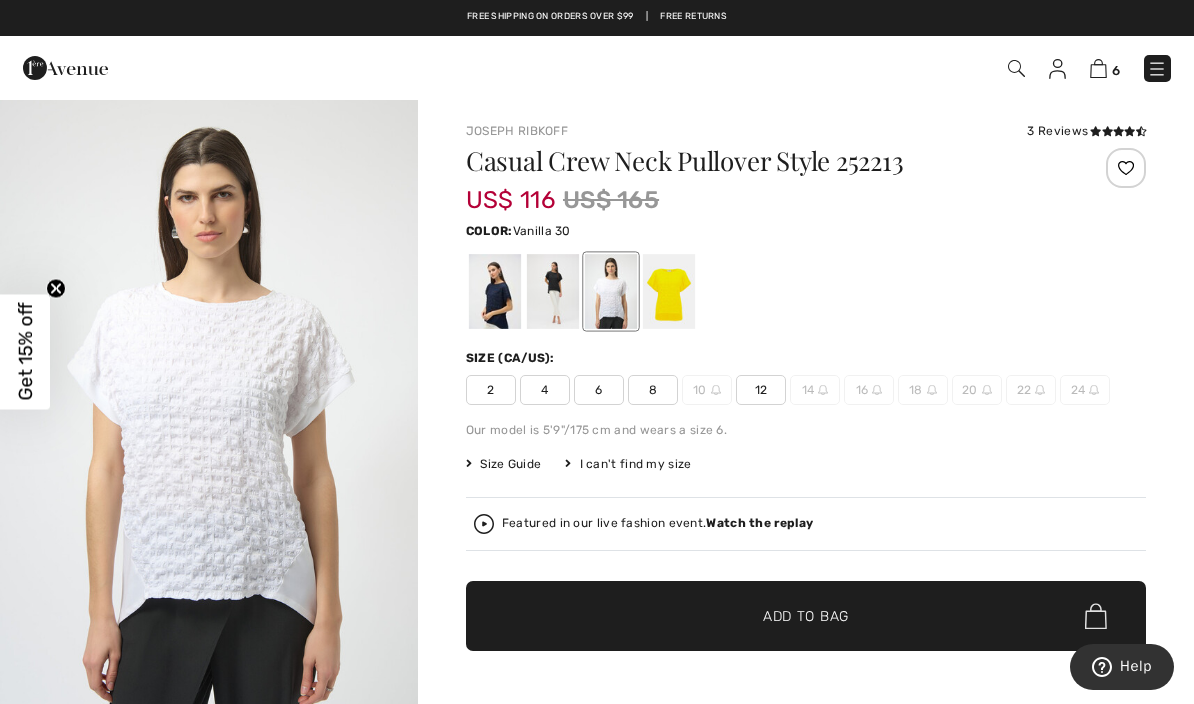 click on "3 Reviews" at bounding box center [1086, 131] 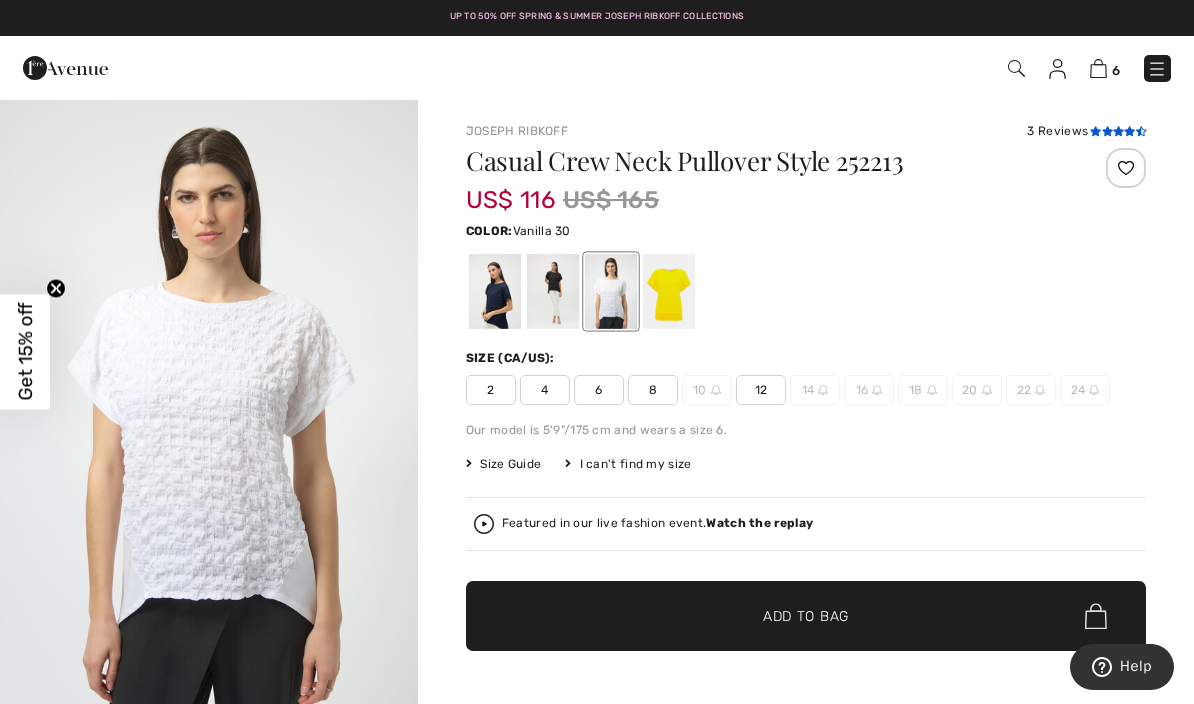click at bounding box center (1095, 131) 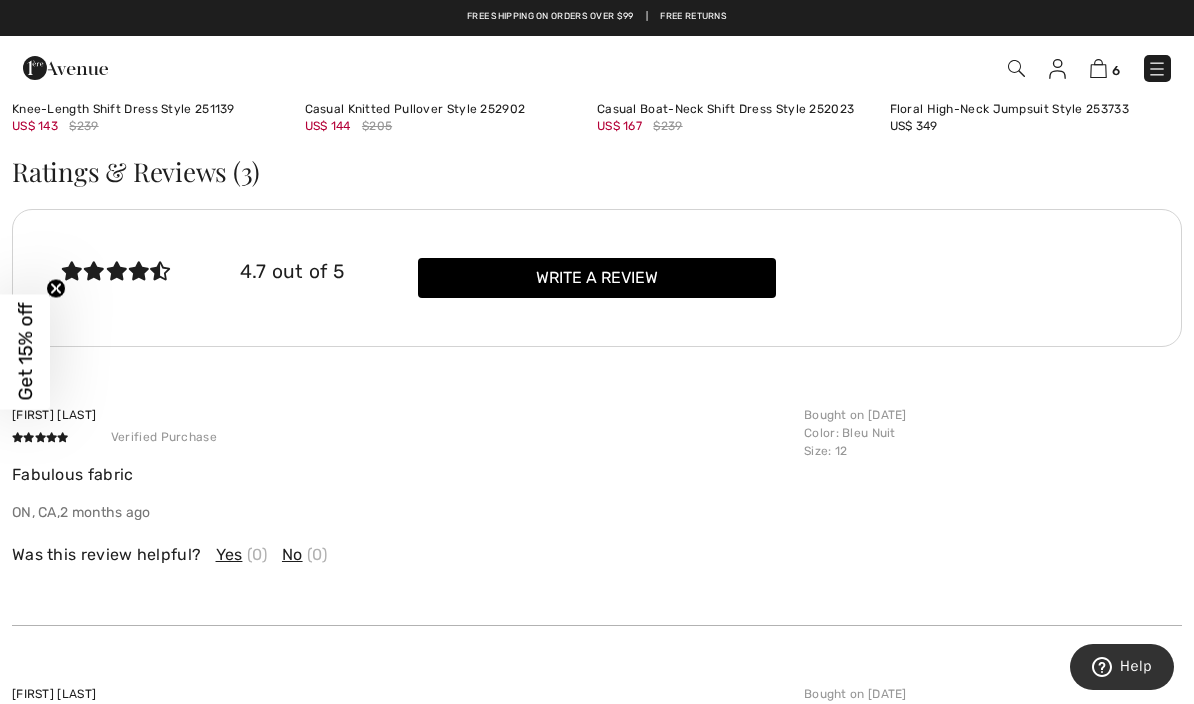 scroll, scrollTop: 2597, scrollLeft: 0, axis: vertical 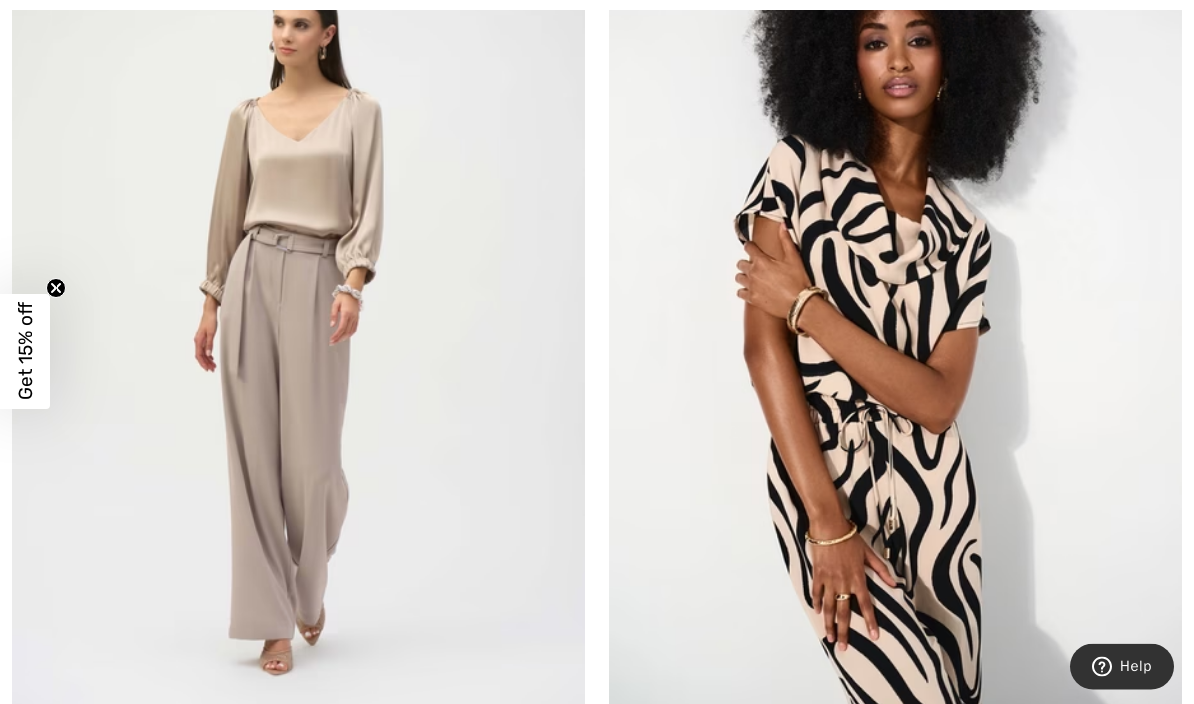 click at bounding box center [895, 324] 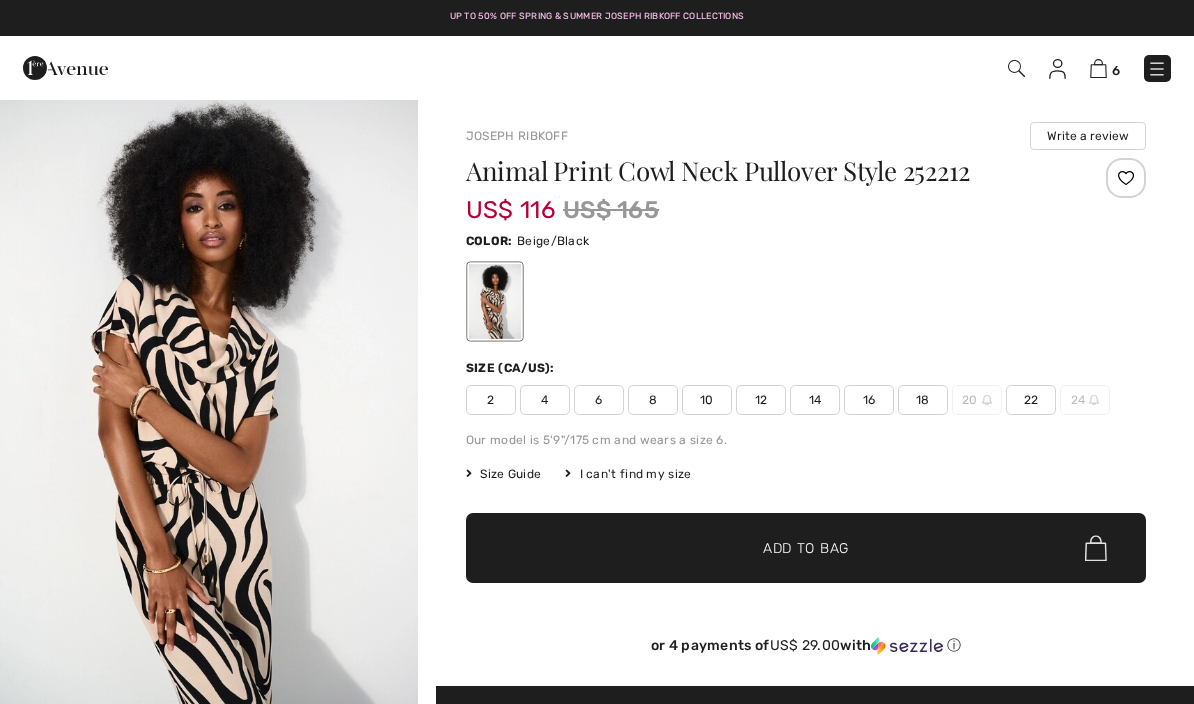 scroll, scrollTop: 0, scrollLeft: 0, axis: both 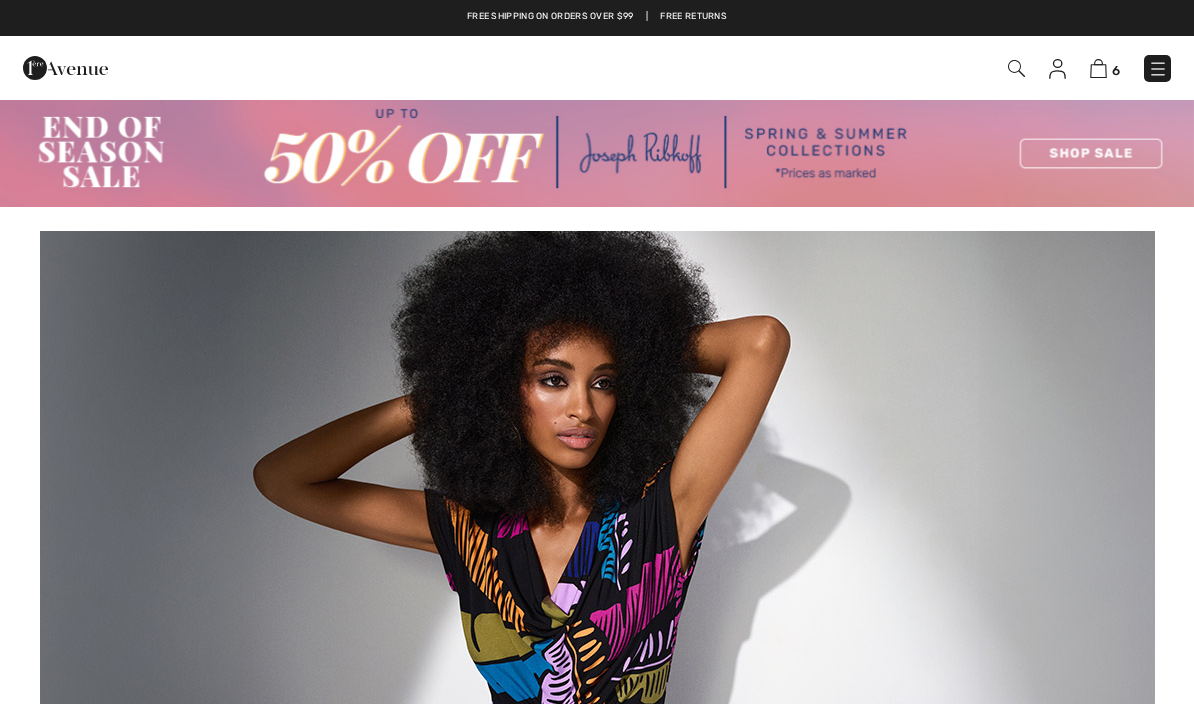 checkbox on "true" 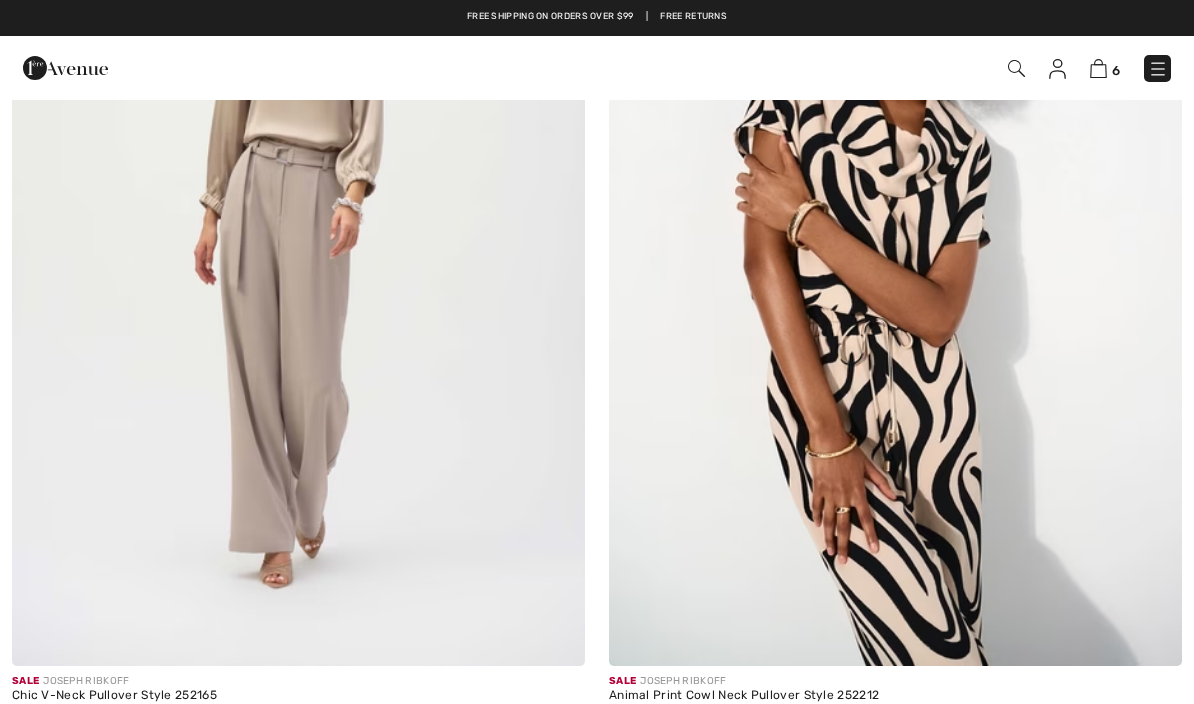scroll, scrollTop: 0, scrollLeft: 0, axis: both 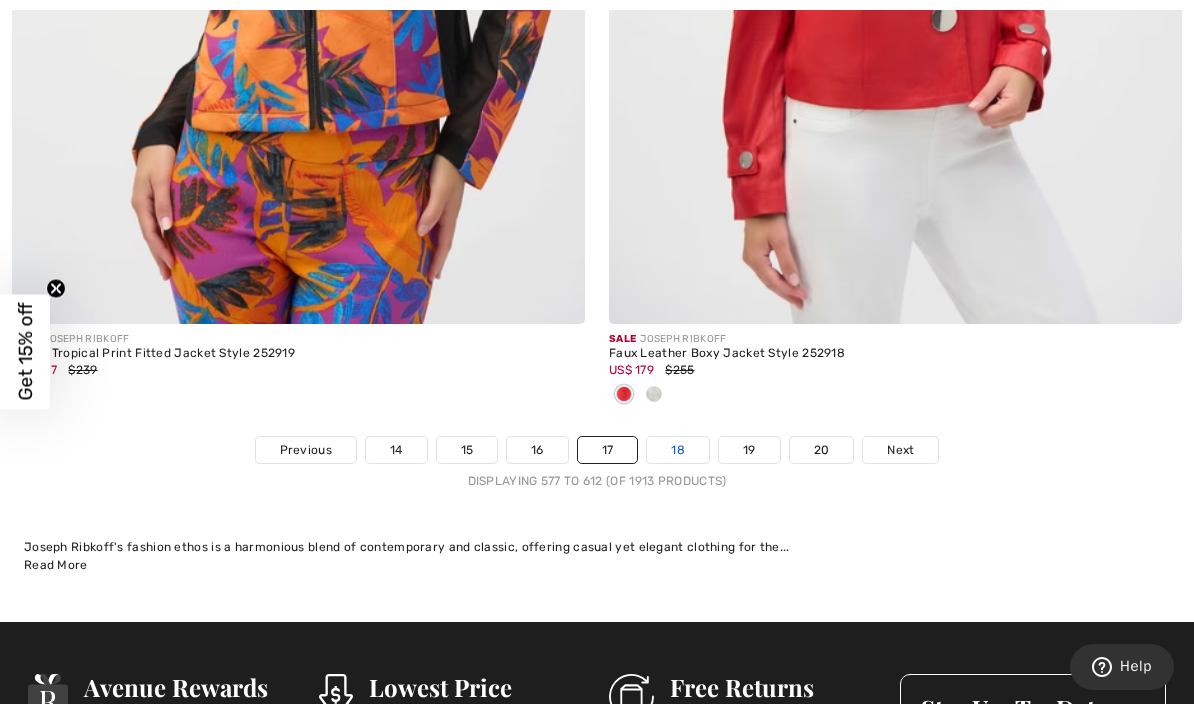 click on "18" at bounding box center [678, 450] 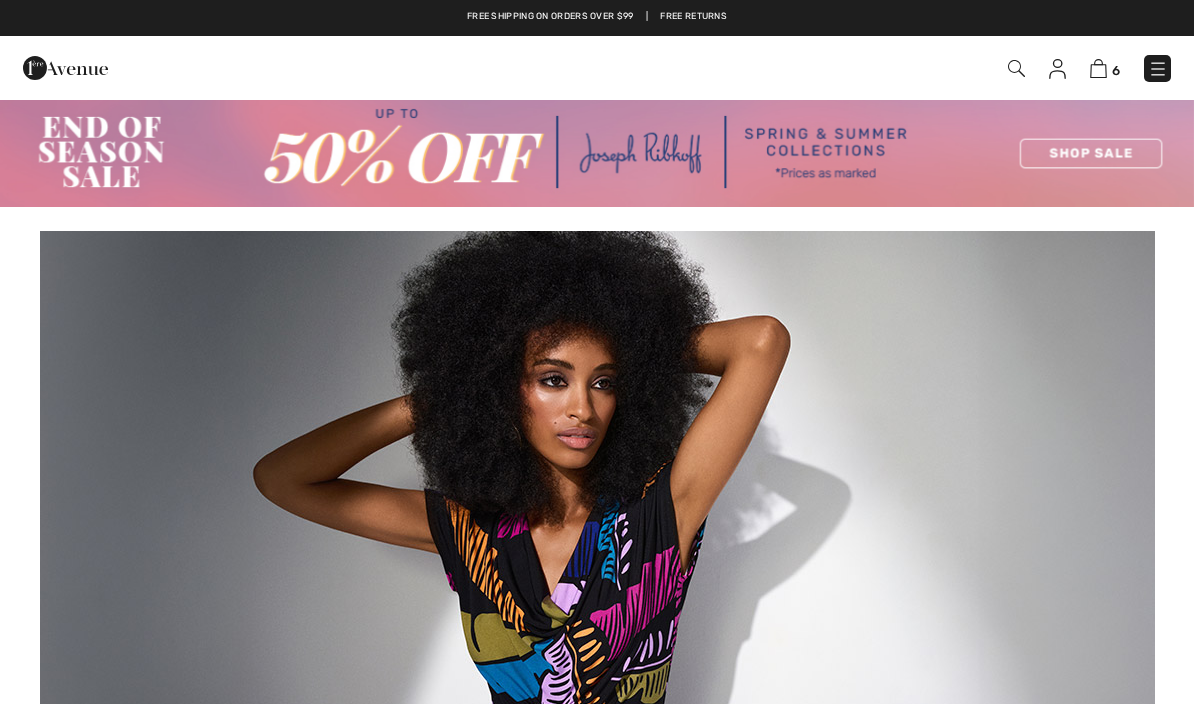 scroll, scrollTop: 0, scrollLeft: 0, axis: both 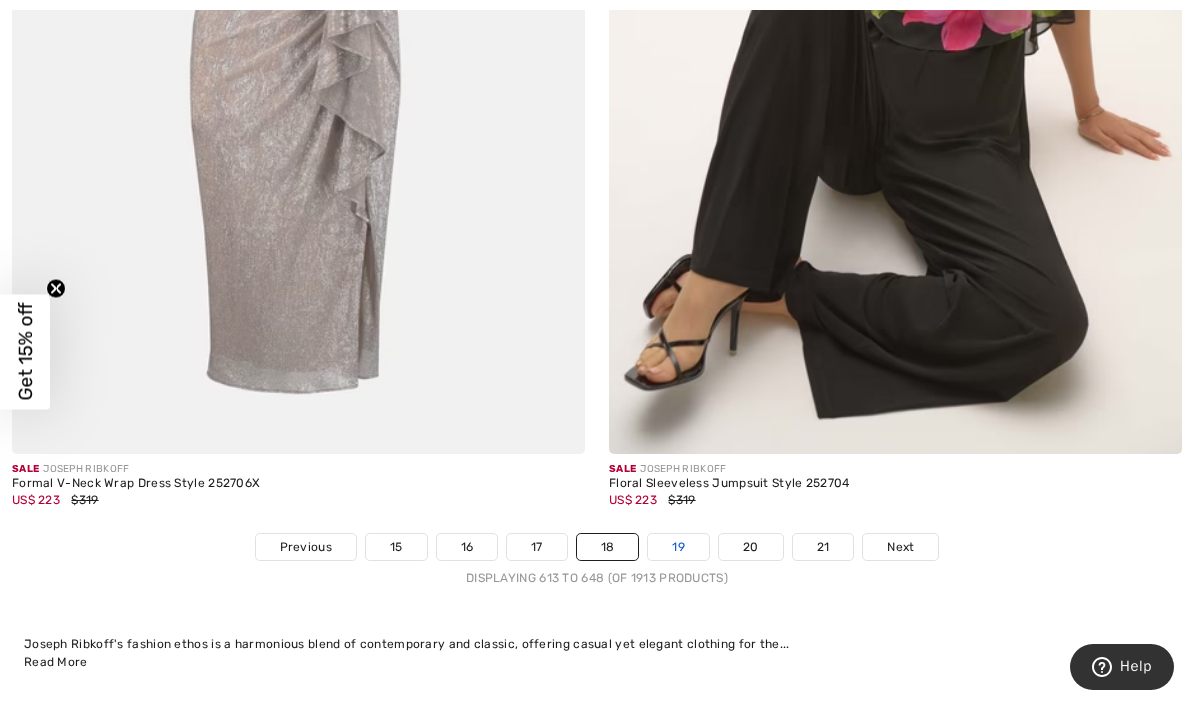 click on "19" at bounding box center [678, 547] 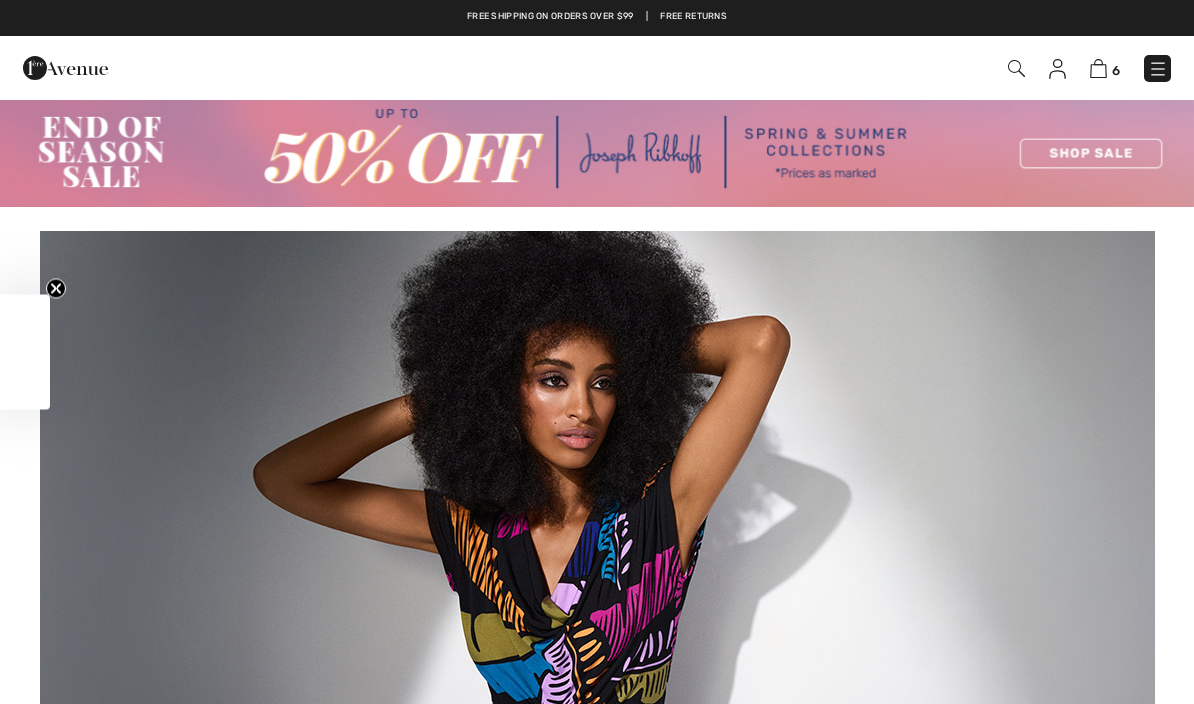 scroll, scrollTop: 9, scrollLeft: 0, axis: vertical 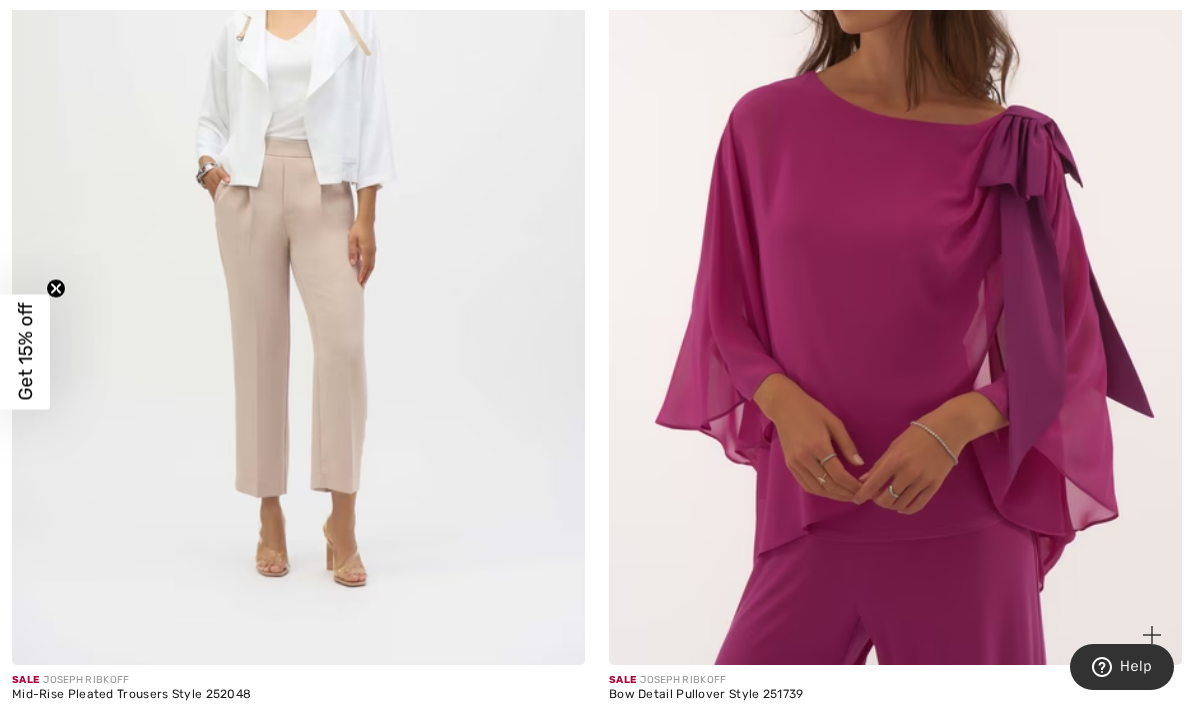 click at bounding box center (895, 236) 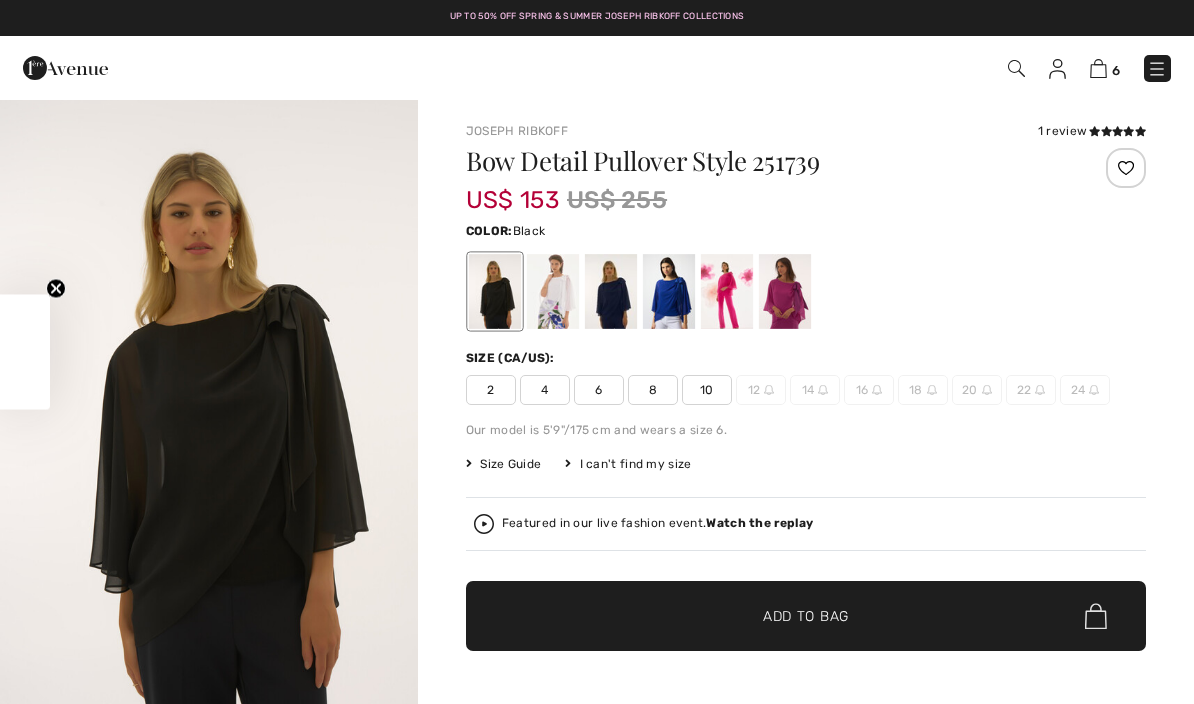 scroll, scrollTop: 0, scrollLeft: 0, axis: both 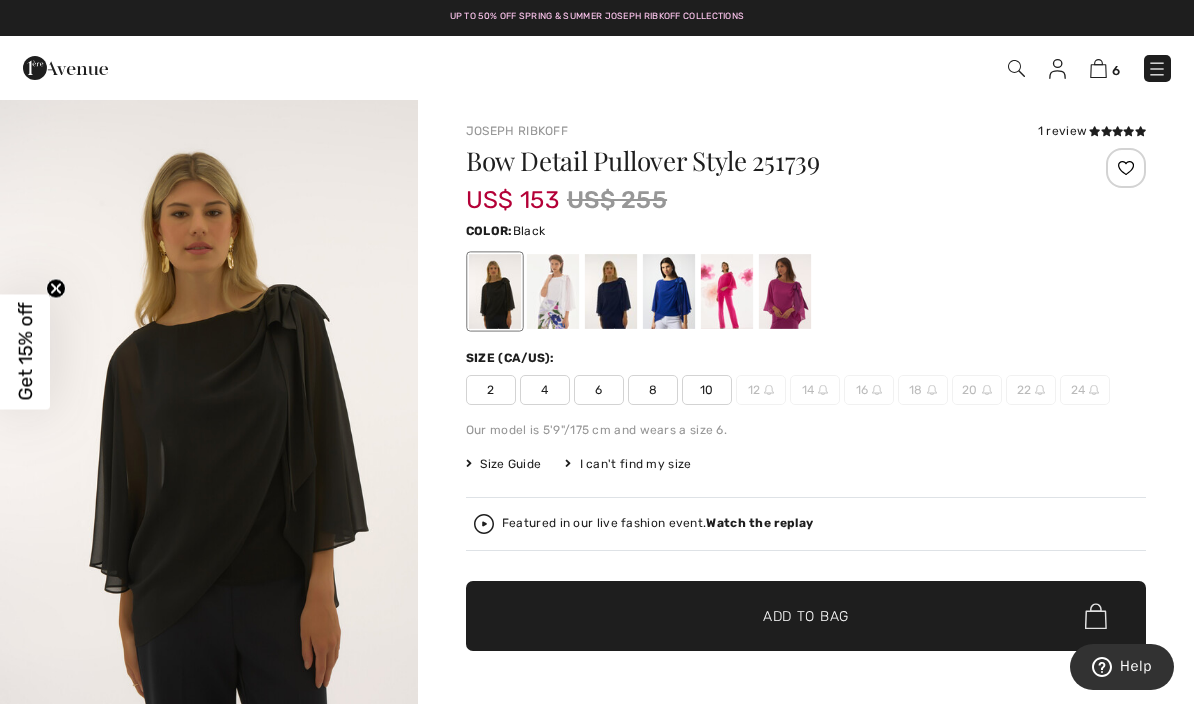 click at bounding box center [785, 291] 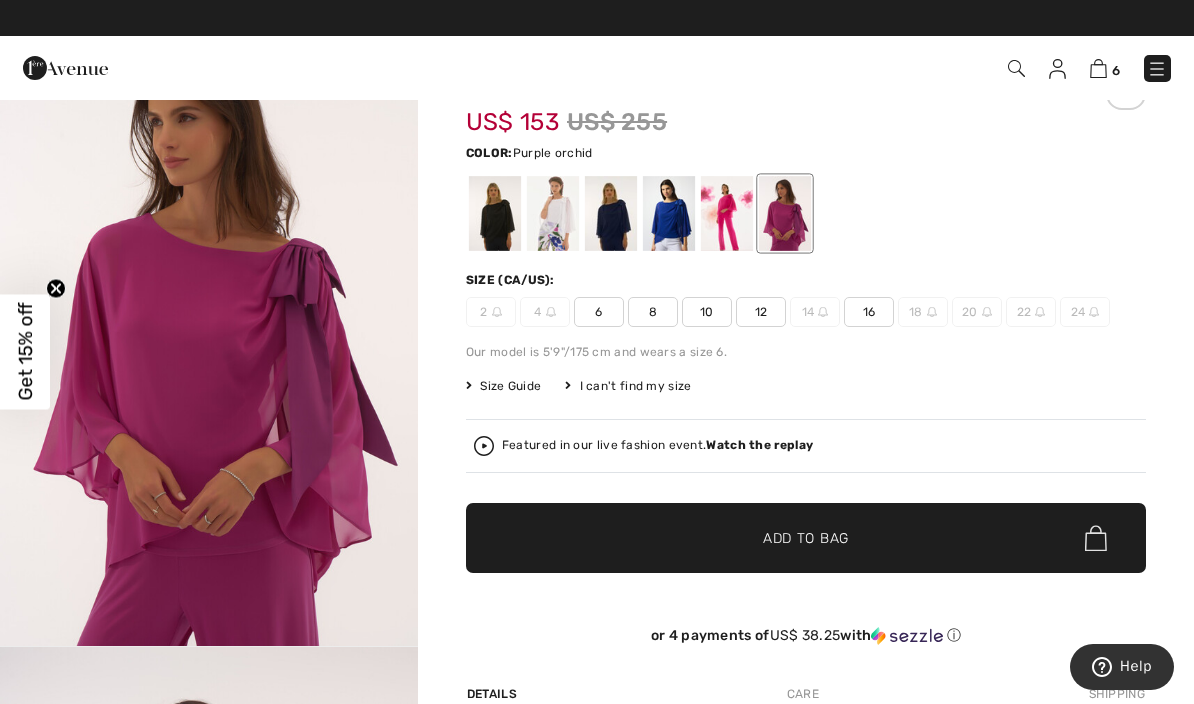 scroll, scrollTop: 81, scrollLeft: 0, axis: vertical 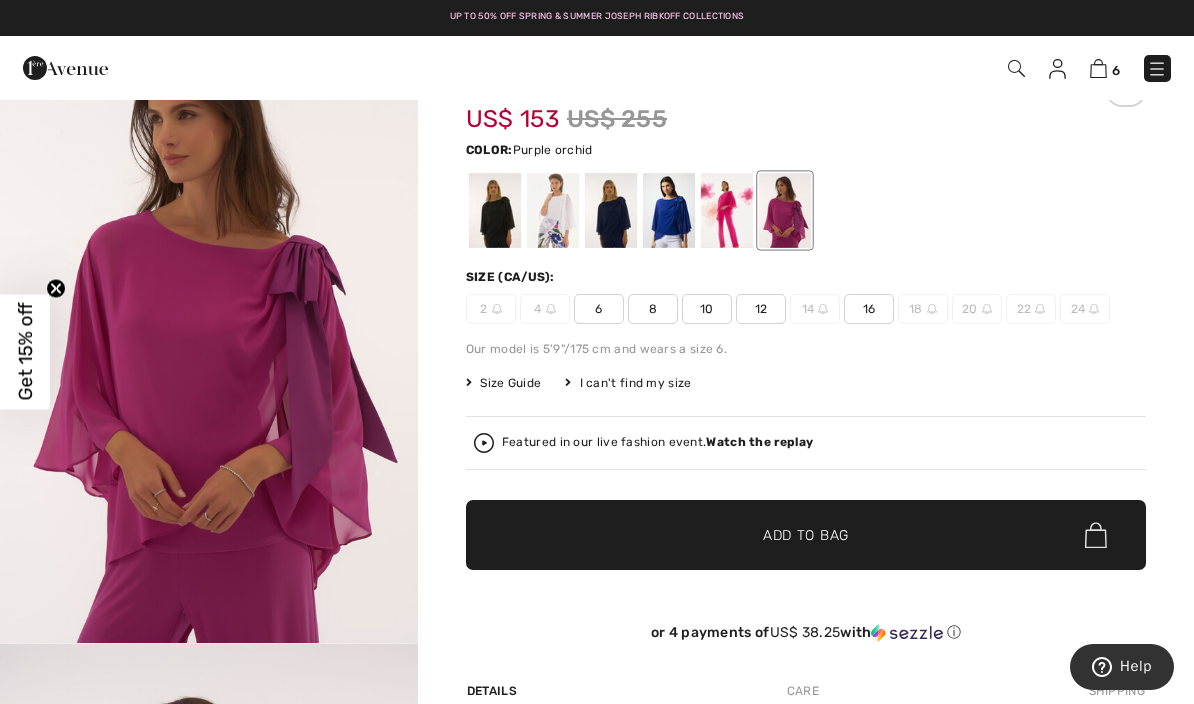 click on "Watch the replay" at bounding box center [759, 442] 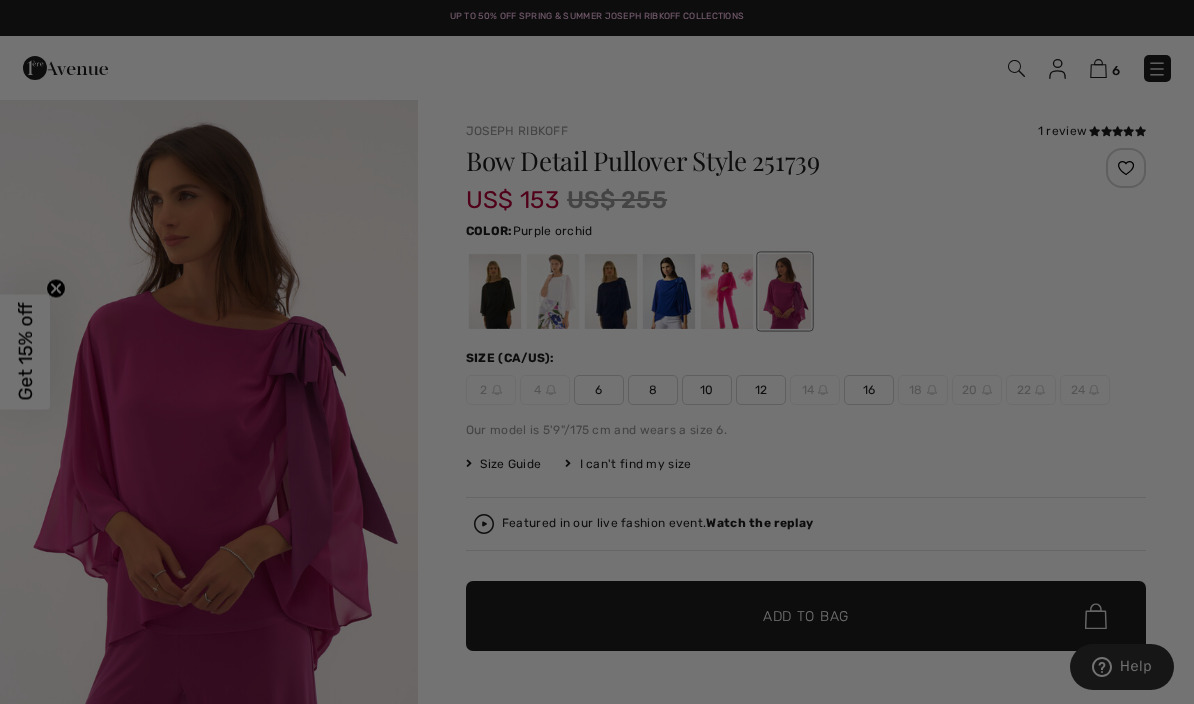 scroll, scrollTop: 0, scrollLeft: 0, axis: both 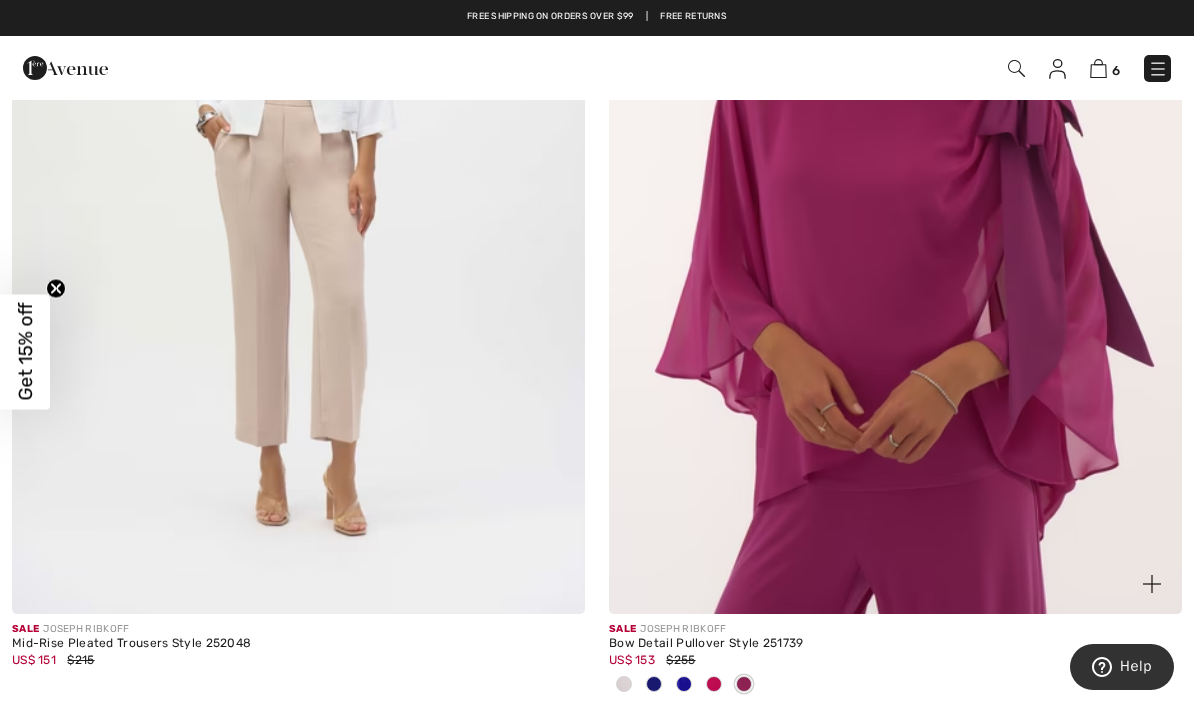 click at bounding box center (895, 185) 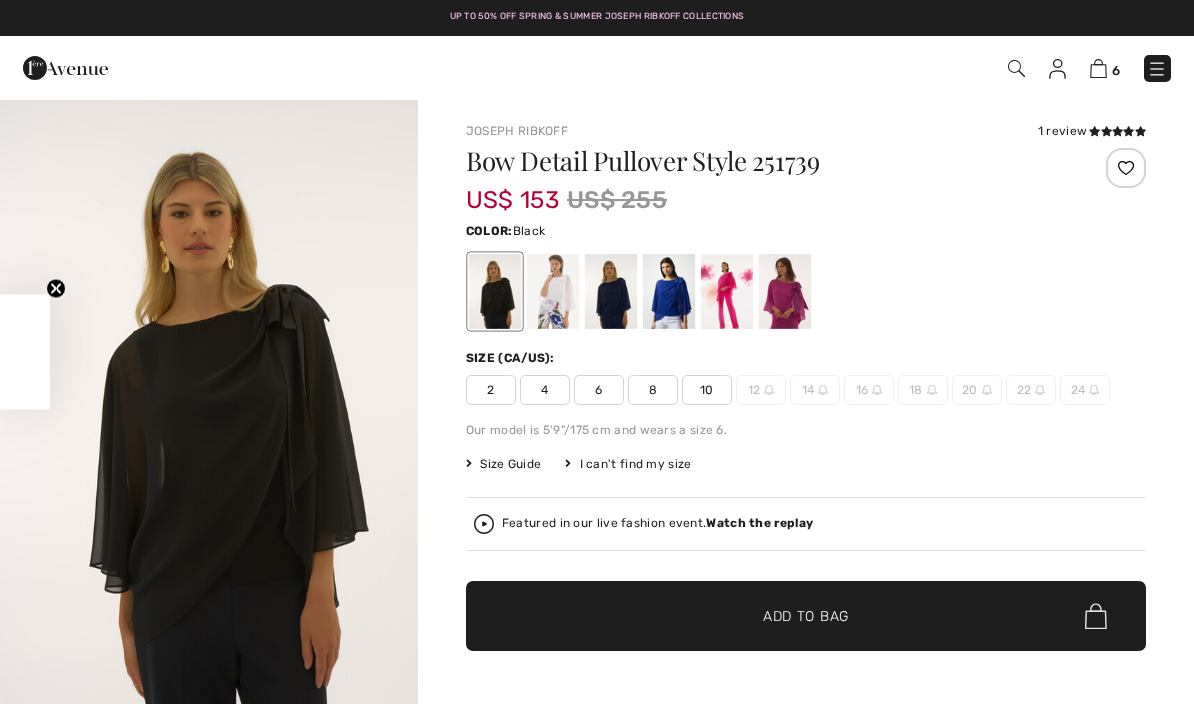 scroll, scrollTop: 0, scrollLeft: 0, axis: both 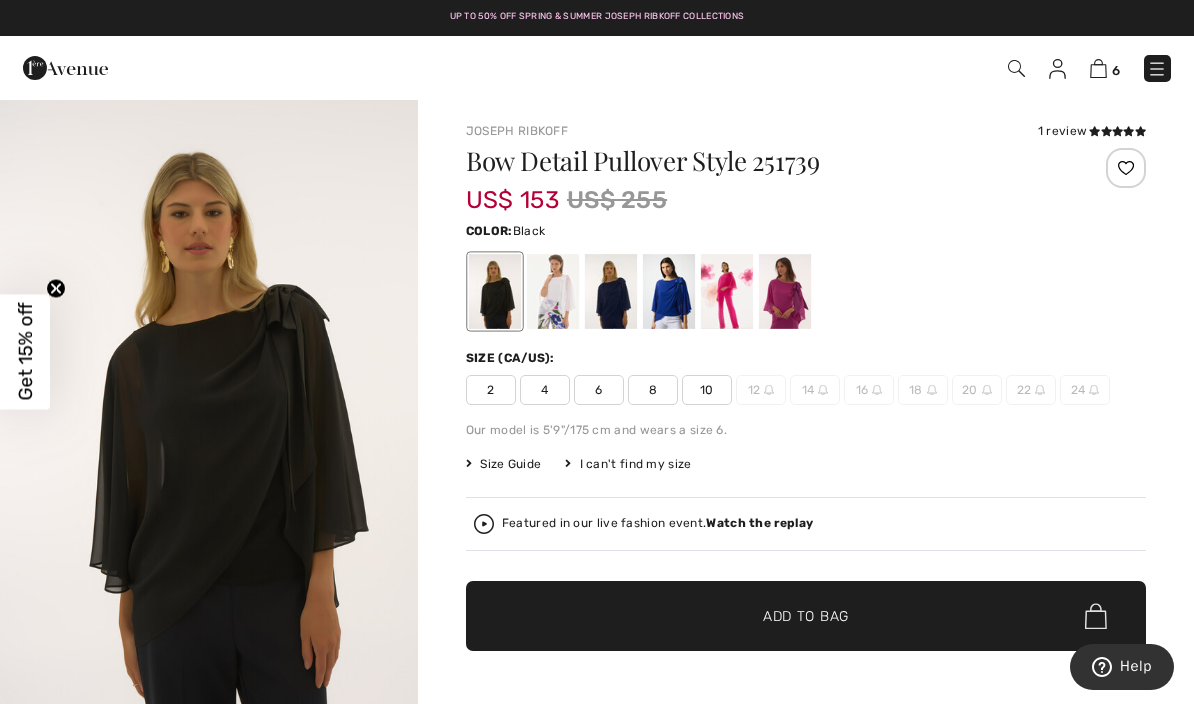 click at bounding box center [611, 291] 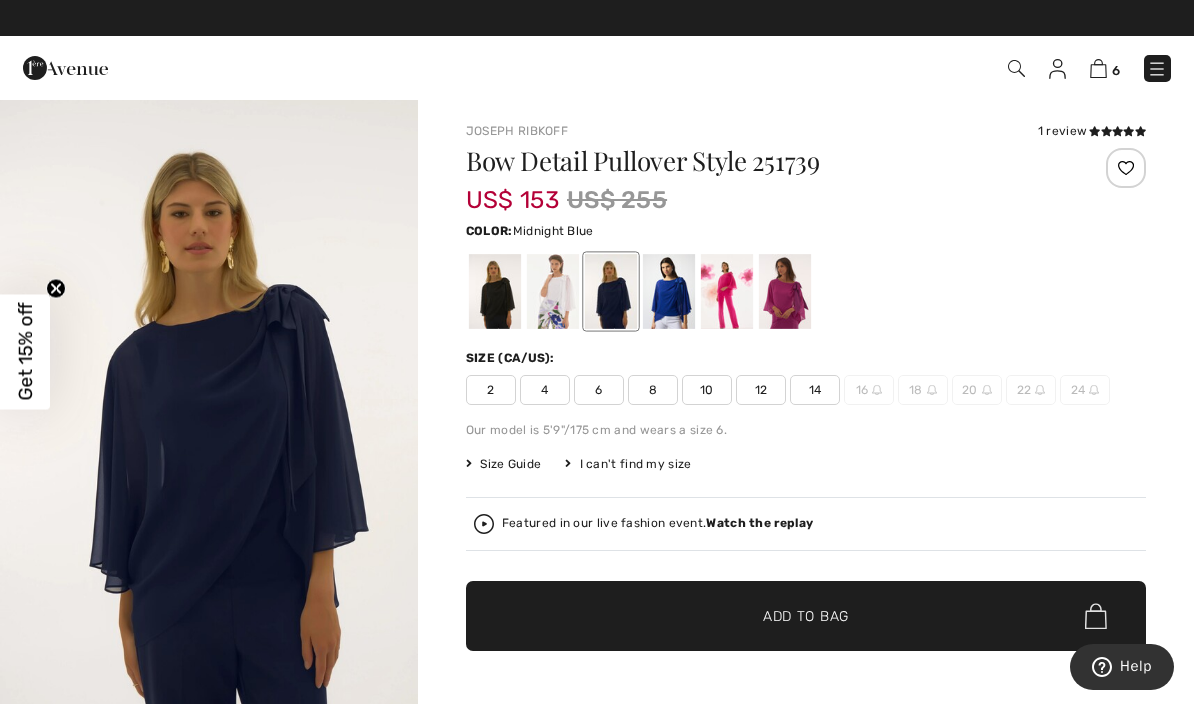 click at bounding box center [495, 291] 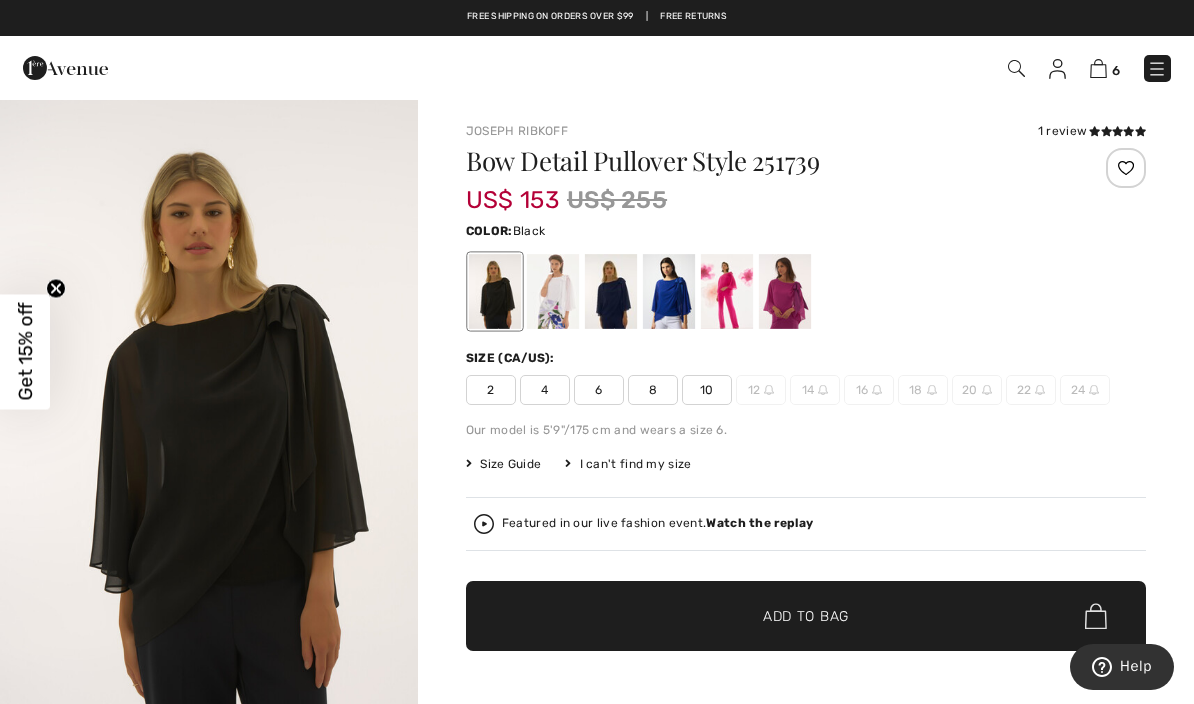 click at bounding box center [553, 291] 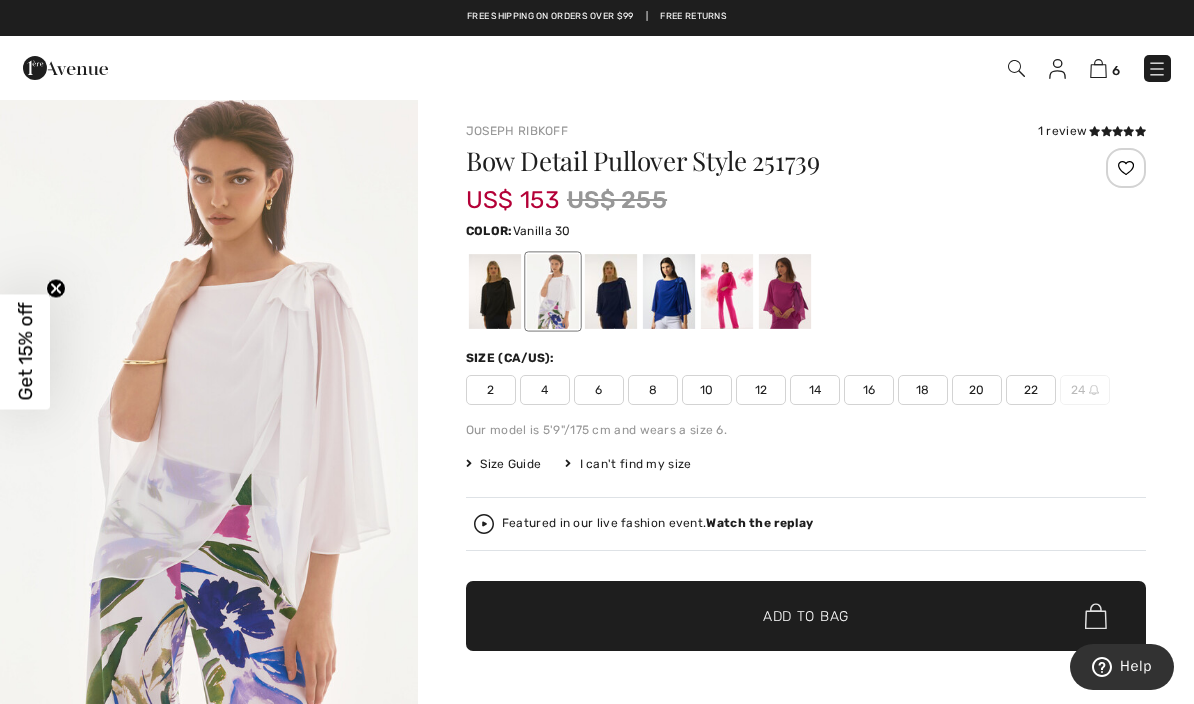 click at bounding box center (611, 291) 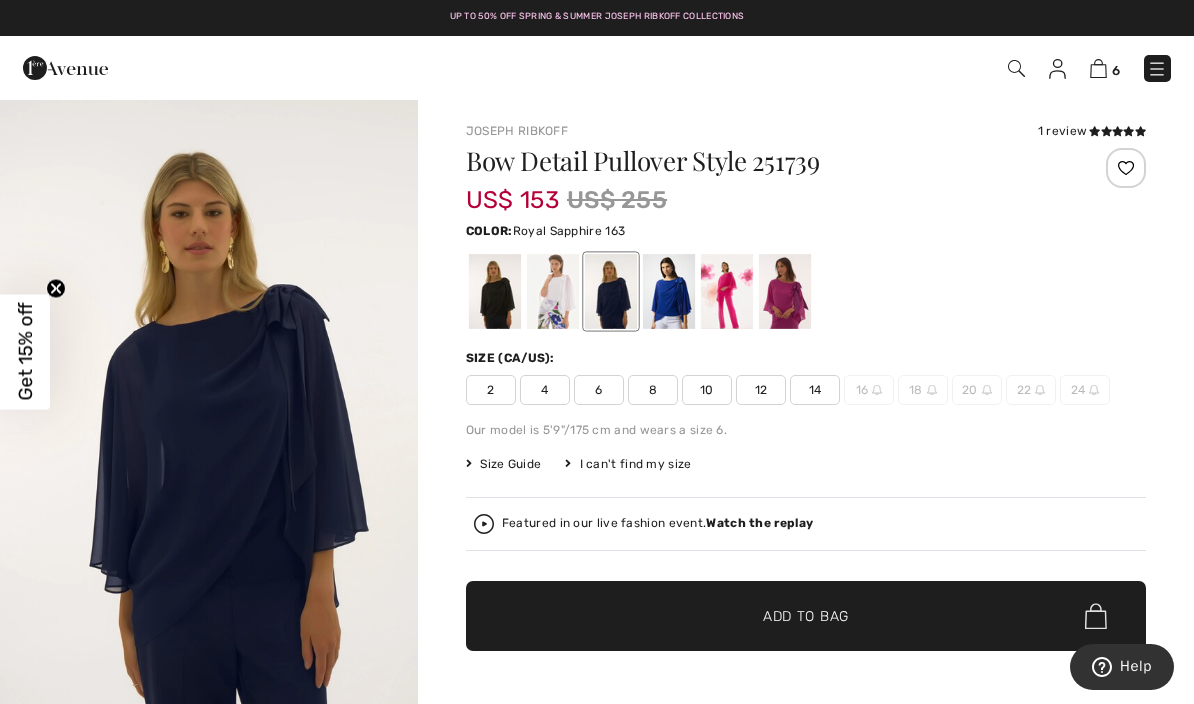 click at bounding box center (669, 291) 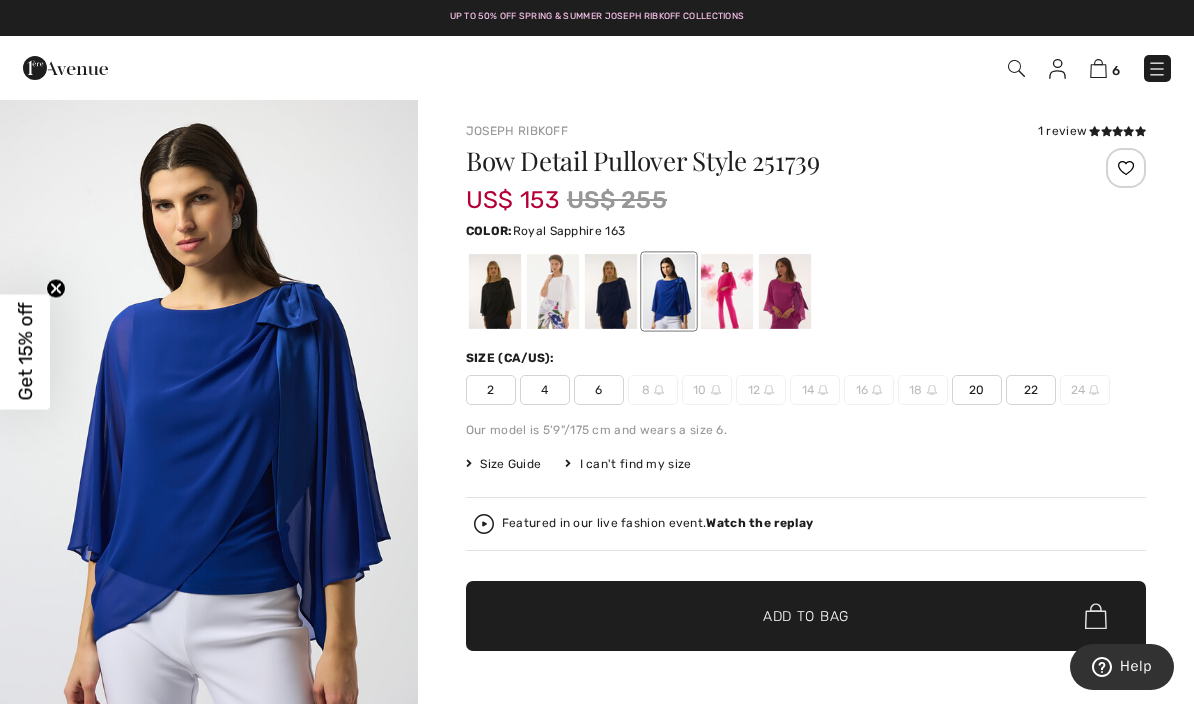 click at bounding box center (785, 291) 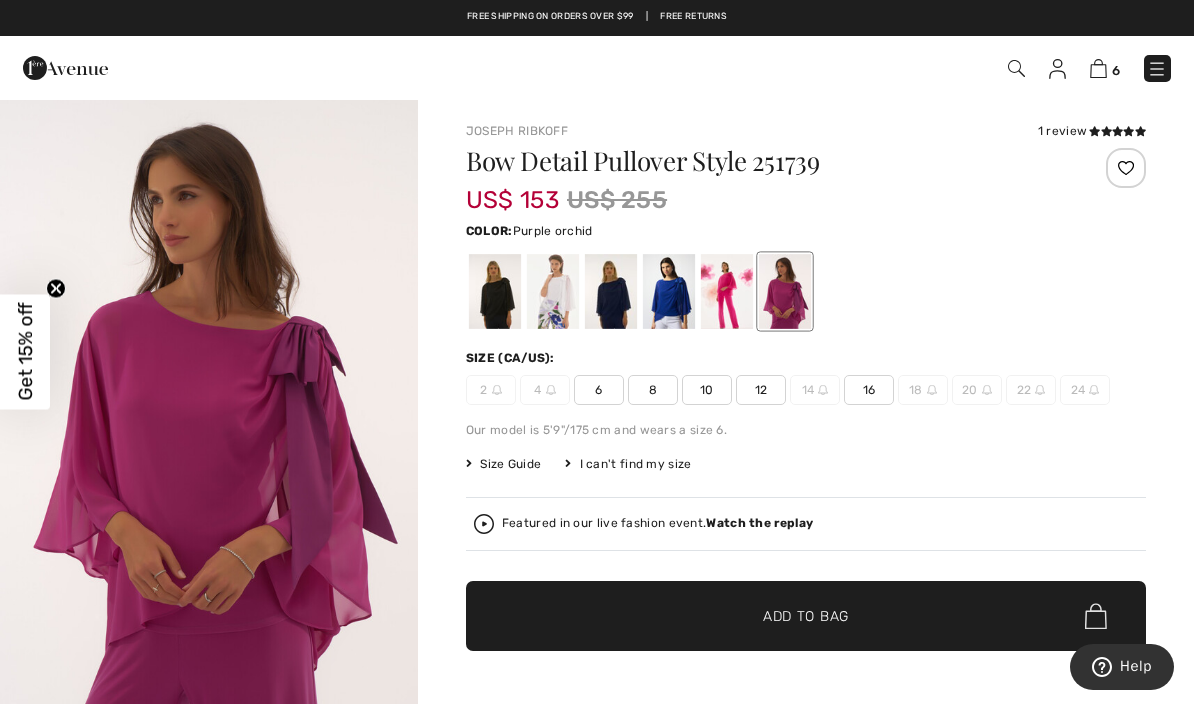 click at bounding box center (785, 291) 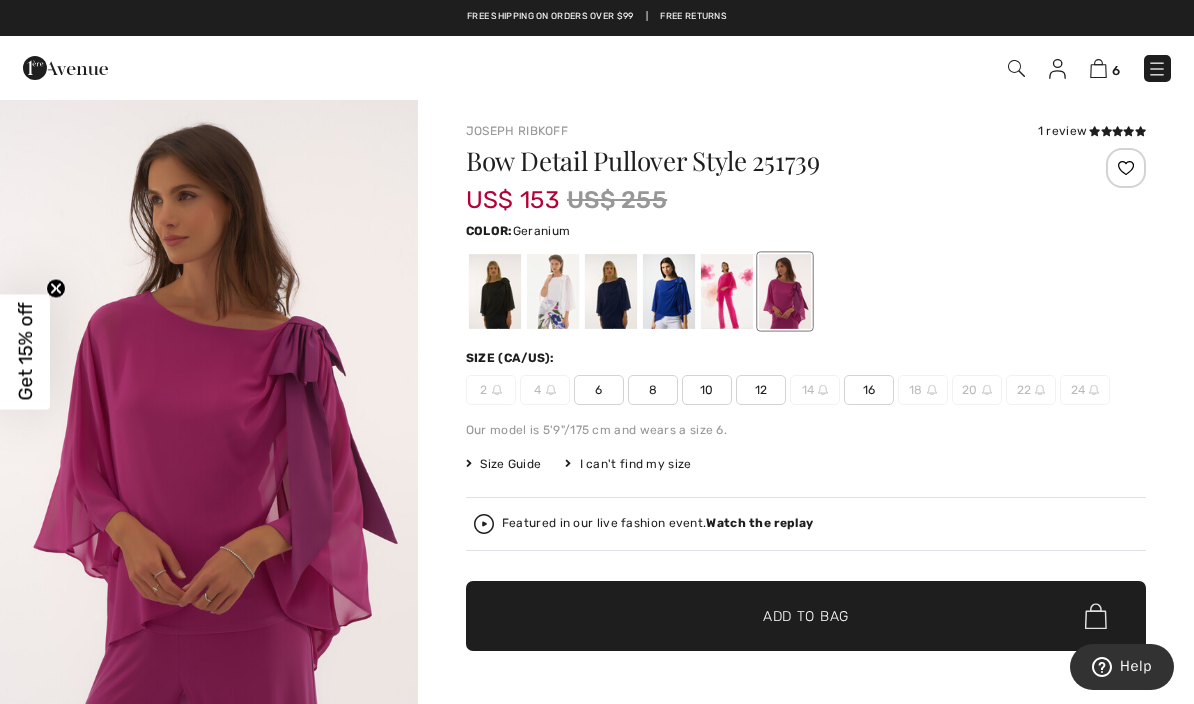 click at bounding box center (727, 291) 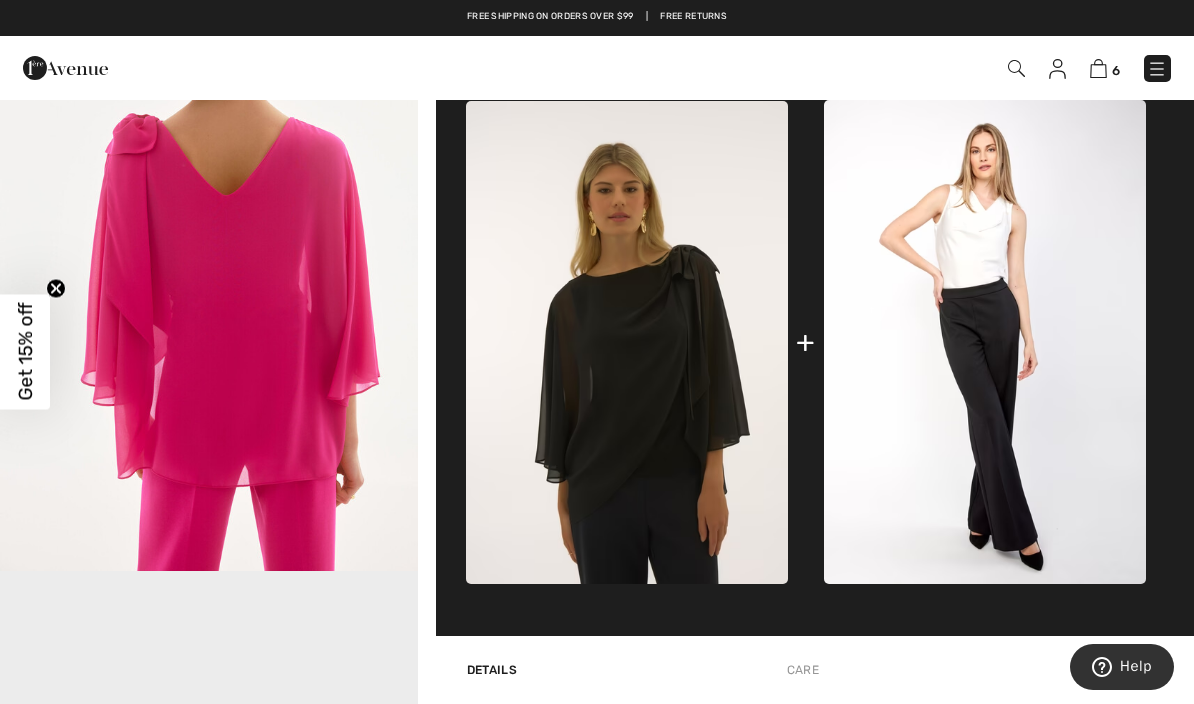 scroll, scrollTop: 779, scrollLeft: 0, axis: vertical 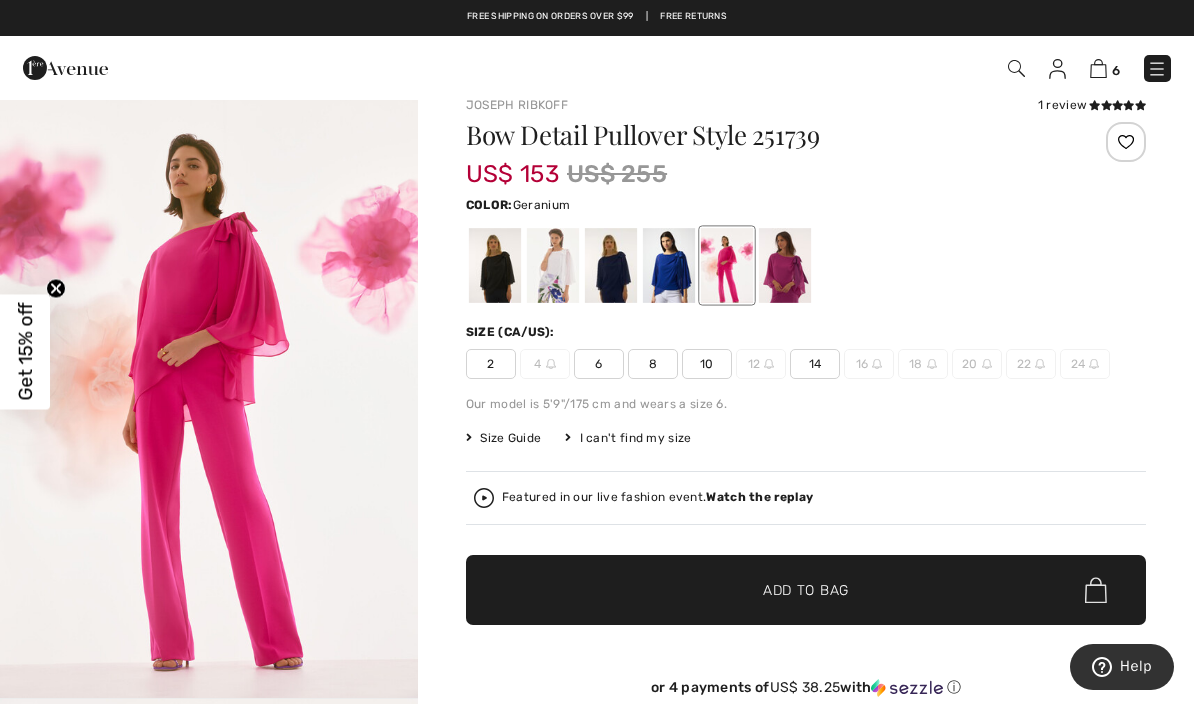 click on "14" at bounding box center (815, 364) 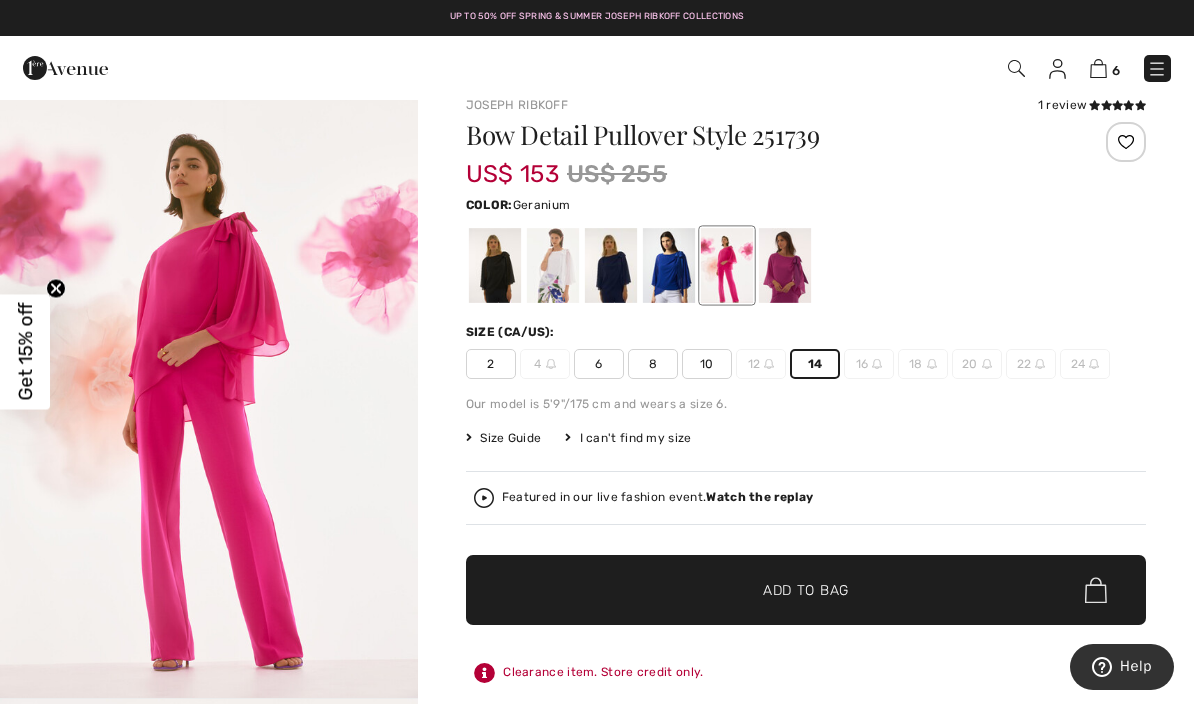 click on "Add to Bag" at bounding box center (806, 590) 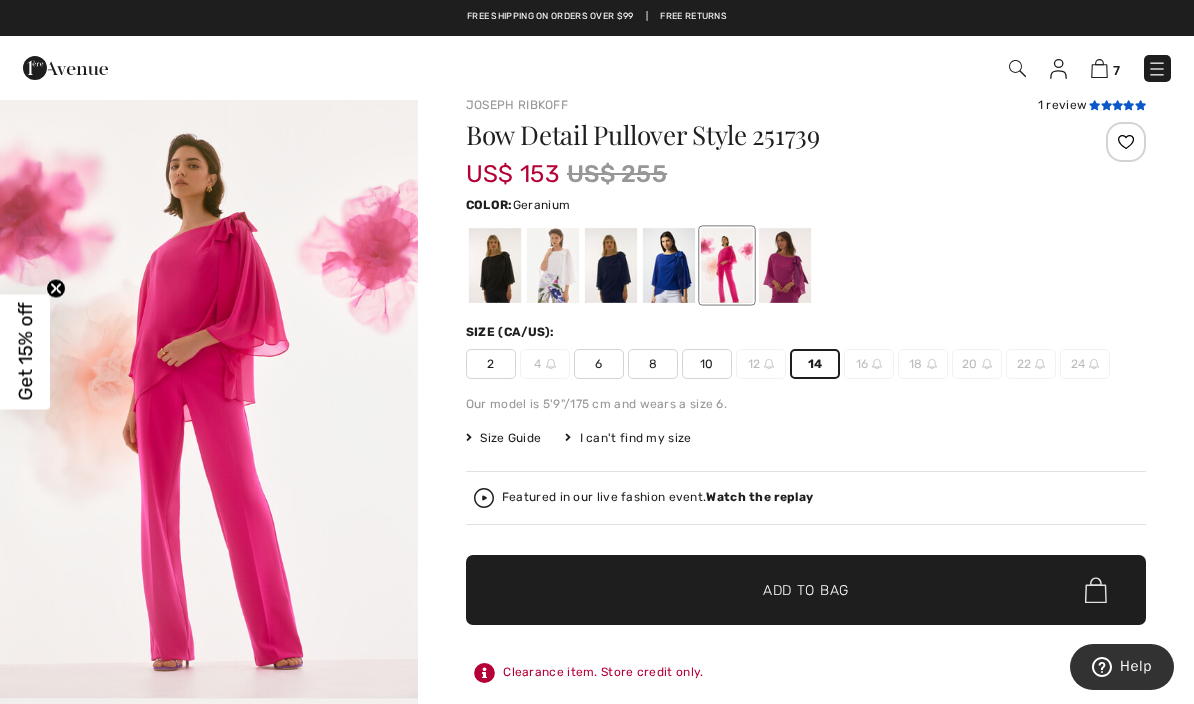 click at bounding box center [1094, 105] 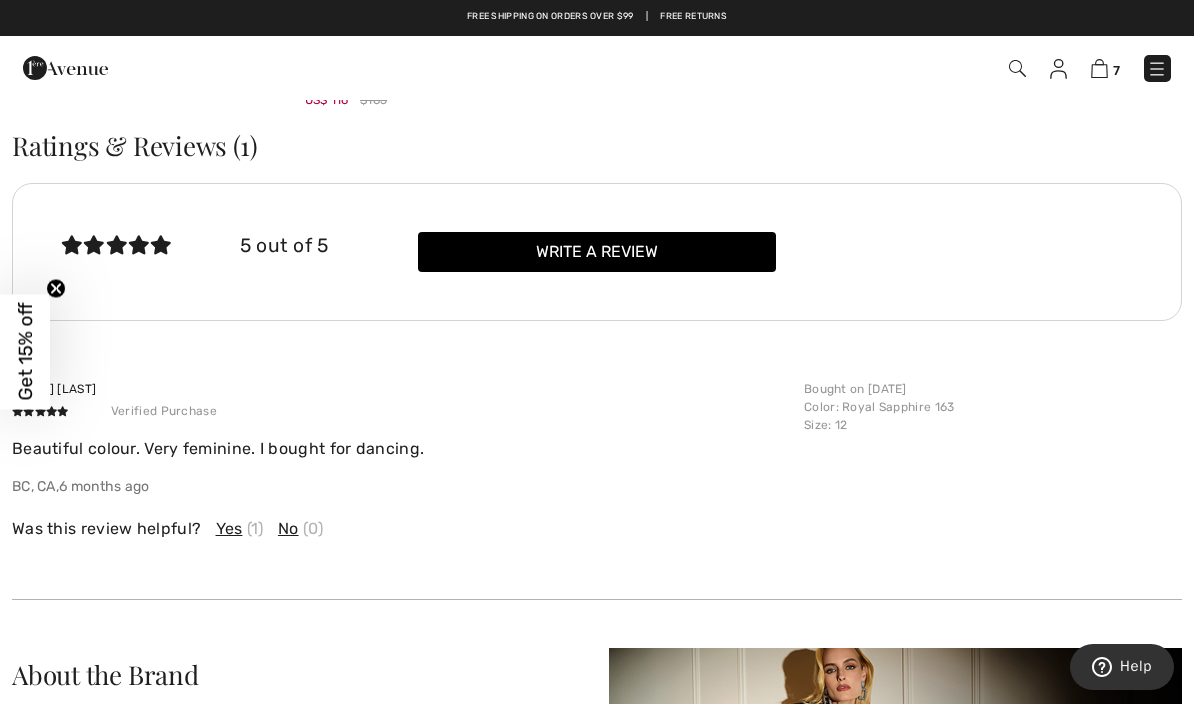 scroll, scrollTop: 3466, scrollLeft: 0, axis: vertical 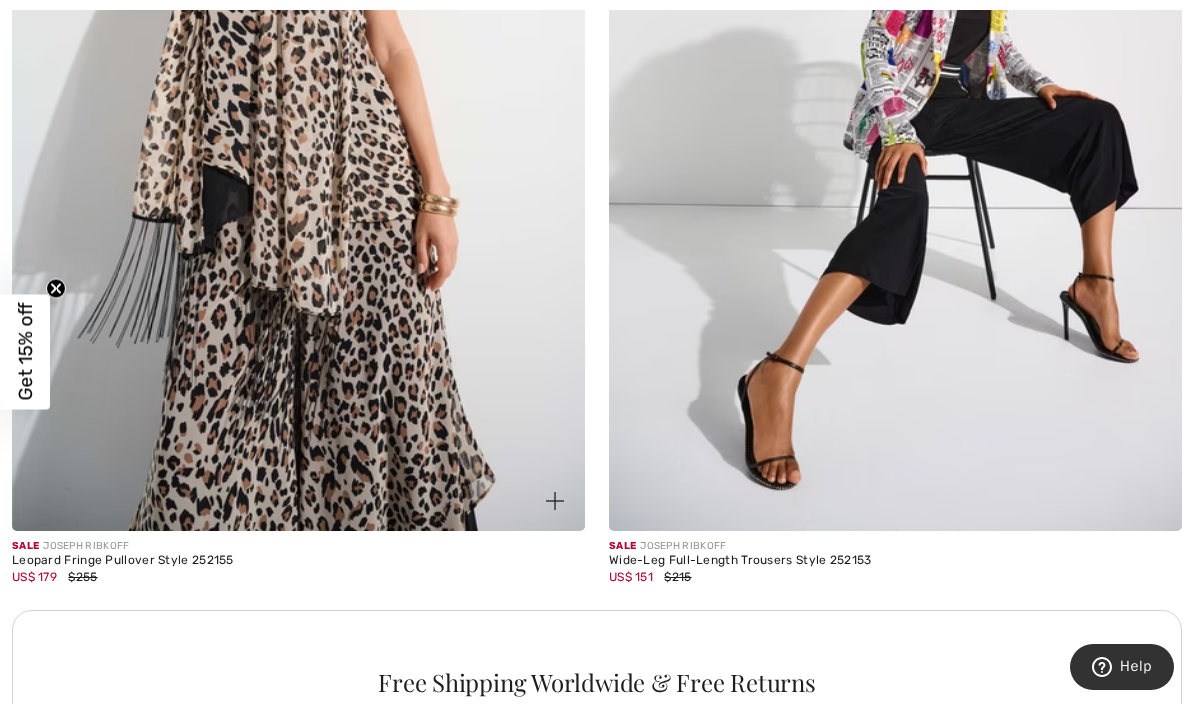 click at bounding box center (298, 102) 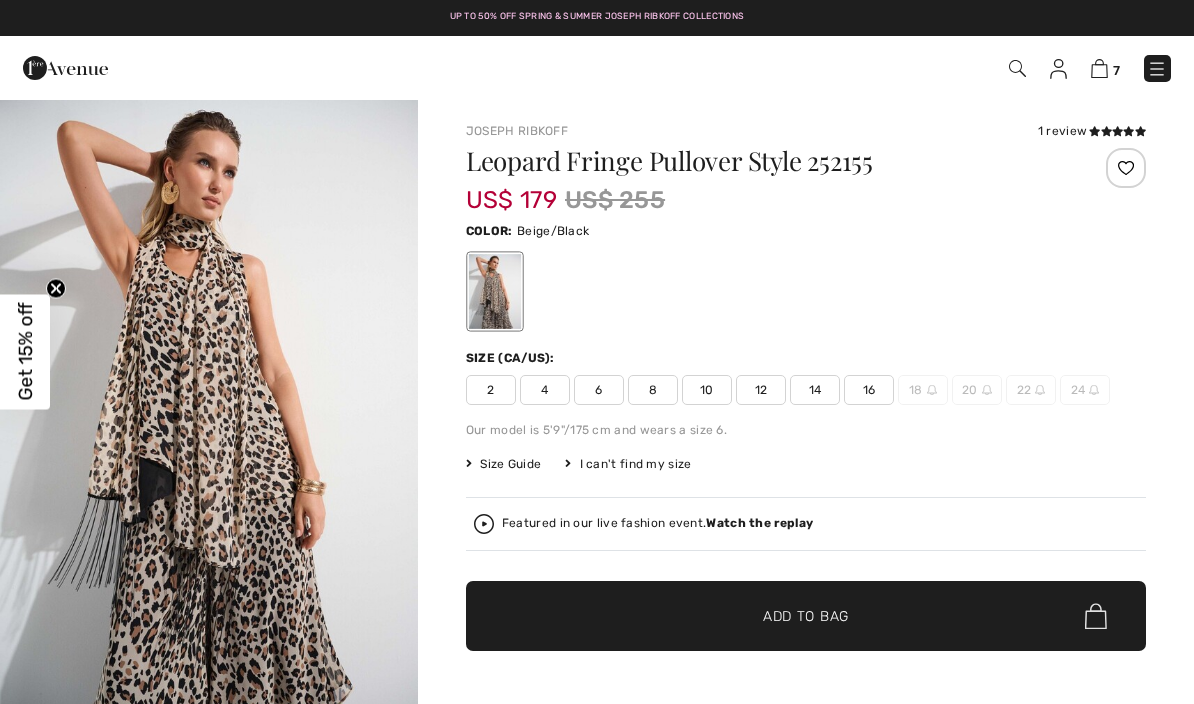 checkbox on "true" 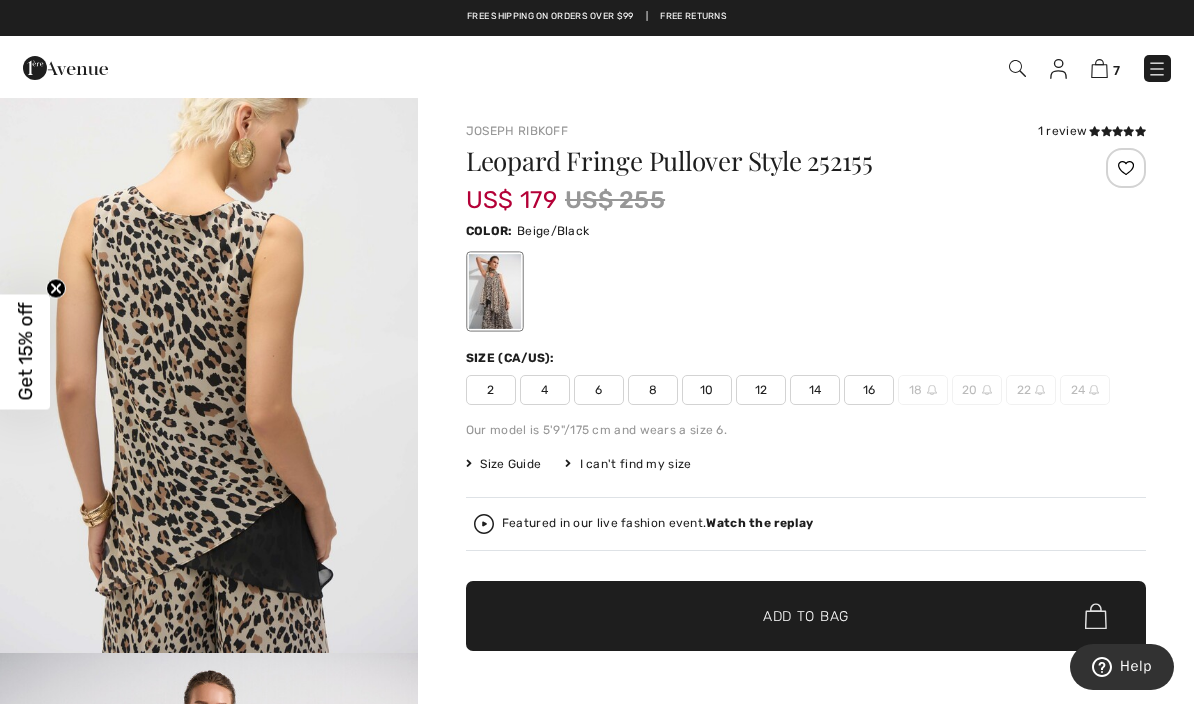 scroll, scrollTop: 5209, scrollLeft: 0, axis: vertical 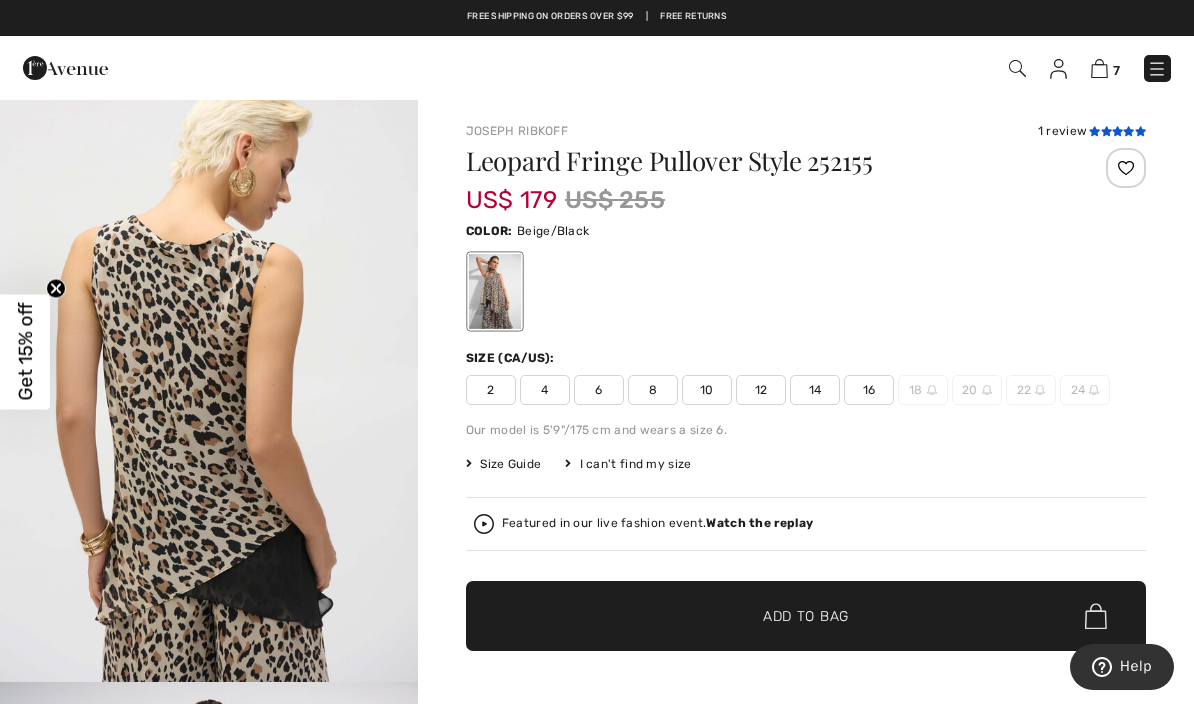 click at bounding box center [1106, 131] 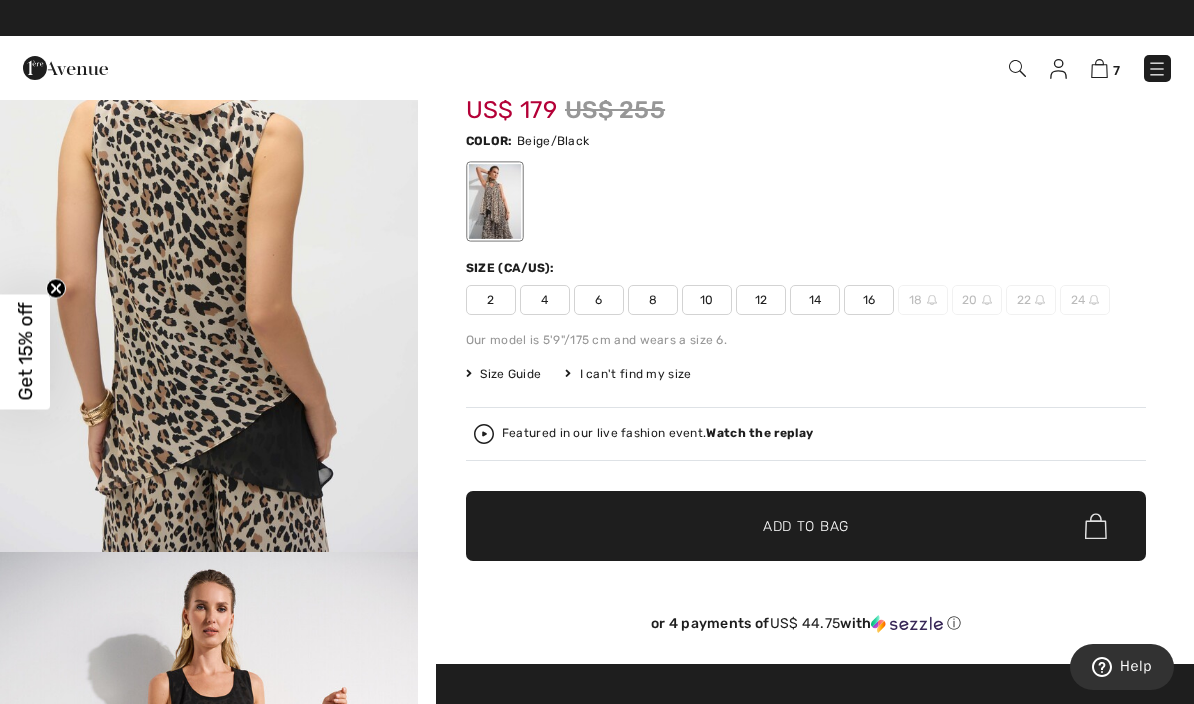 scroll, scrollTop: 0, scrollLeft: 0, axis: both 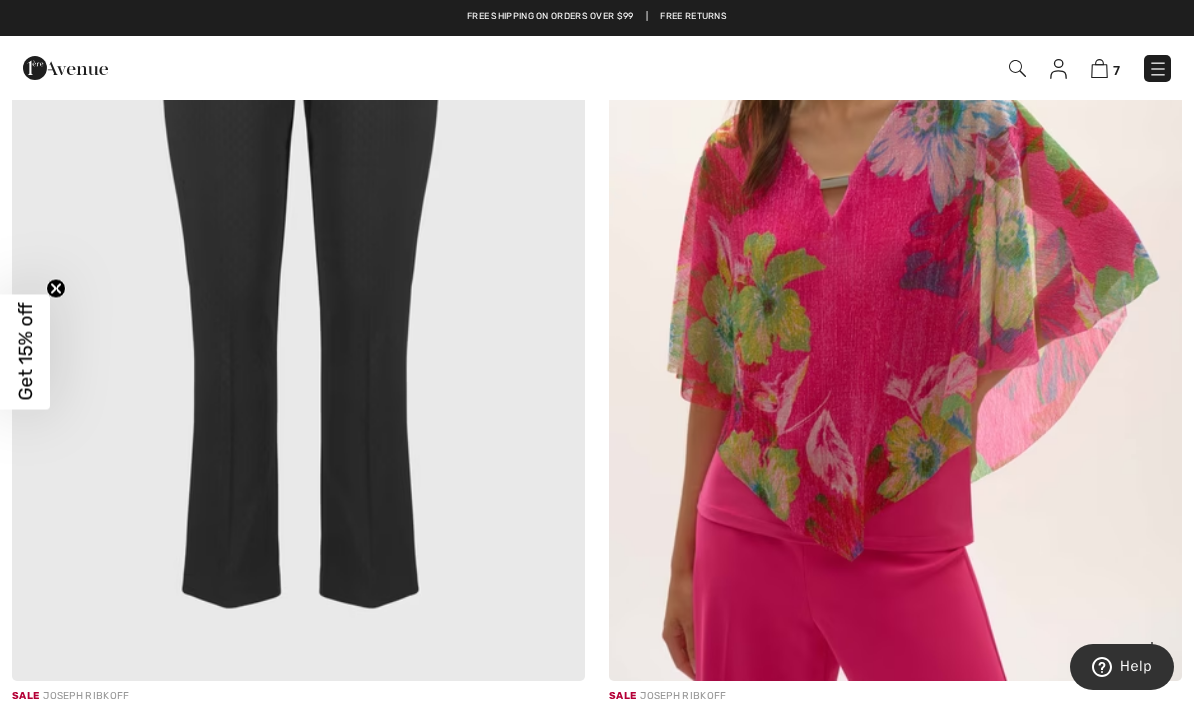 click at bounding box center (895, 252) 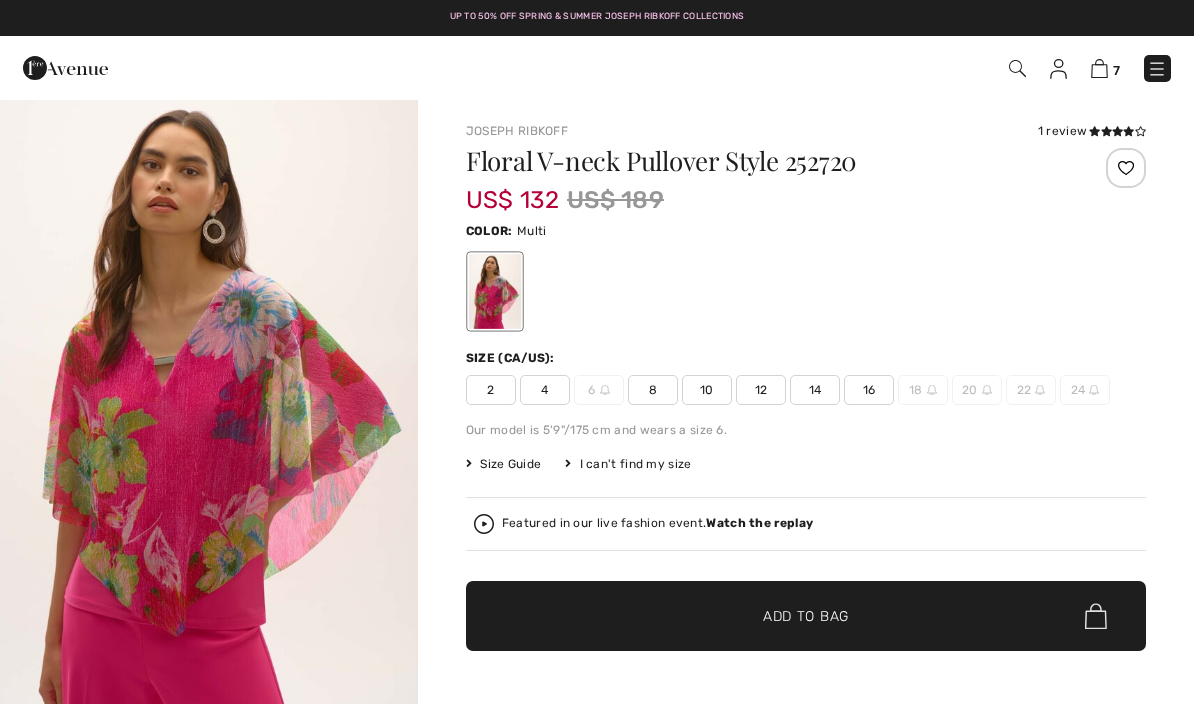 scroll, scrollTop: 0, scrollLeft: 0, axis: both 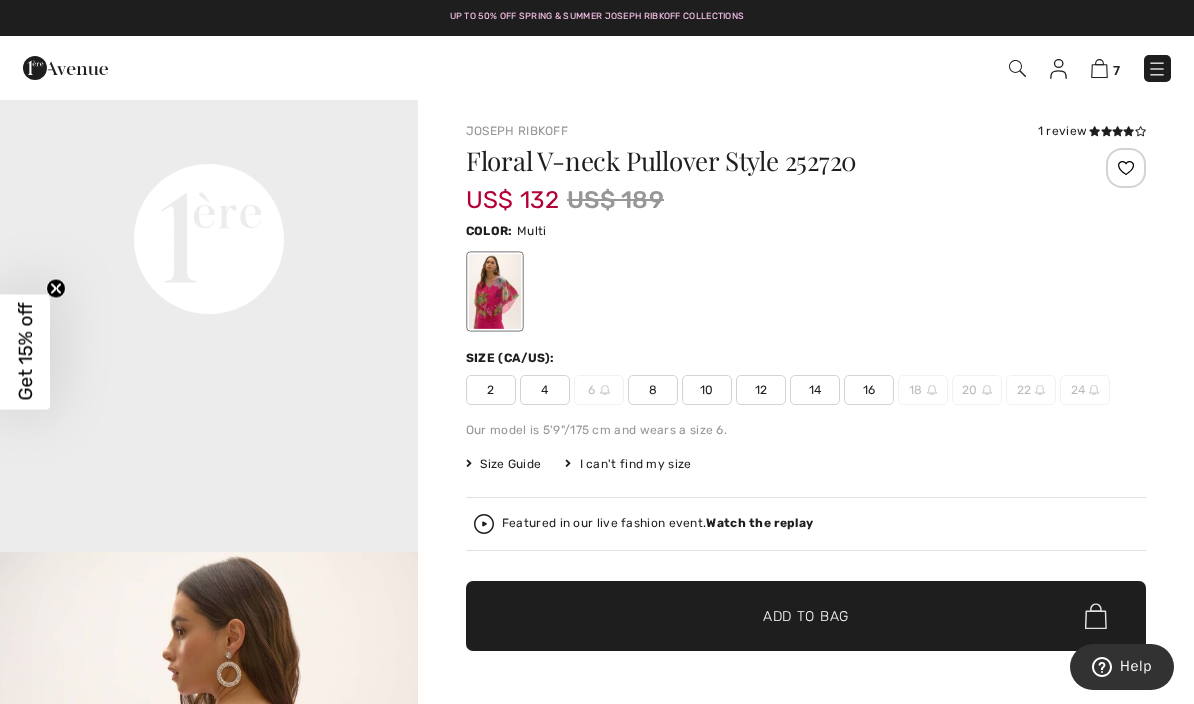 click on "Watch the replay" at bounding box center [759, 523] 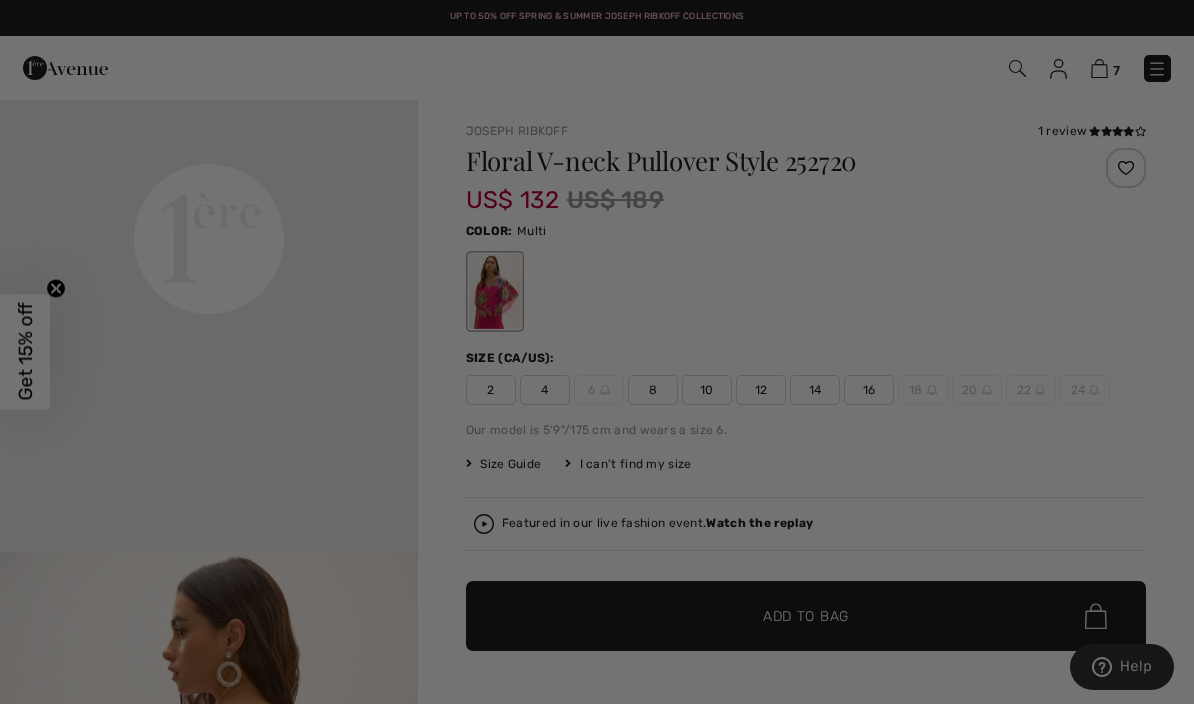 scroll, scrollTop: 0, scrollLeft: 0, axis: both 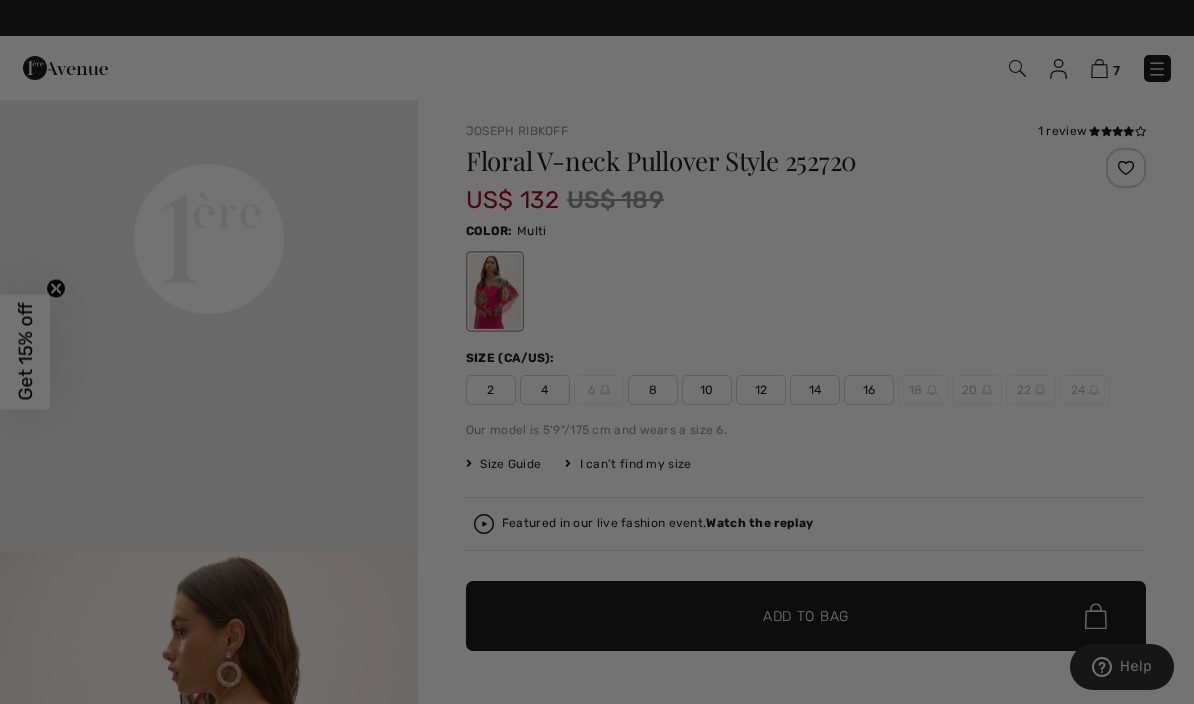 checkbox on "true" 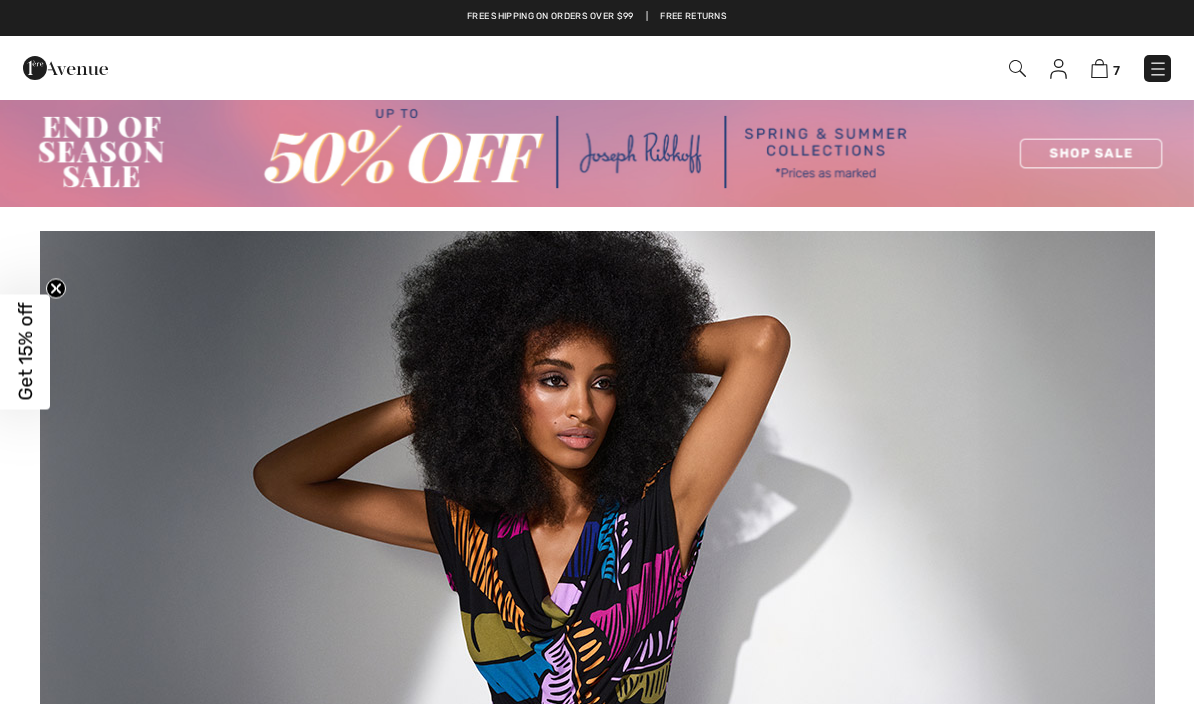 scroll, scrollTop: 8925, scrollLeft: 0, axis: vertical 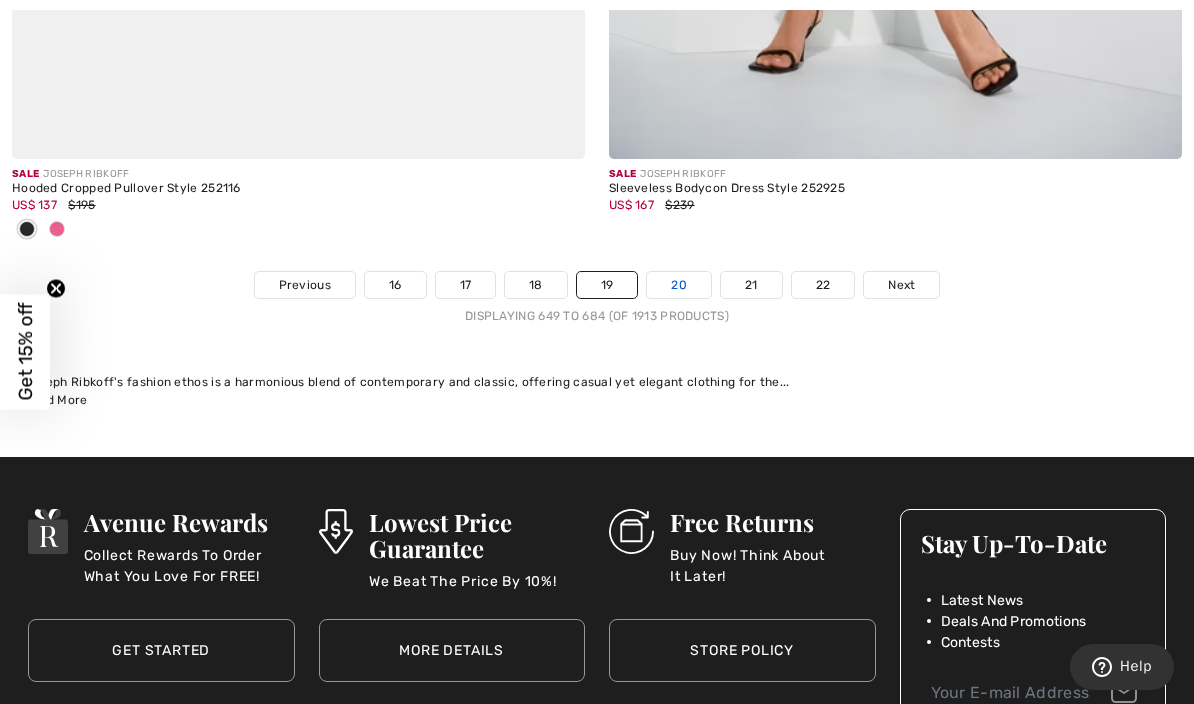 click on "20" at bounding box center [679, 285] 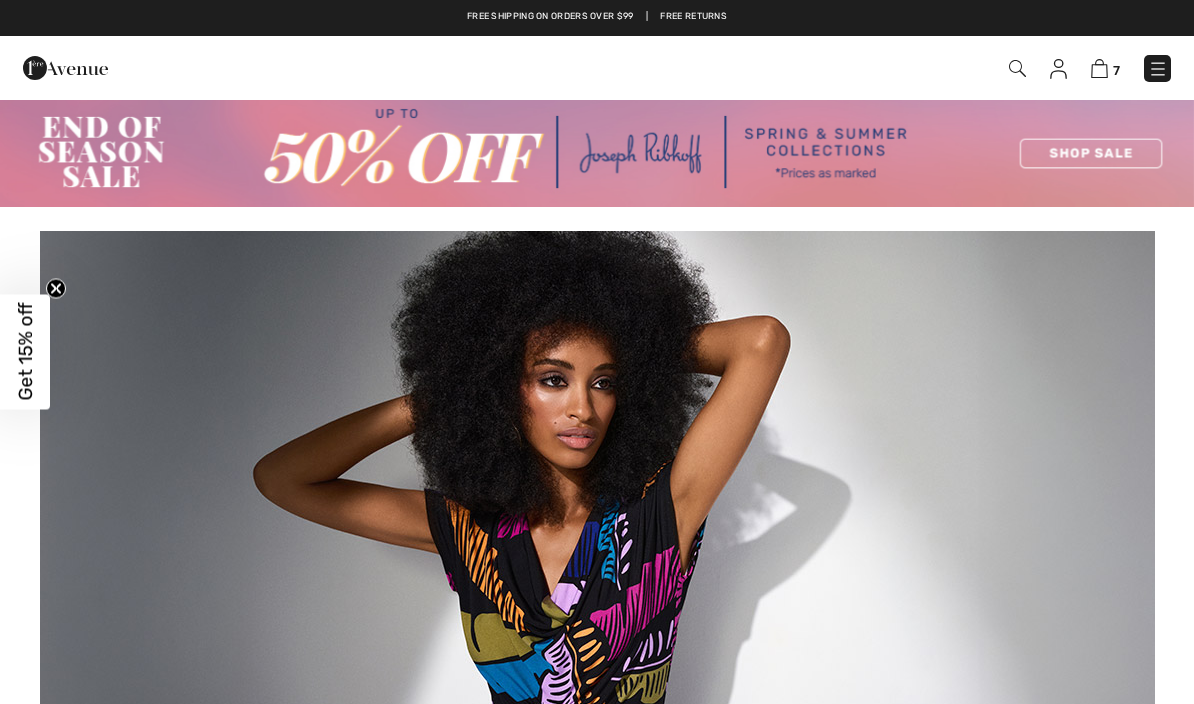scroll, scrollTop: 0, scrollLeft: 0, axis: both 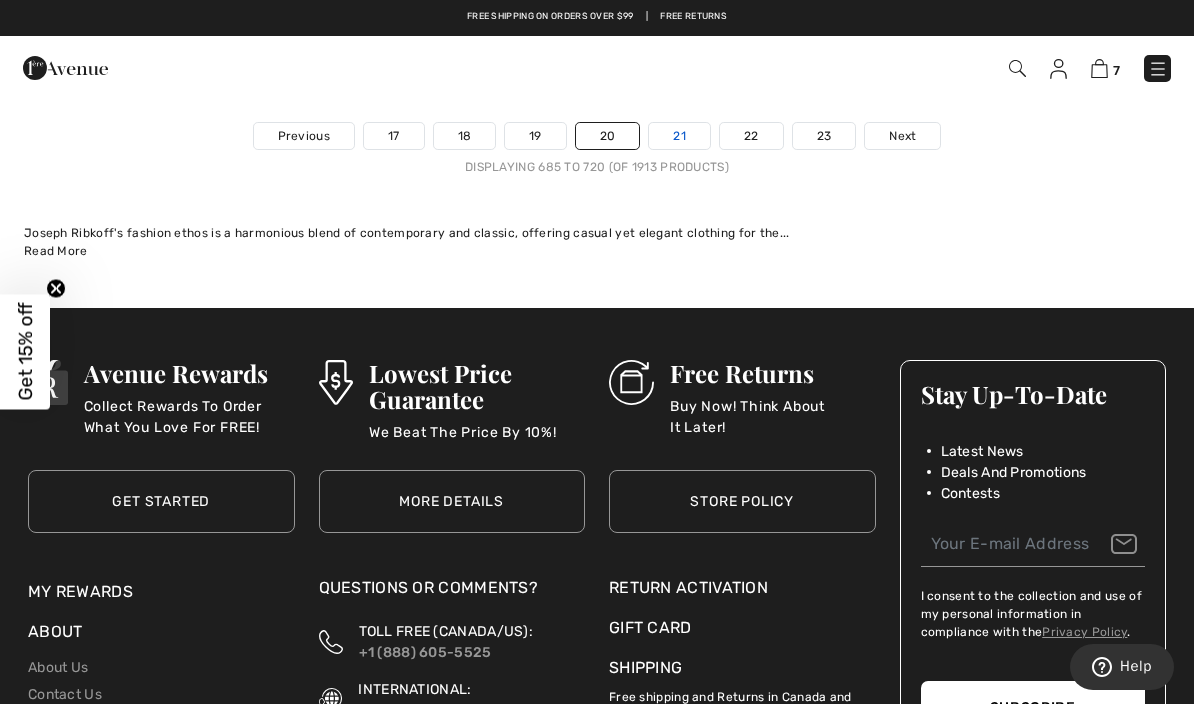 click on "21" at bounding box center (679, 136) 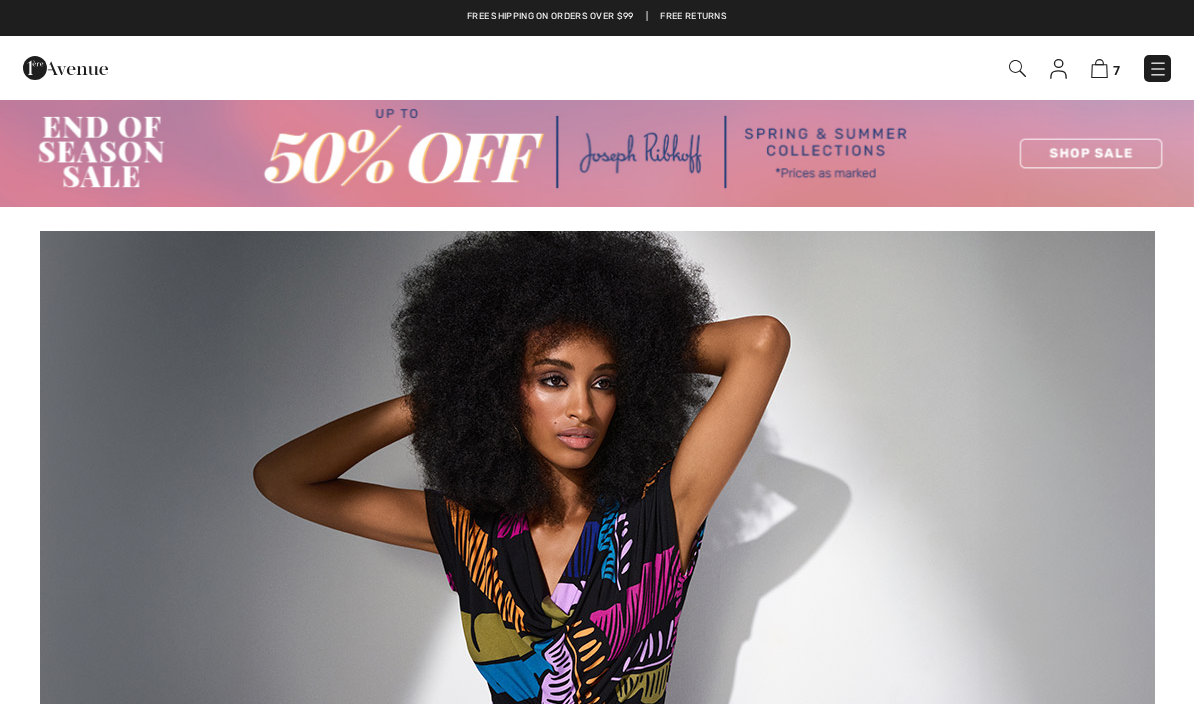 scroll, scrollTop: 429, scrollLeft: 0, axis: vertical 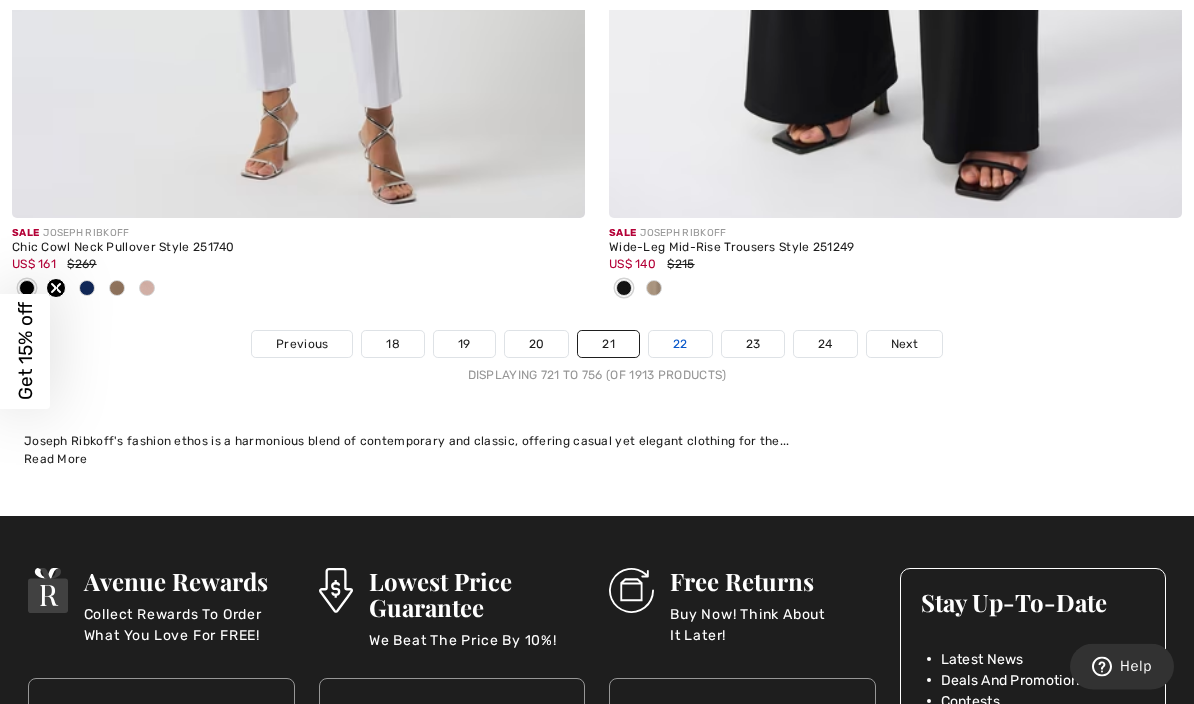 click on "22" at bounding box center (680, 345) 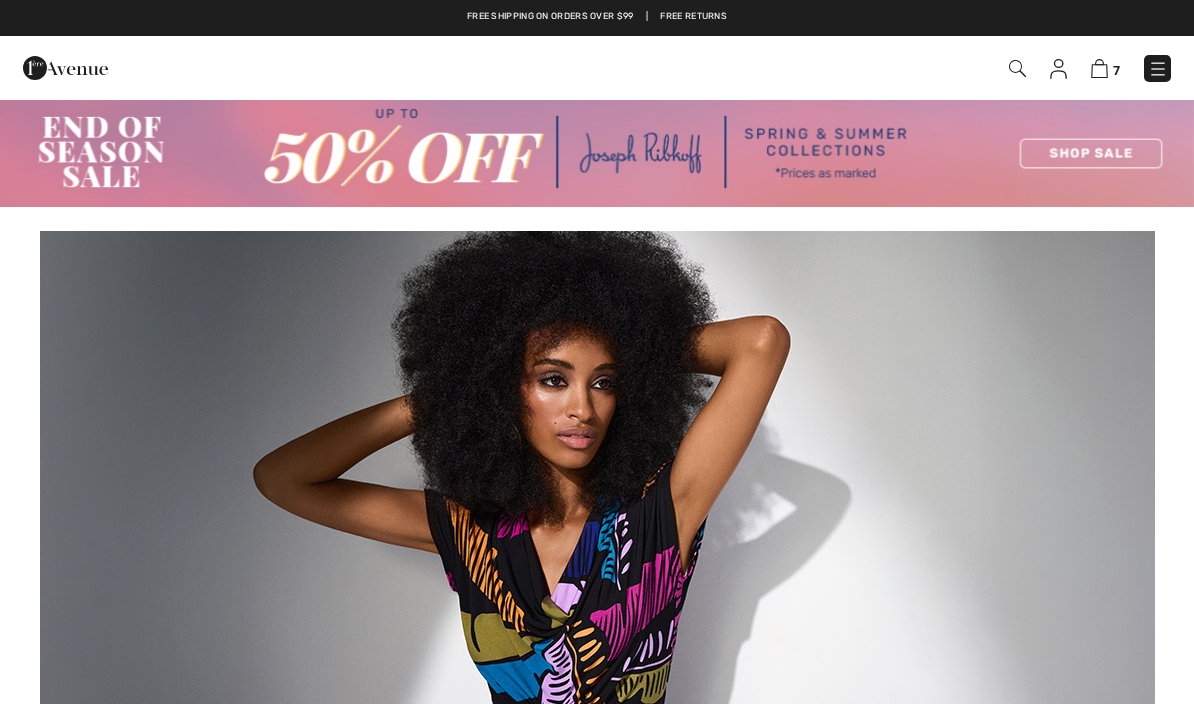 scroll, scrollTop: 0, scrollLeft: 0, axis: both 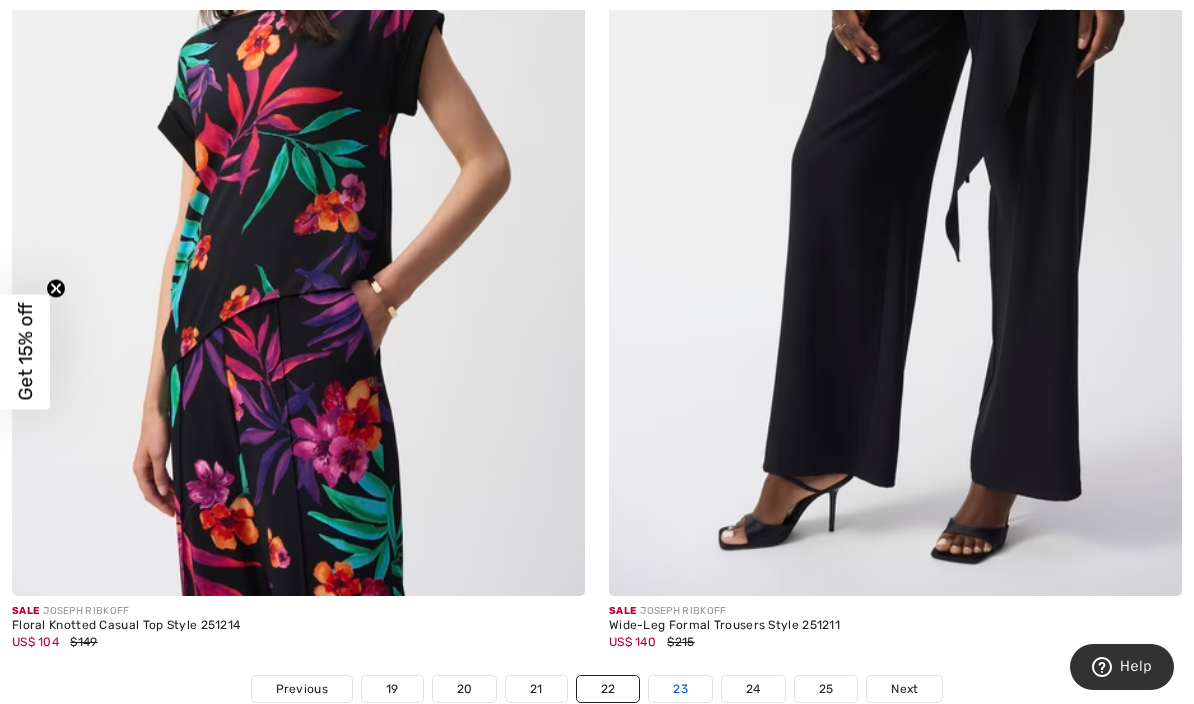 click on "23" at bounding box center [680, 689] 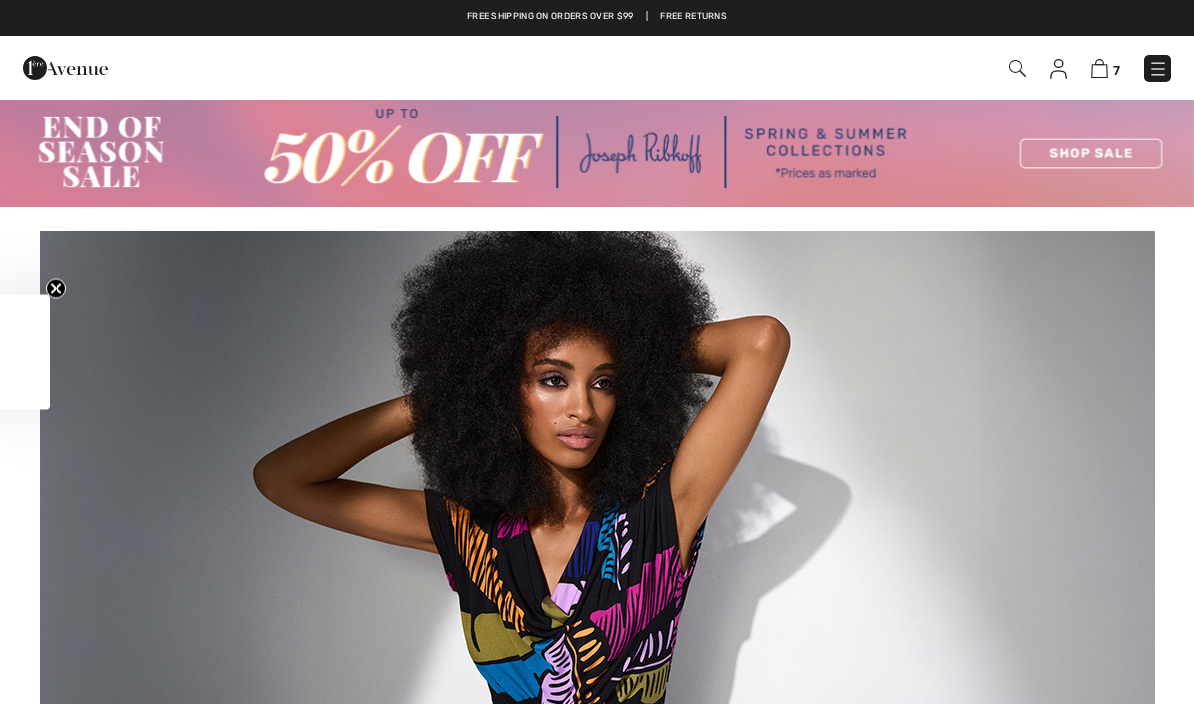 scroll, scrollTop: 0, scrollLeft: 0, axis: both 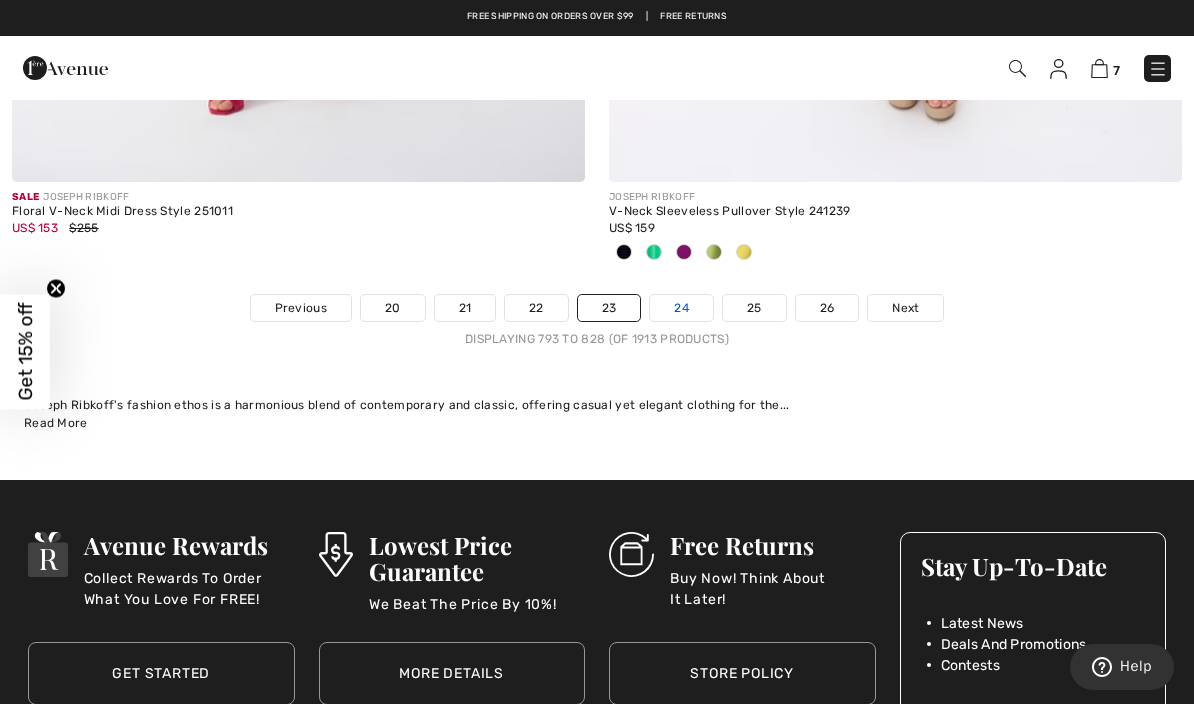 click on "24" at bounding box center (681, 308) 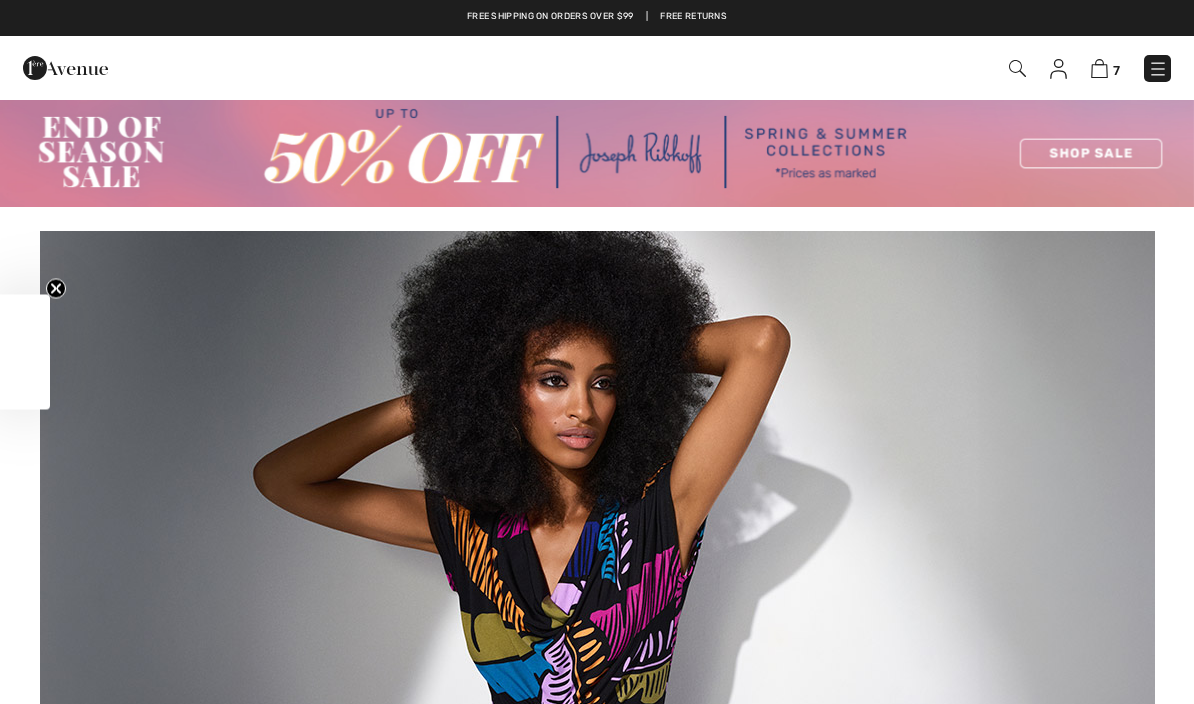 scroll, scrollTop: 0, scrollLeft: 0, axis: both 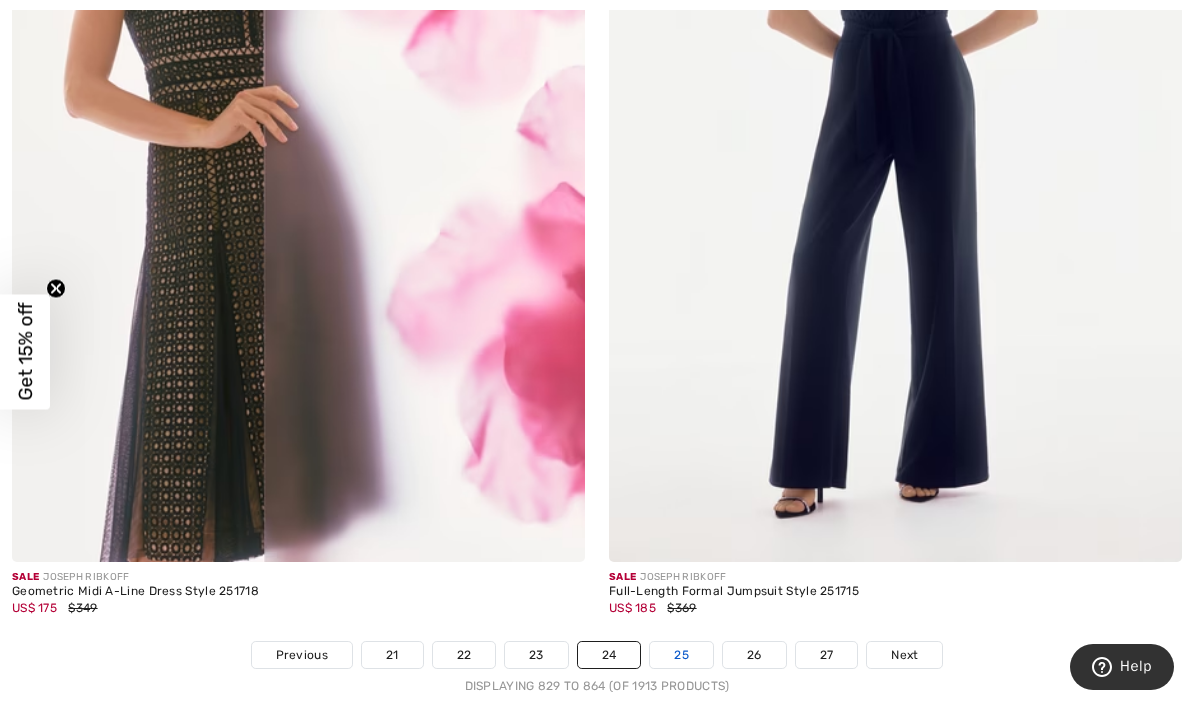 click on "25" at bounding box center (681, 655) 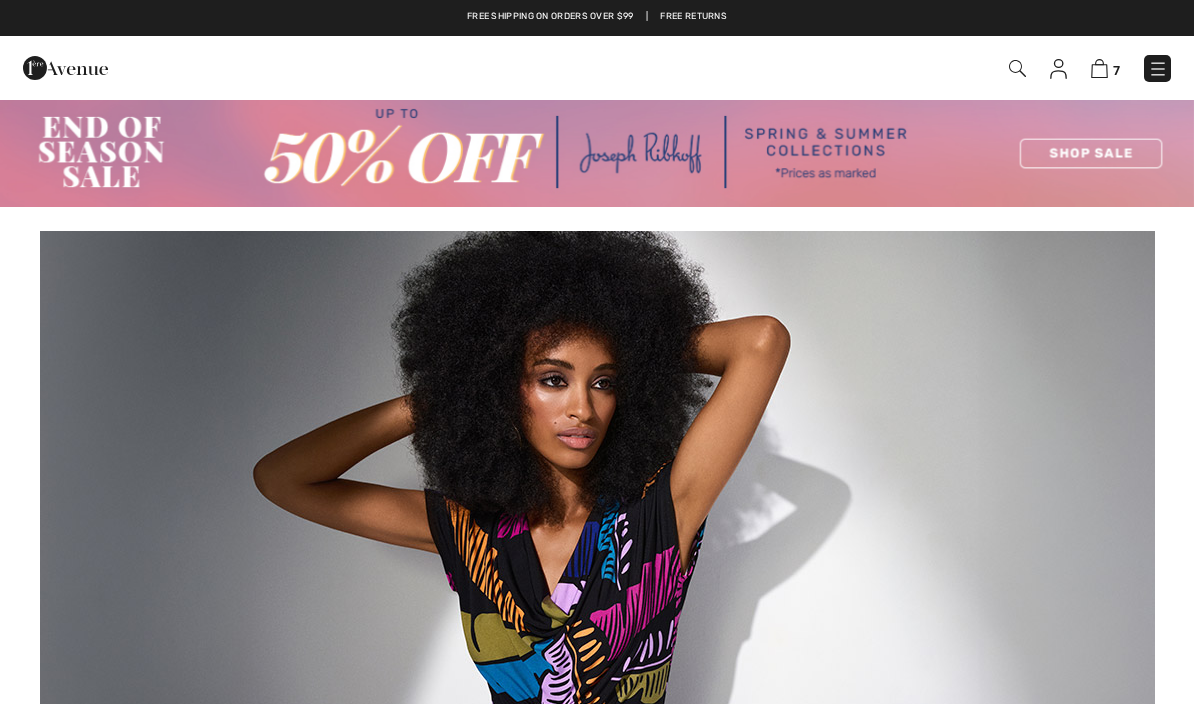 scroll, scrollTop: 0, scrollLeft: 0, axis: both 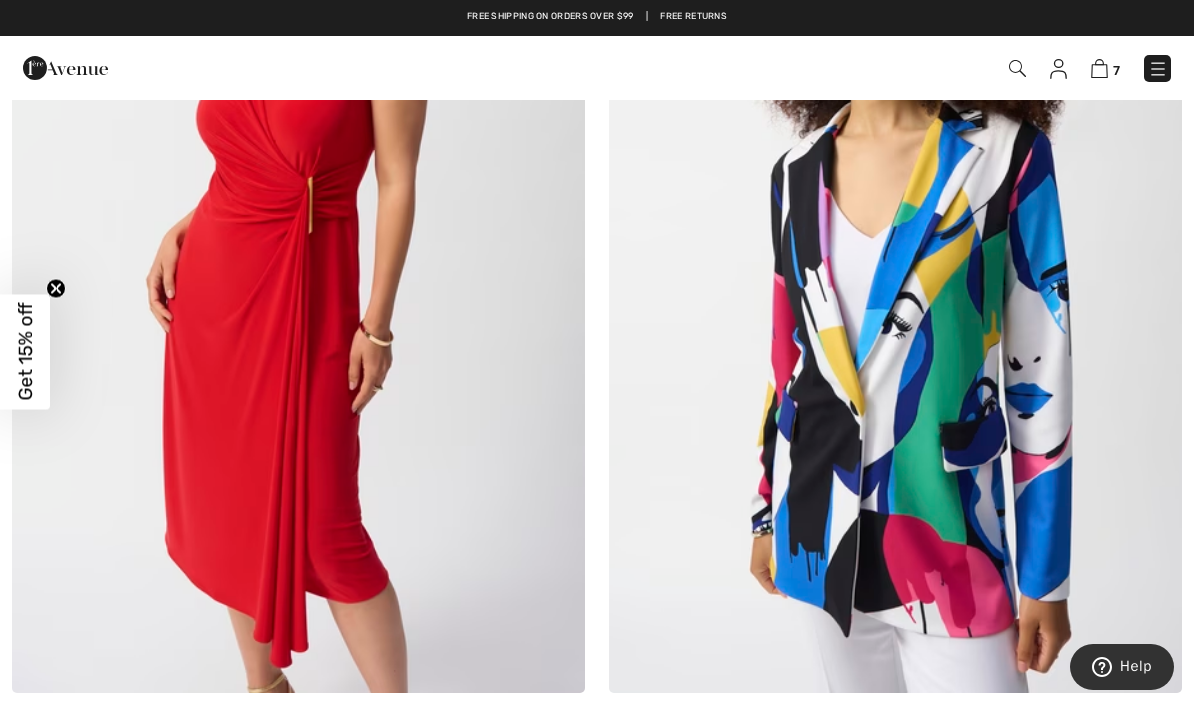 click at bounding box center [895, 264] 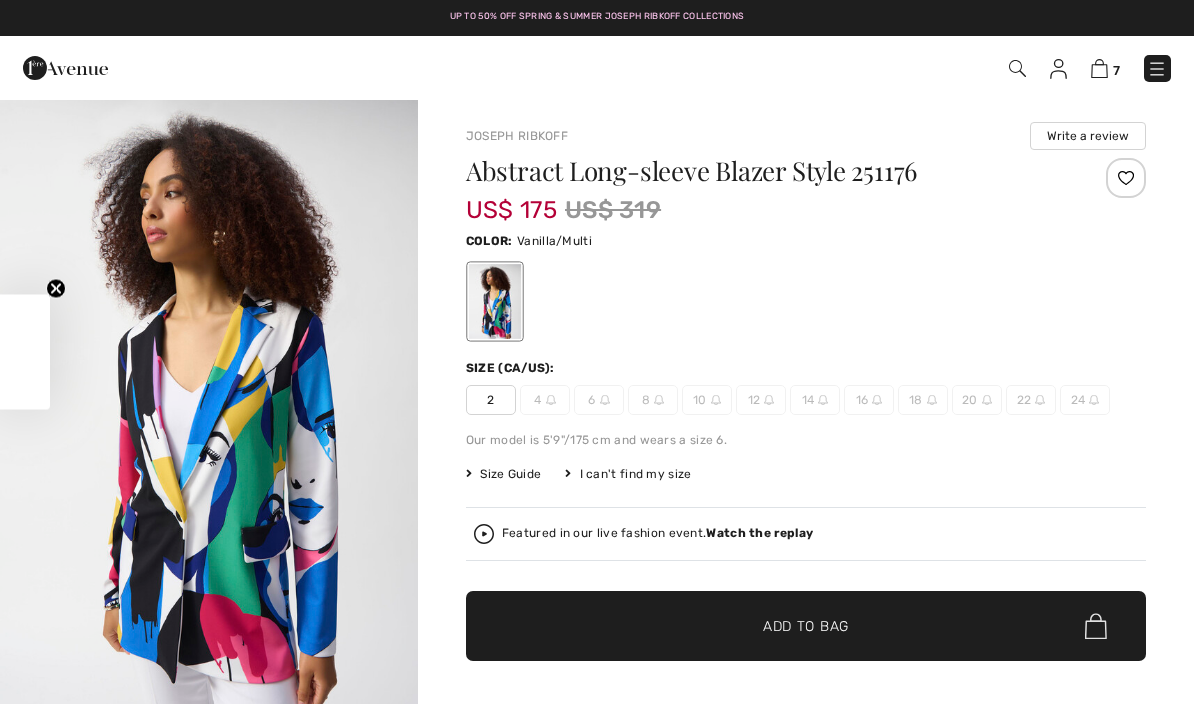 scroll, scrollTop: 0, scrollLeft: 0, axis: both 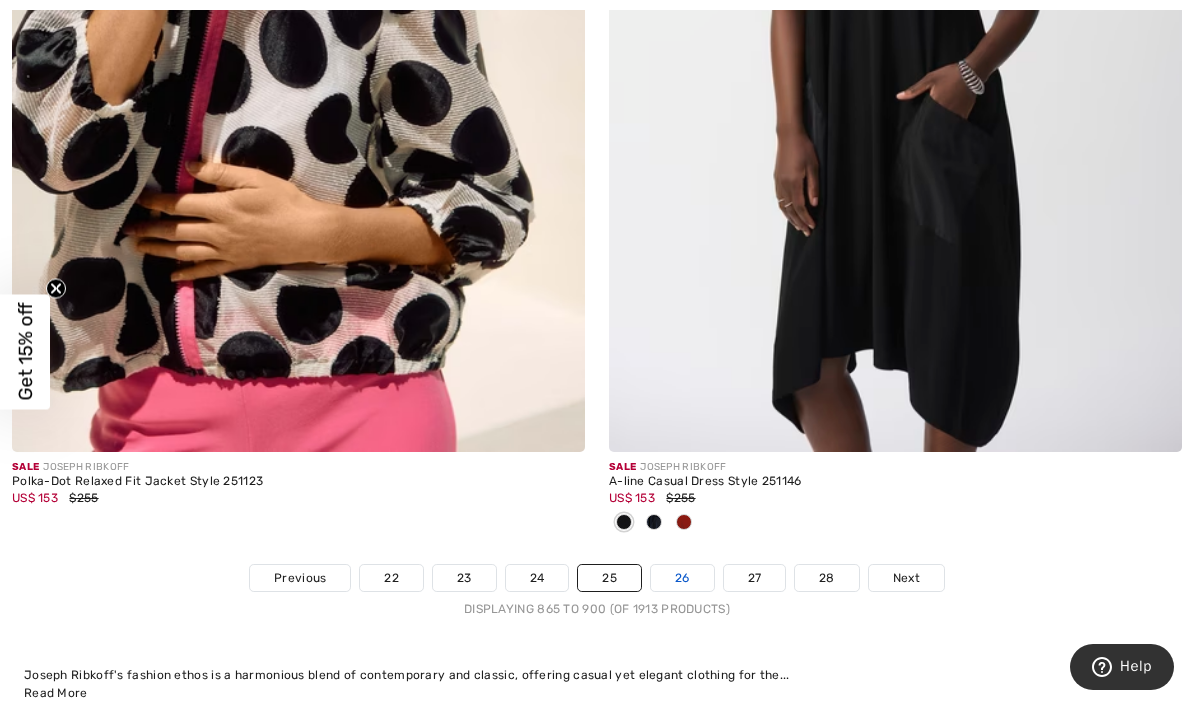 click on "26" at bounding box center [682, 578] 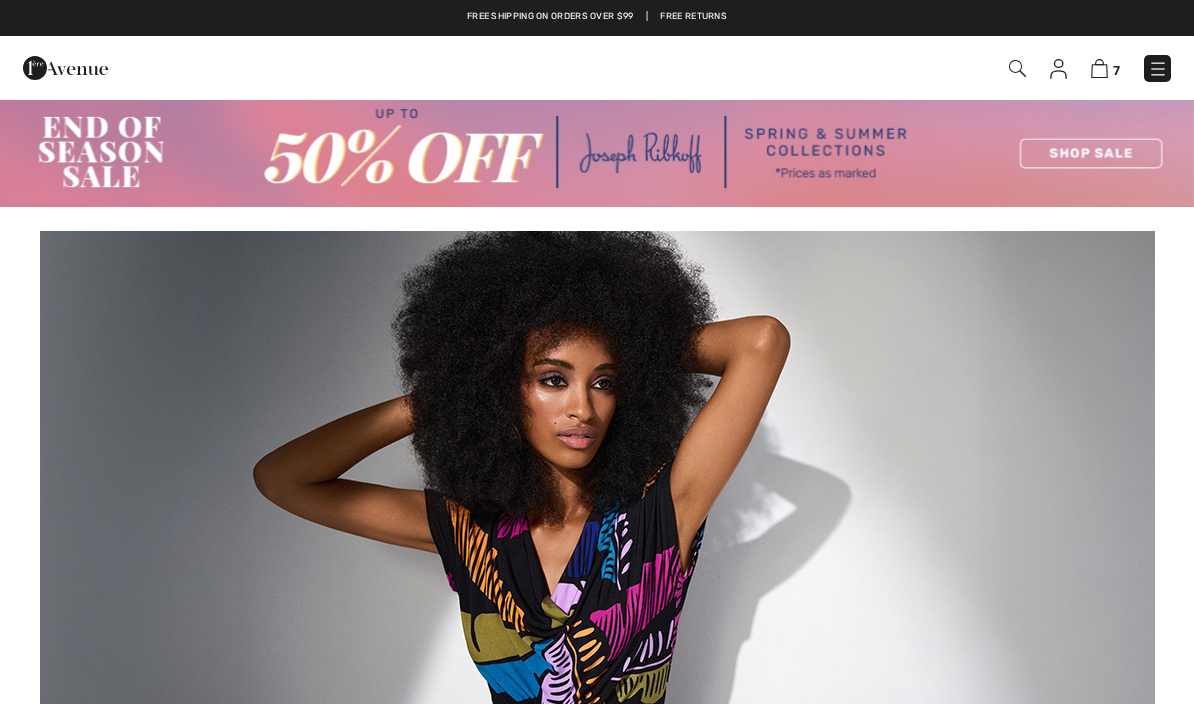 scroll, scrollTop: 0, scrollLeft: 0, axis: both 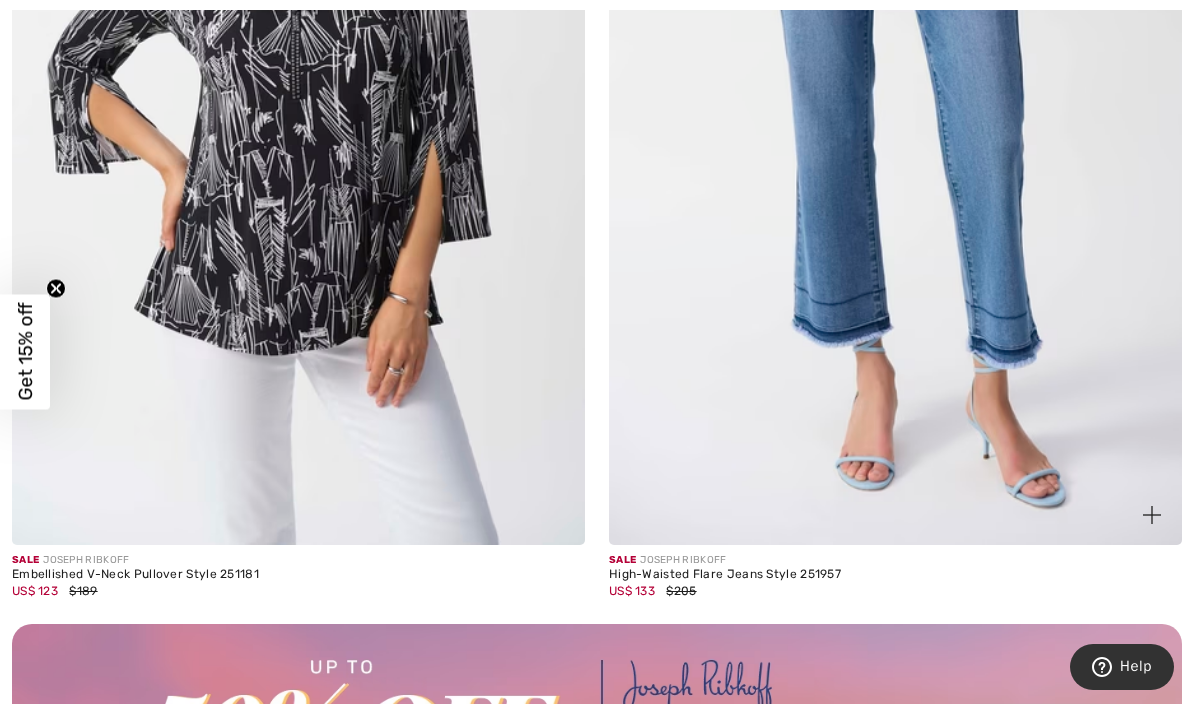 click at bounding box center (895, 116) 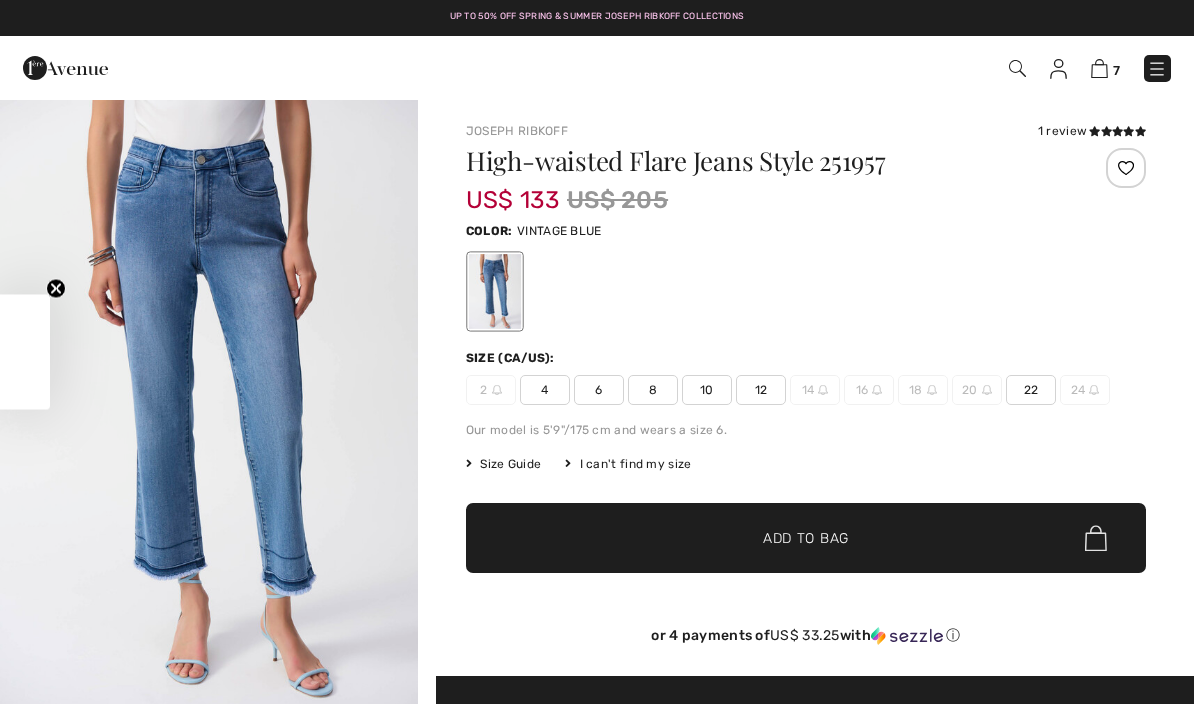 scroll, scrollTop: 0, scrollLeft: 0, axis: both 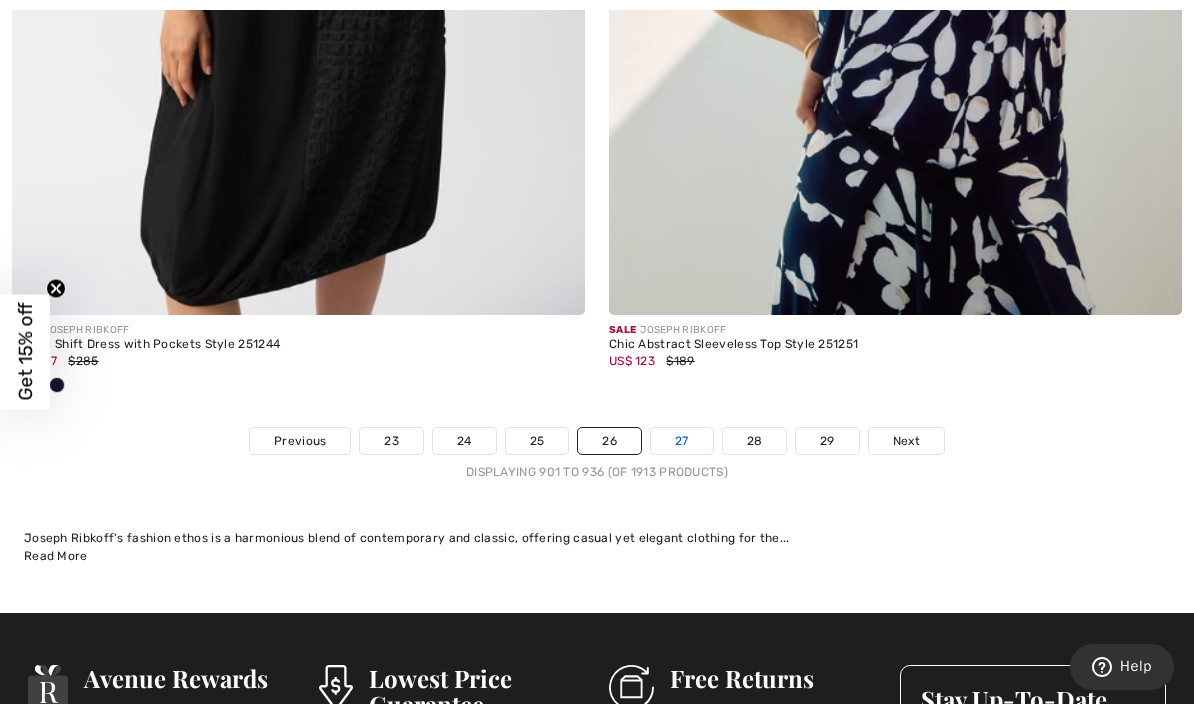 click on "27" at bounding box center [682, 441] 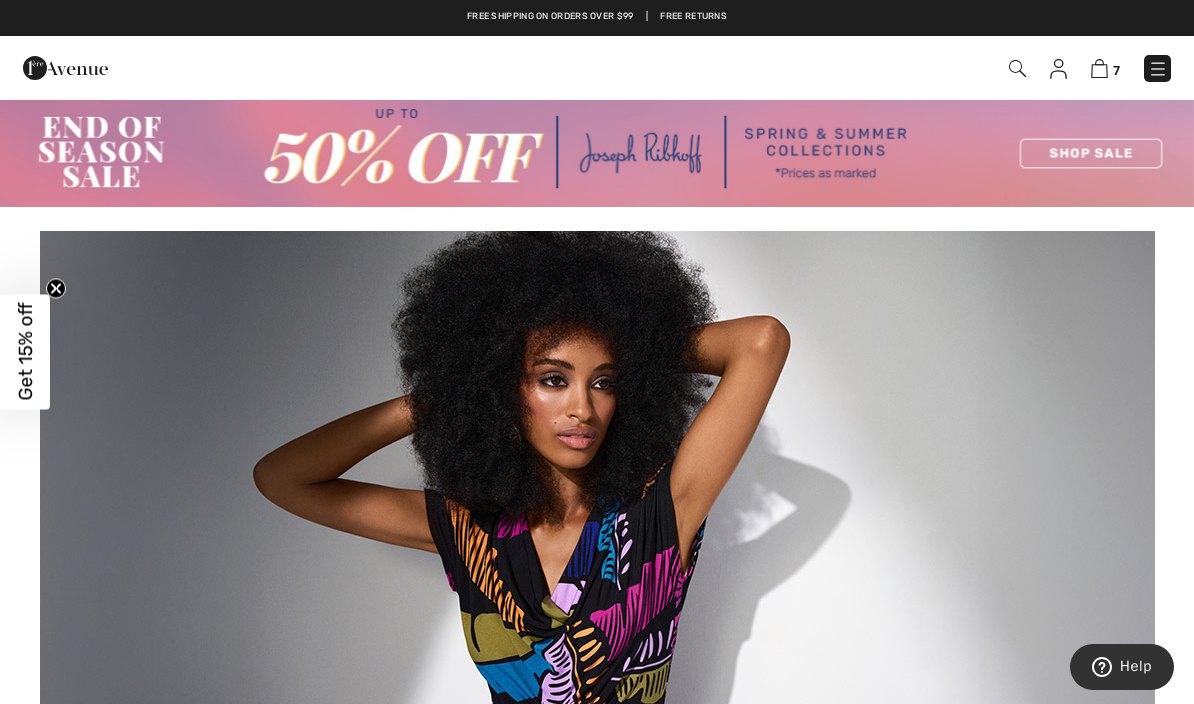 scroll, scrollTop: 105, scrollLeft: 0, axis: vertical 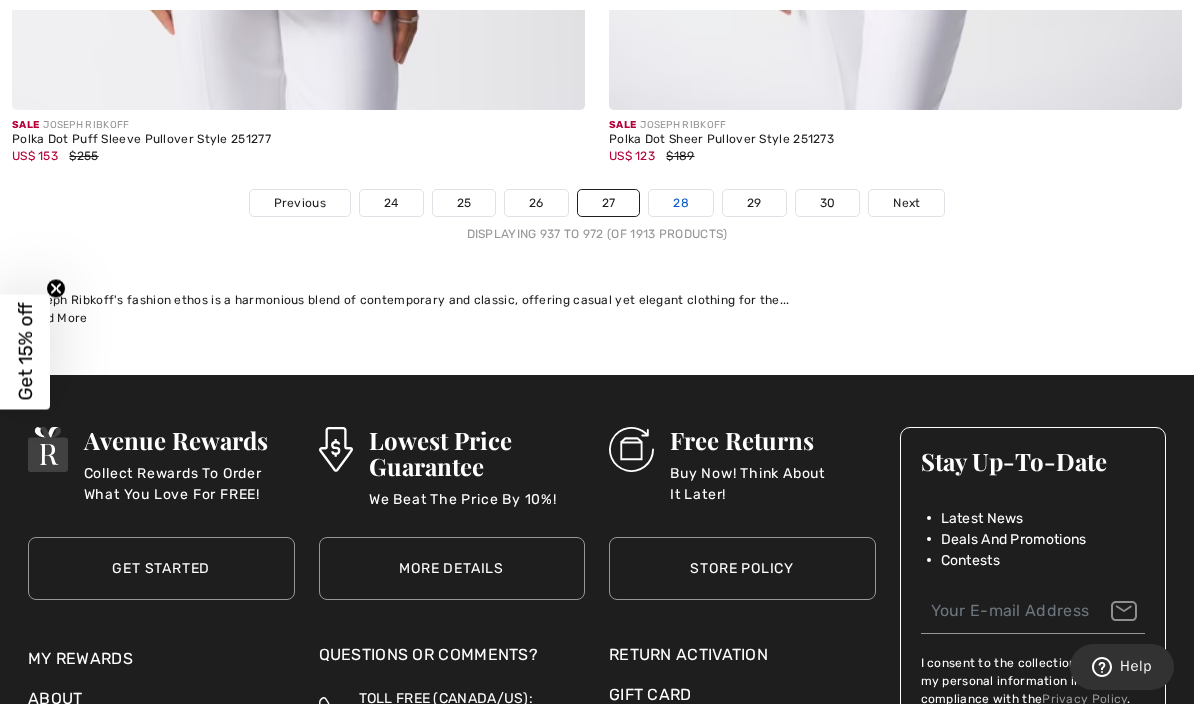 click on "28" at bounding box center (681, 203) 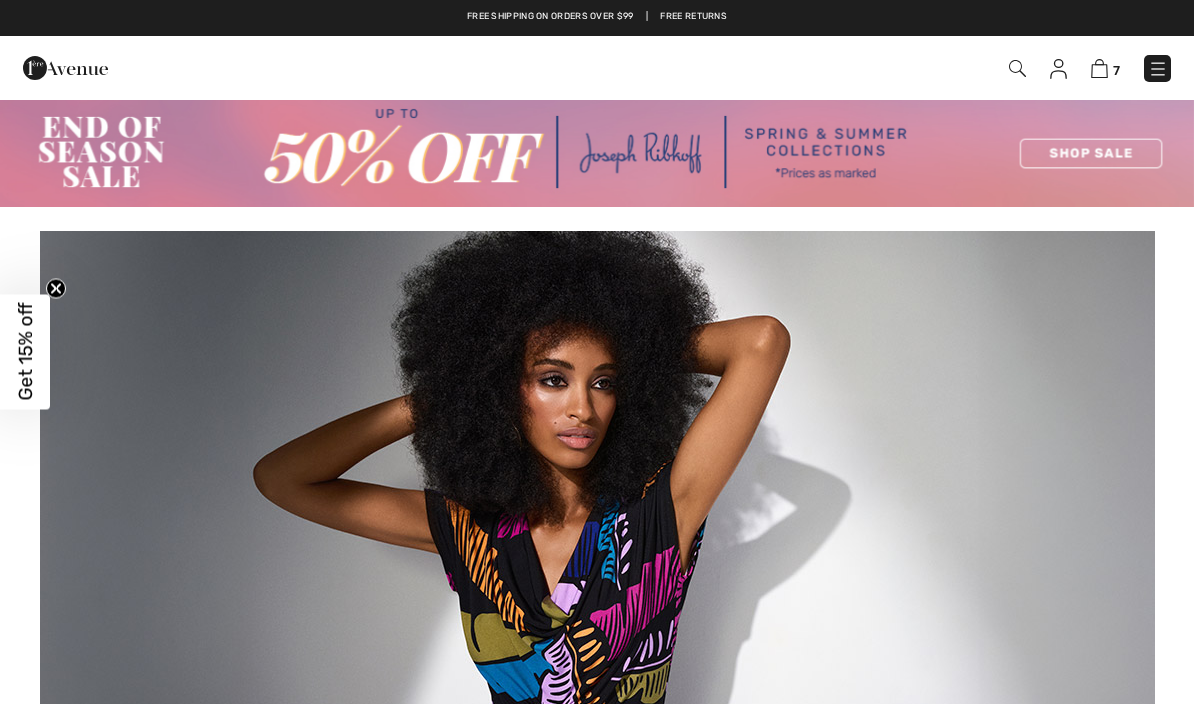 checkbox on "true" 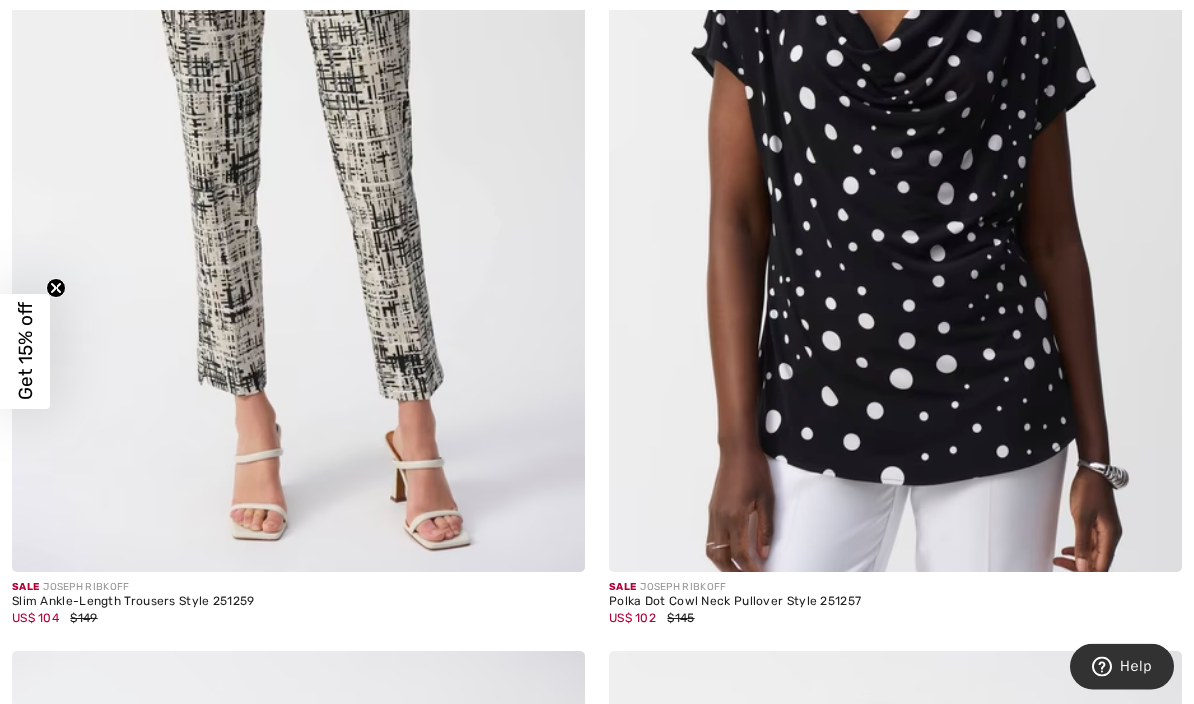 scroll, scrollTop: 1193, scrollLeft: 0, axis: vertical 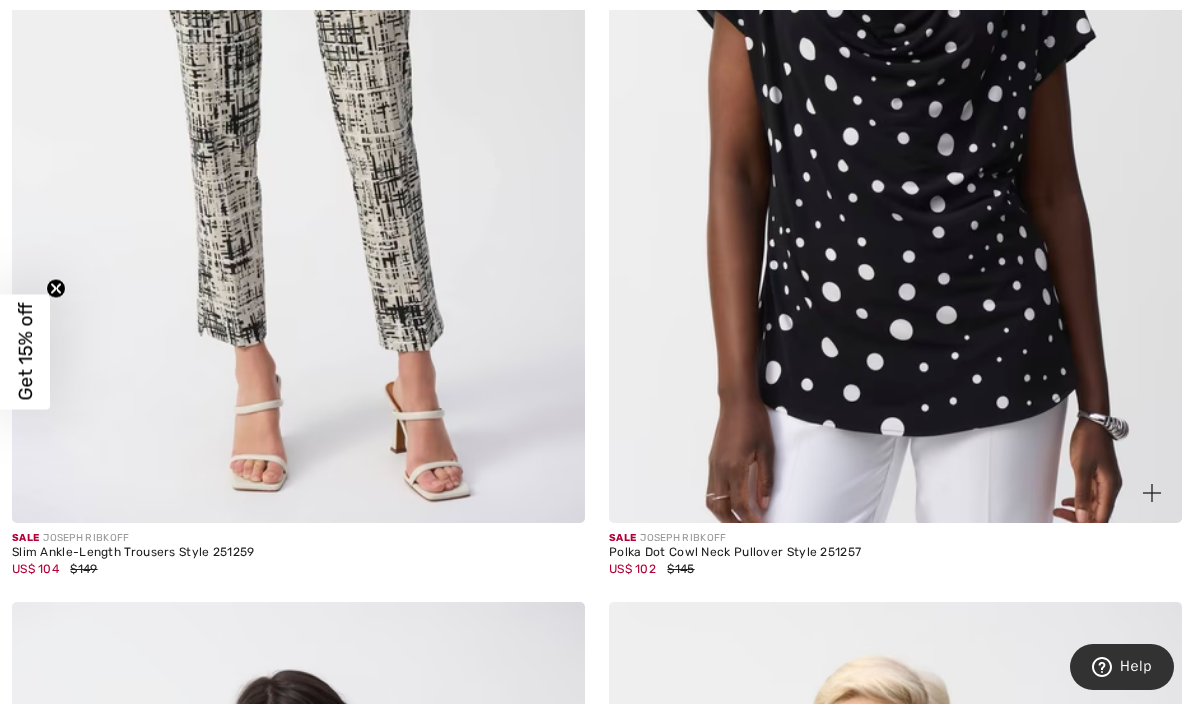 click at bounding box center (895, 93) 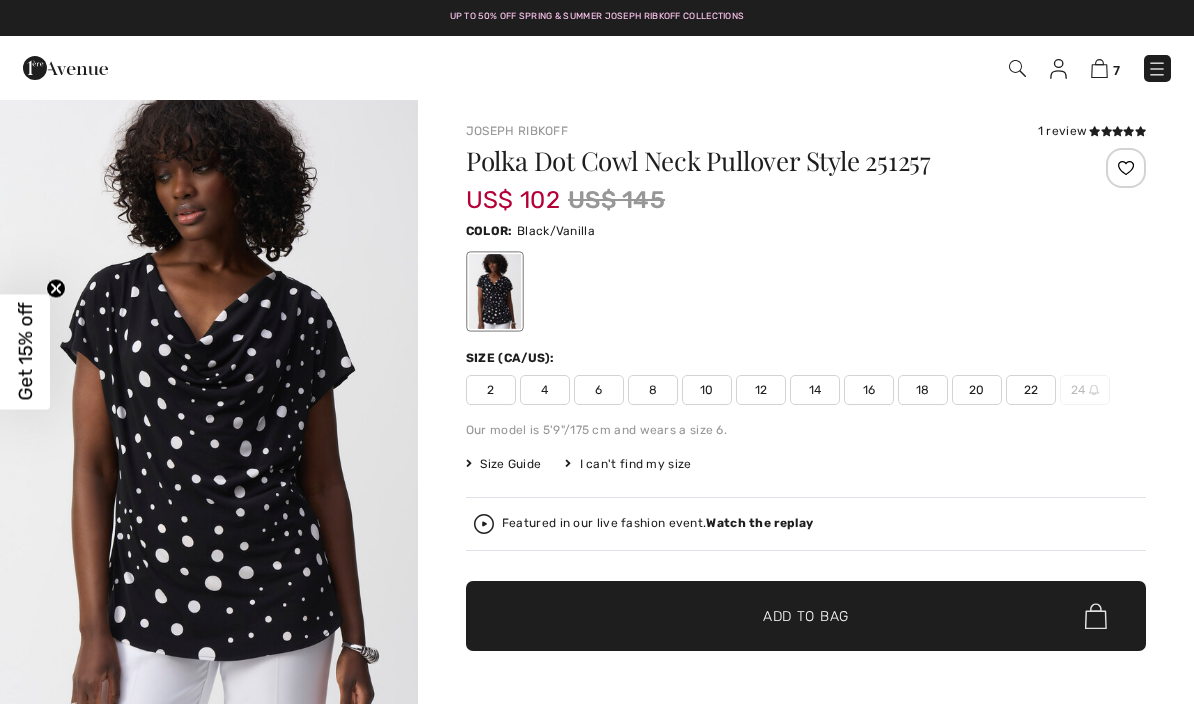 scroll, scrollTop: 0, scrollLeft: 0, axis: both 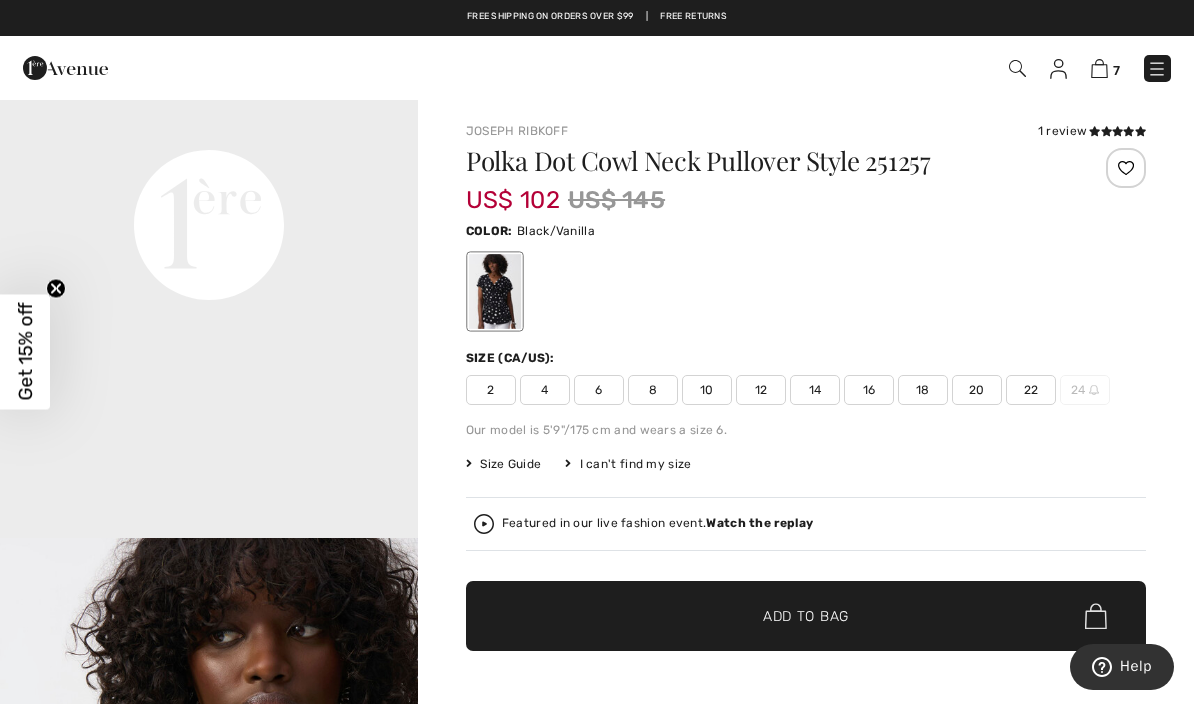 click on "Watch the replay" at bounding box center [759, 523] 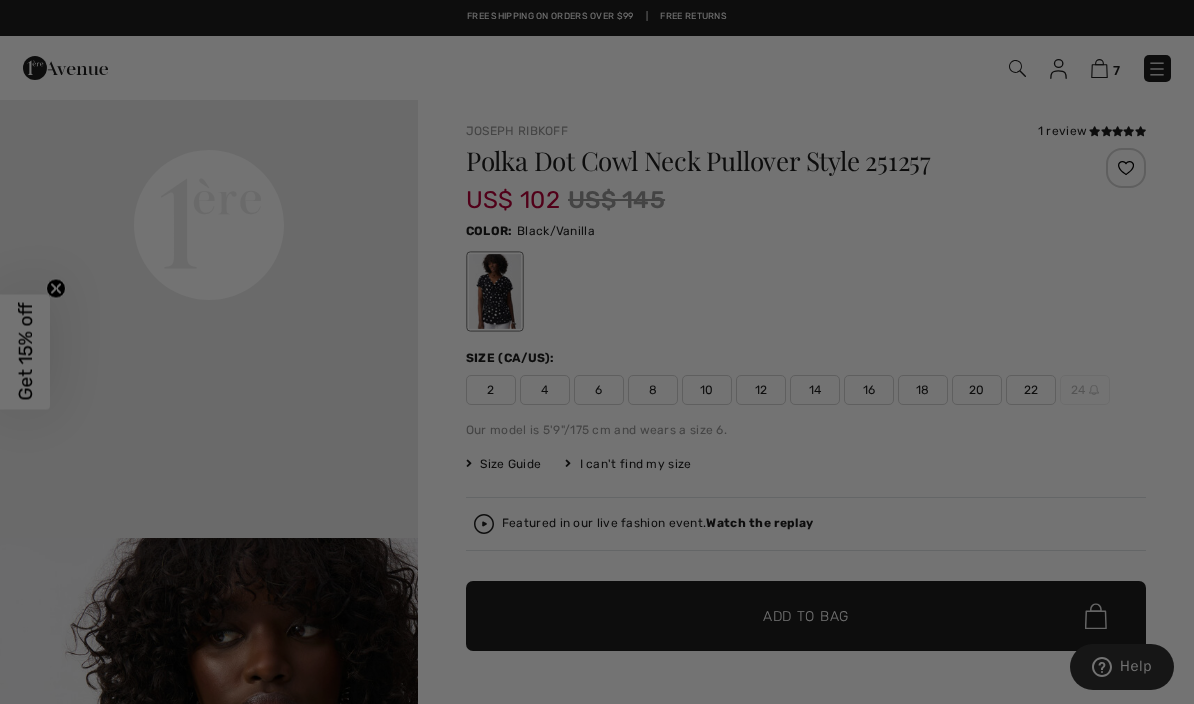 scroll, scrollTop: 0, scrollLeft: 0, axis: both 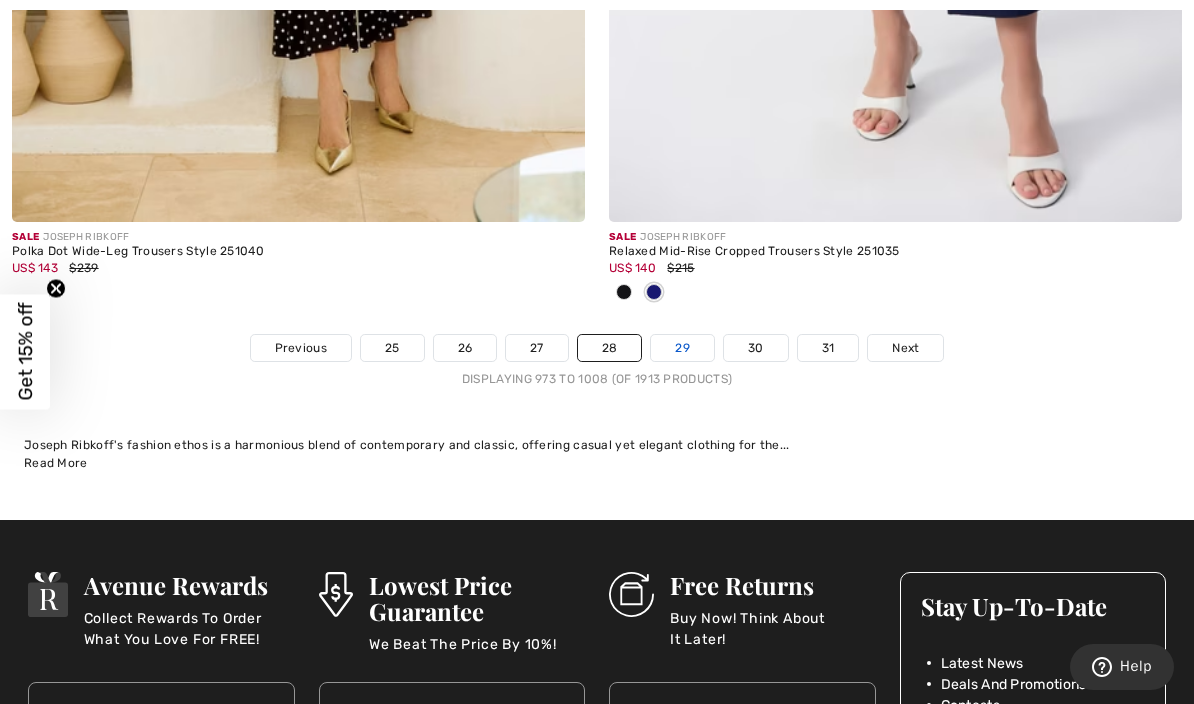 click on "29" at bounding box center (682, 348) 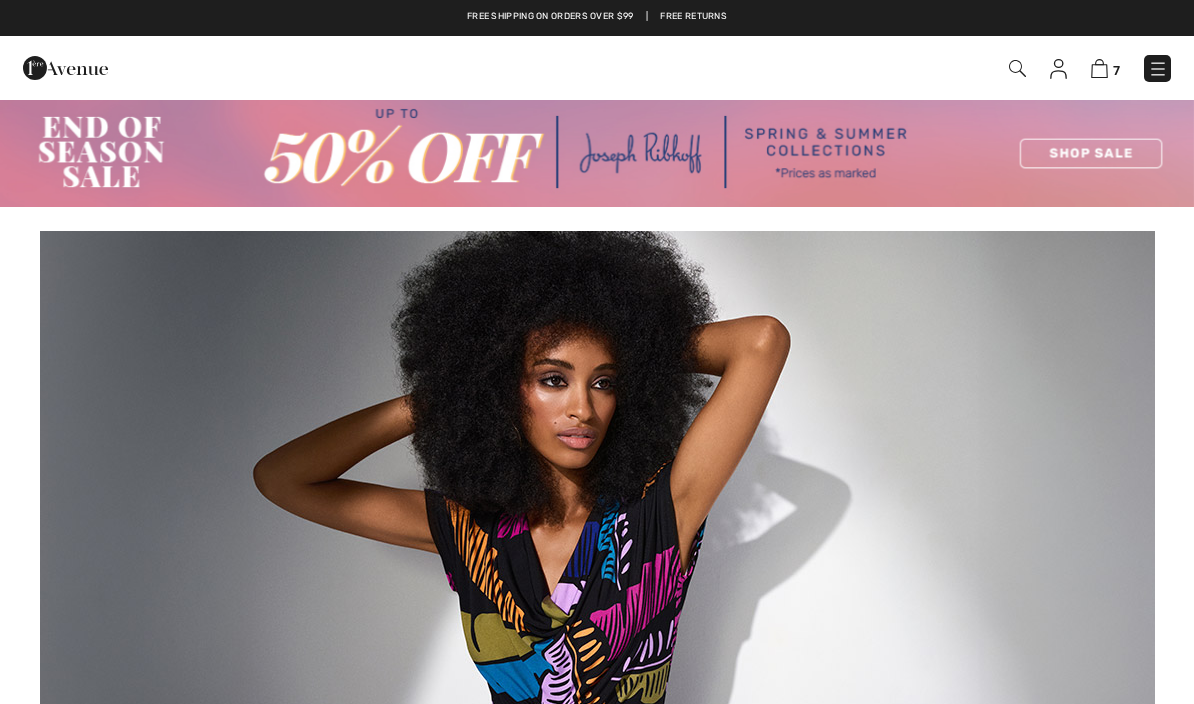 scroll, scrollTop: 0, scrollLeft: 0, axis: both 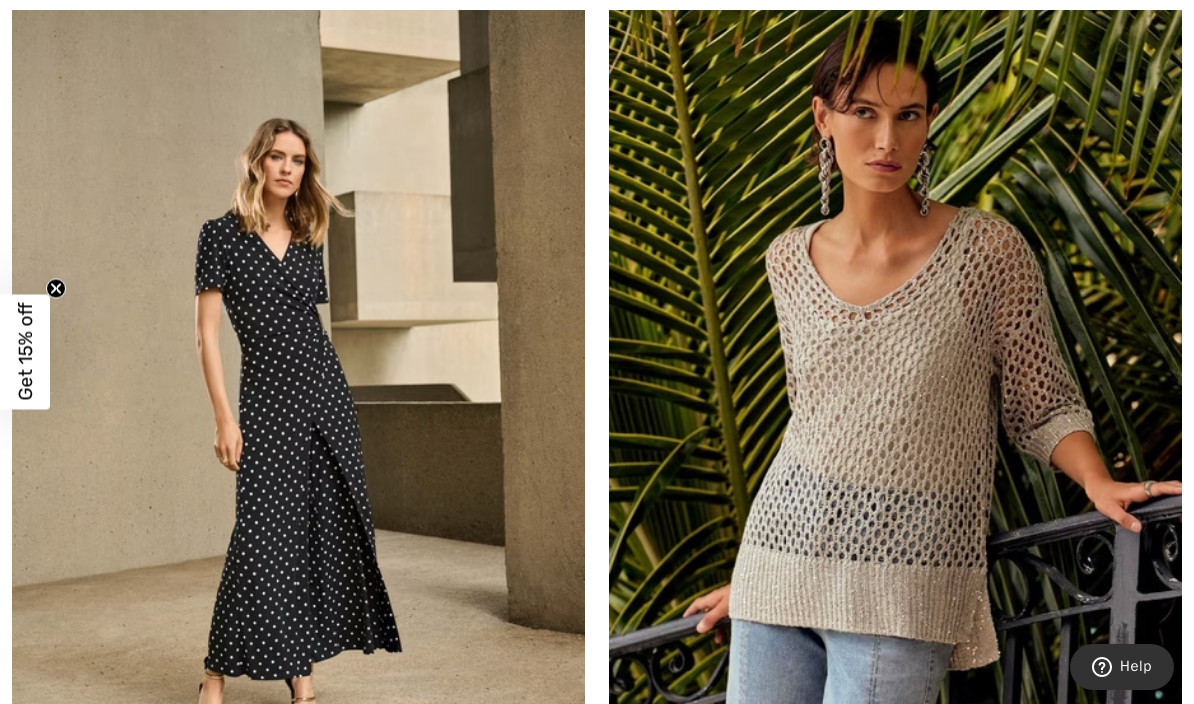 click at bounding box center [298, 396] 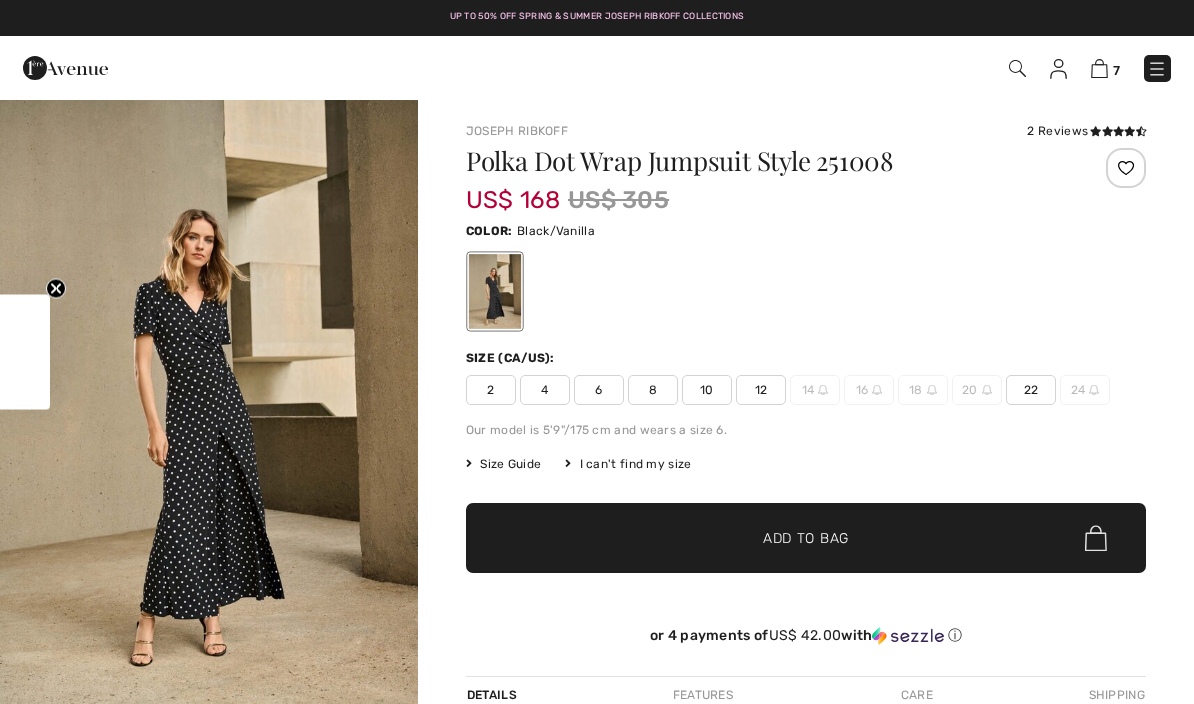 scroll, scrollTop: 0, scrollLeft: 0, axis: both 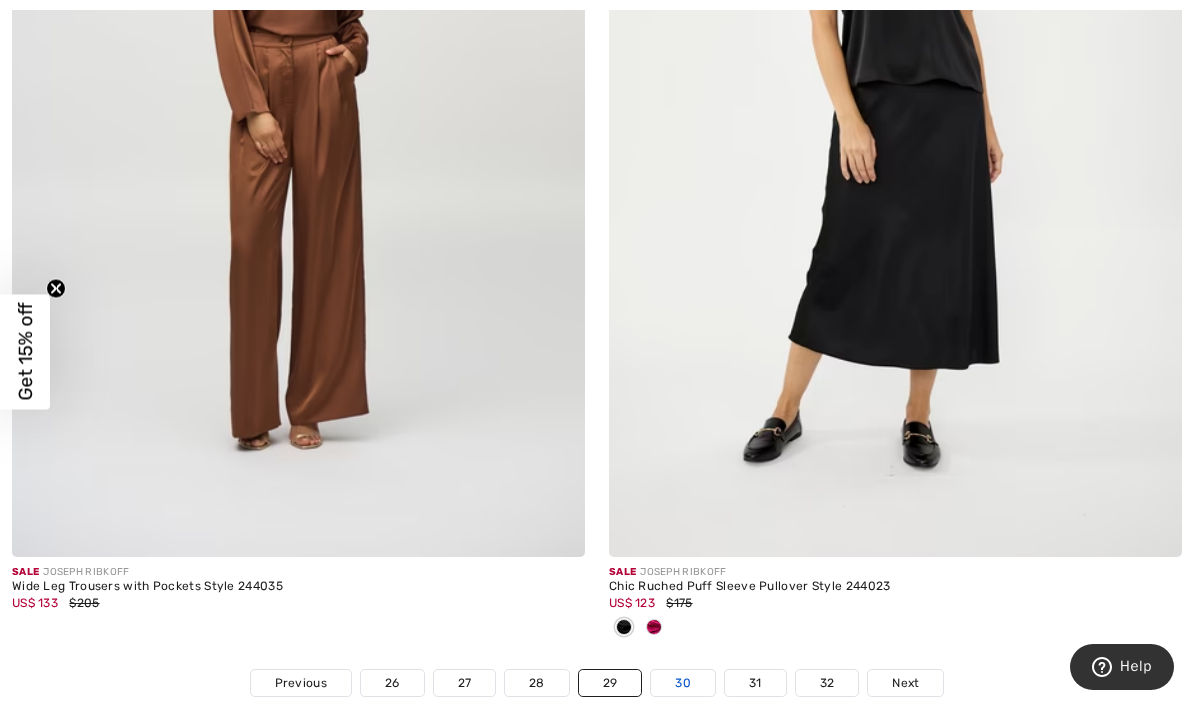 click on "30" at bounding box center (683, 683) 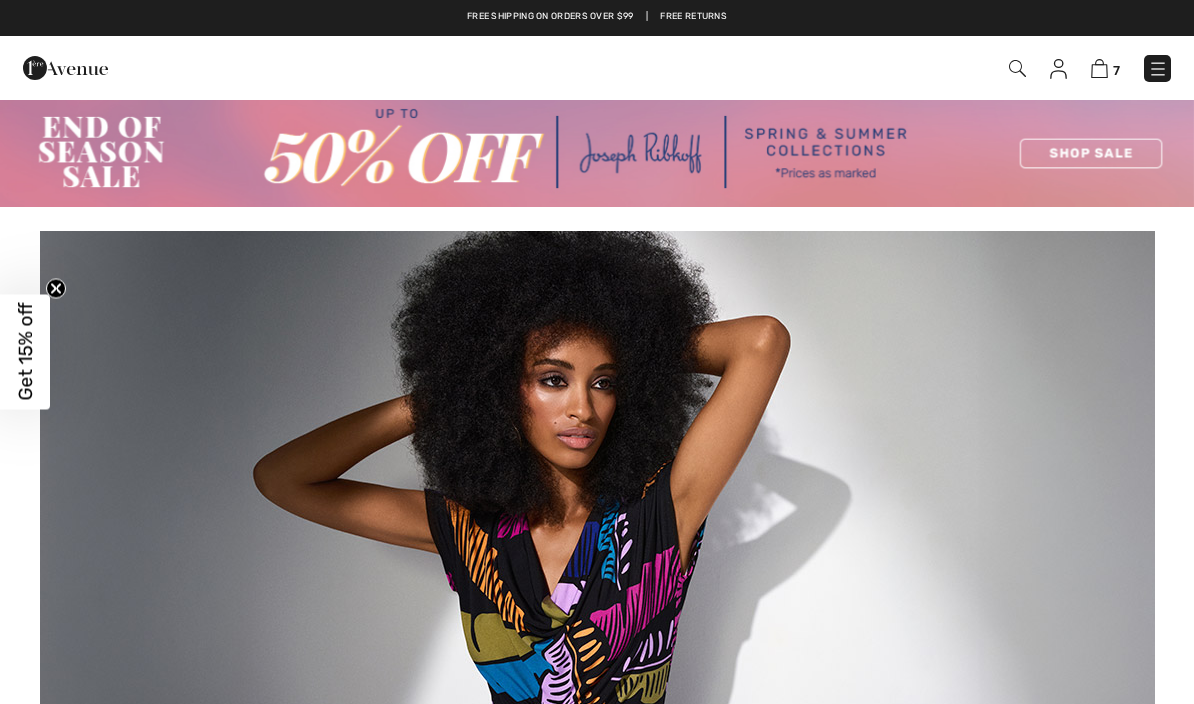 scroll, scrollTop: 0, scrollLeft: 0, axis: both 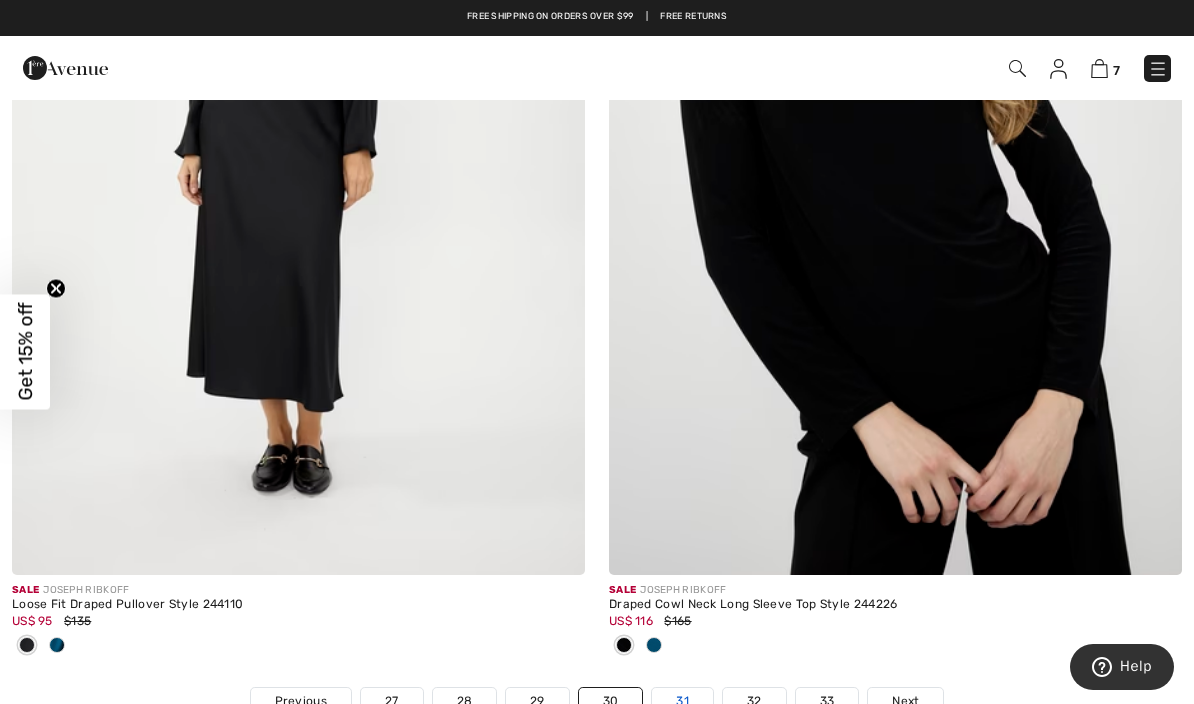 click on "31" at bounding box center [682, 701] 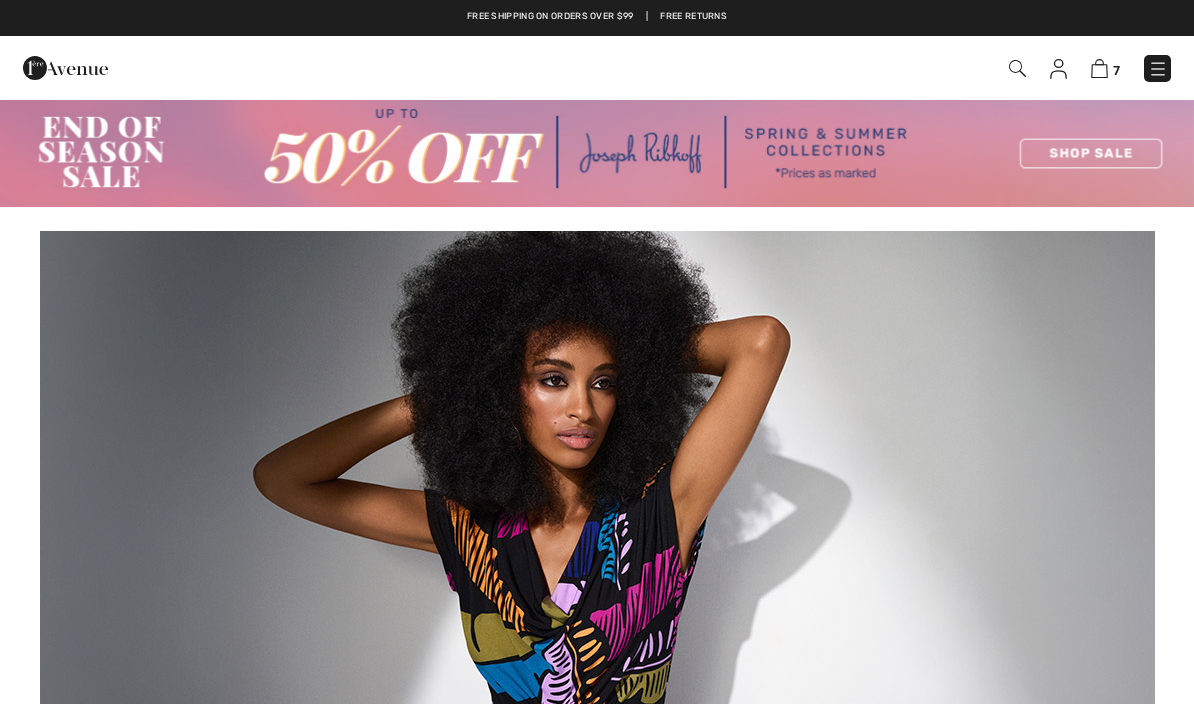 scroll, scrollTop: 0, scrollLeft: 0, axis: both 